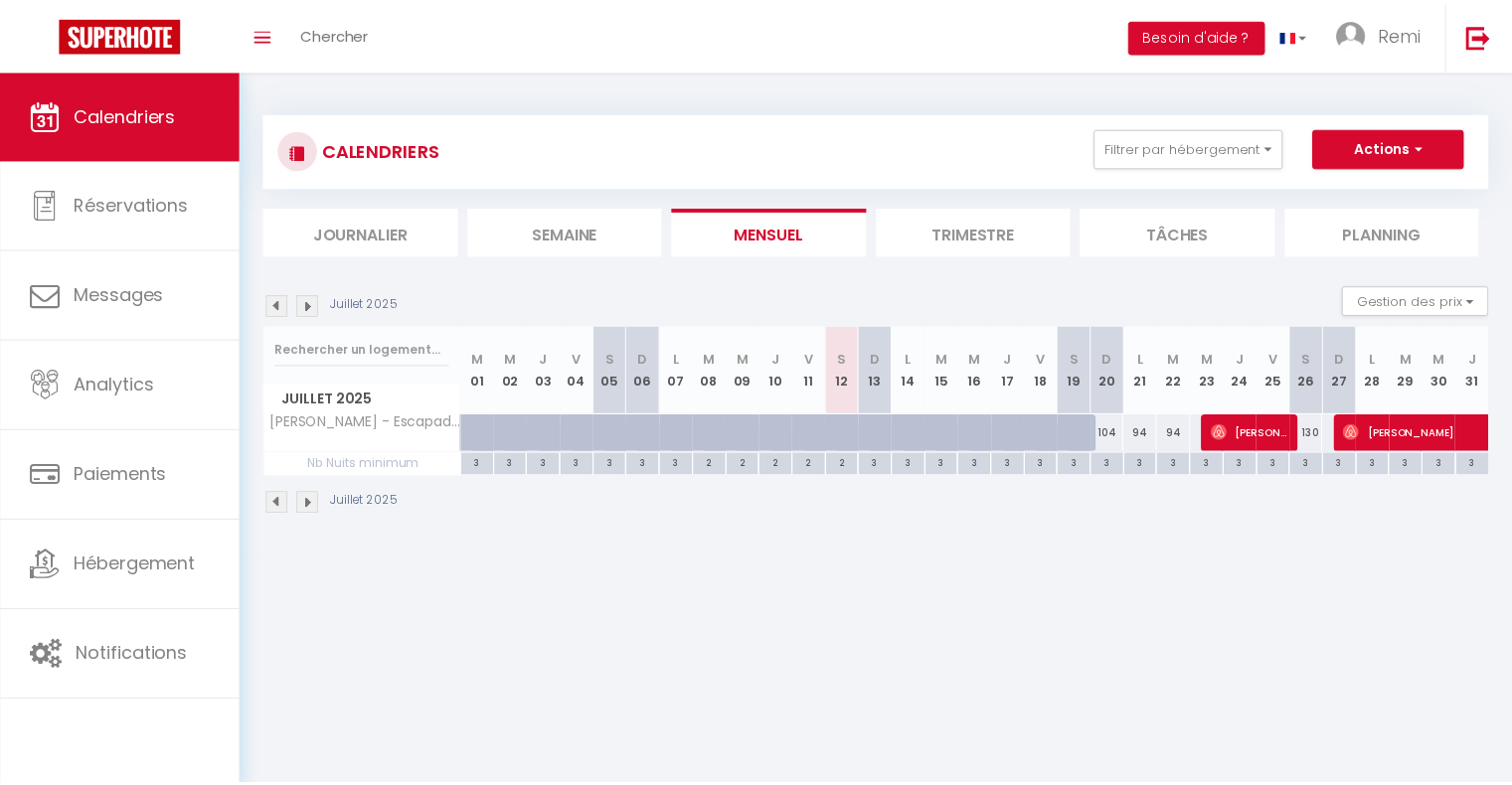 scroll, scrollTop: 0, scrollLeft: 0, axis: both 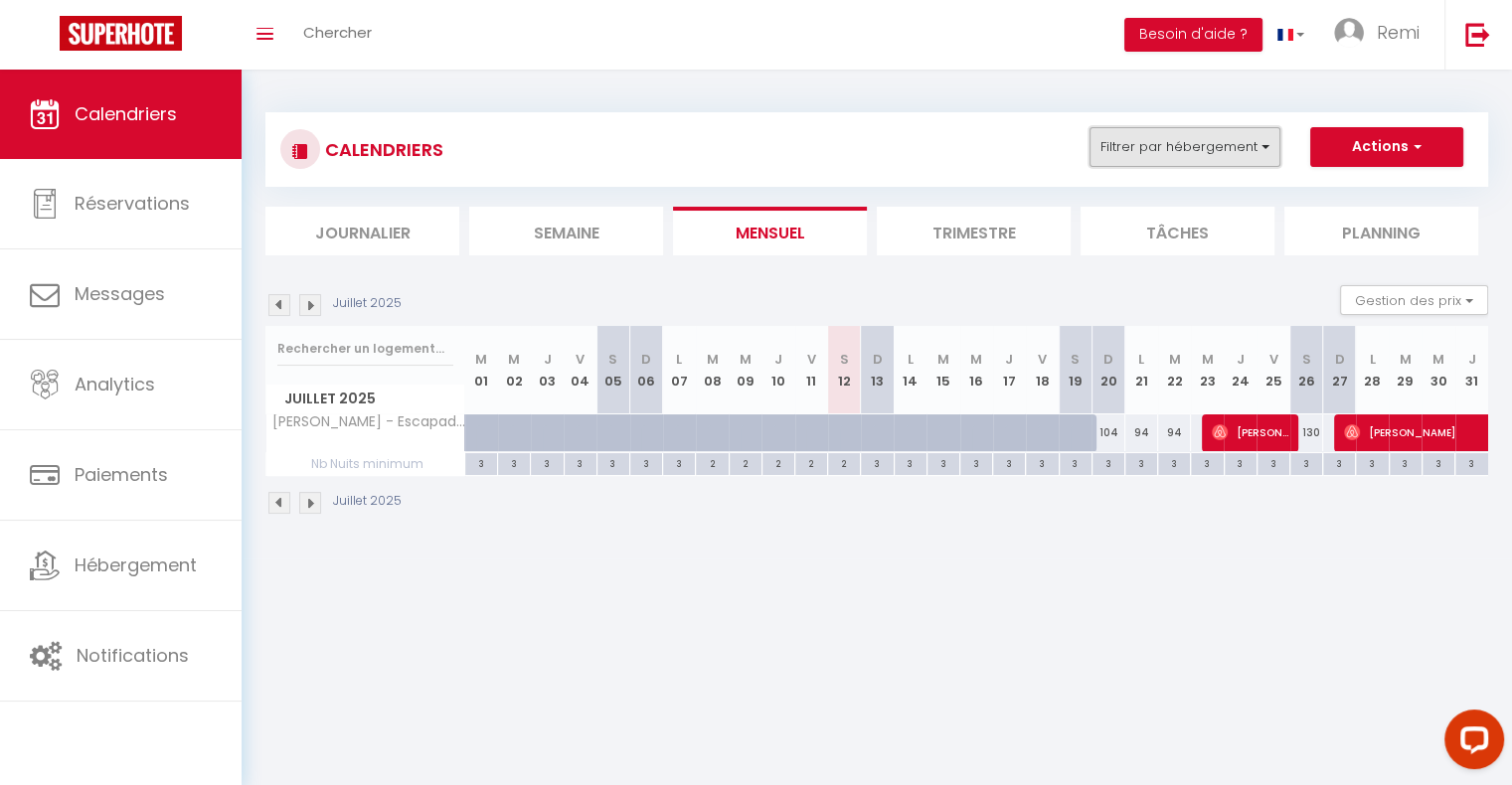 click on "Filtrer par hébergement" at bounding box center (1185, 147) 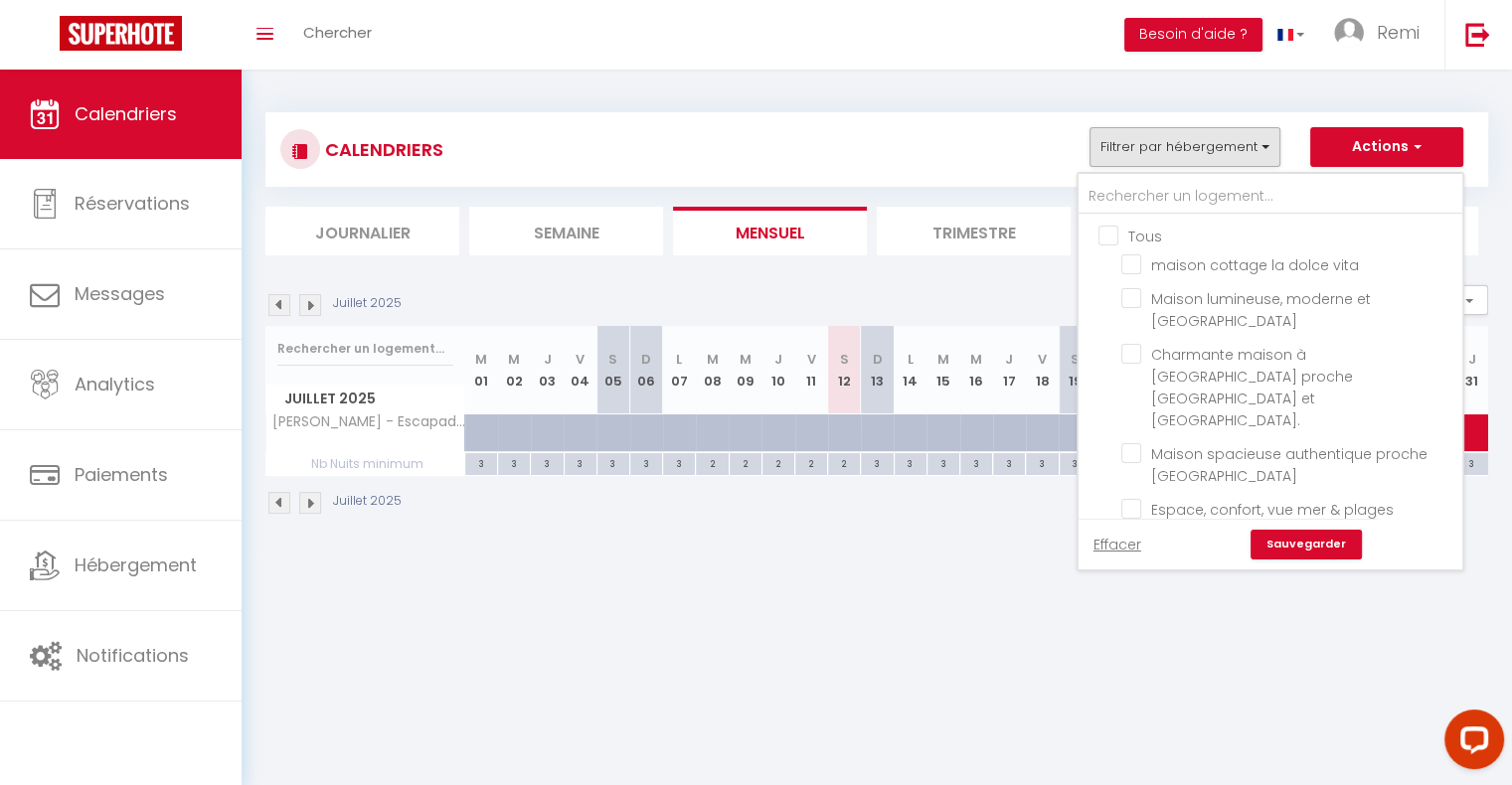 click on "Tous" at bounding box center (1290, 235) 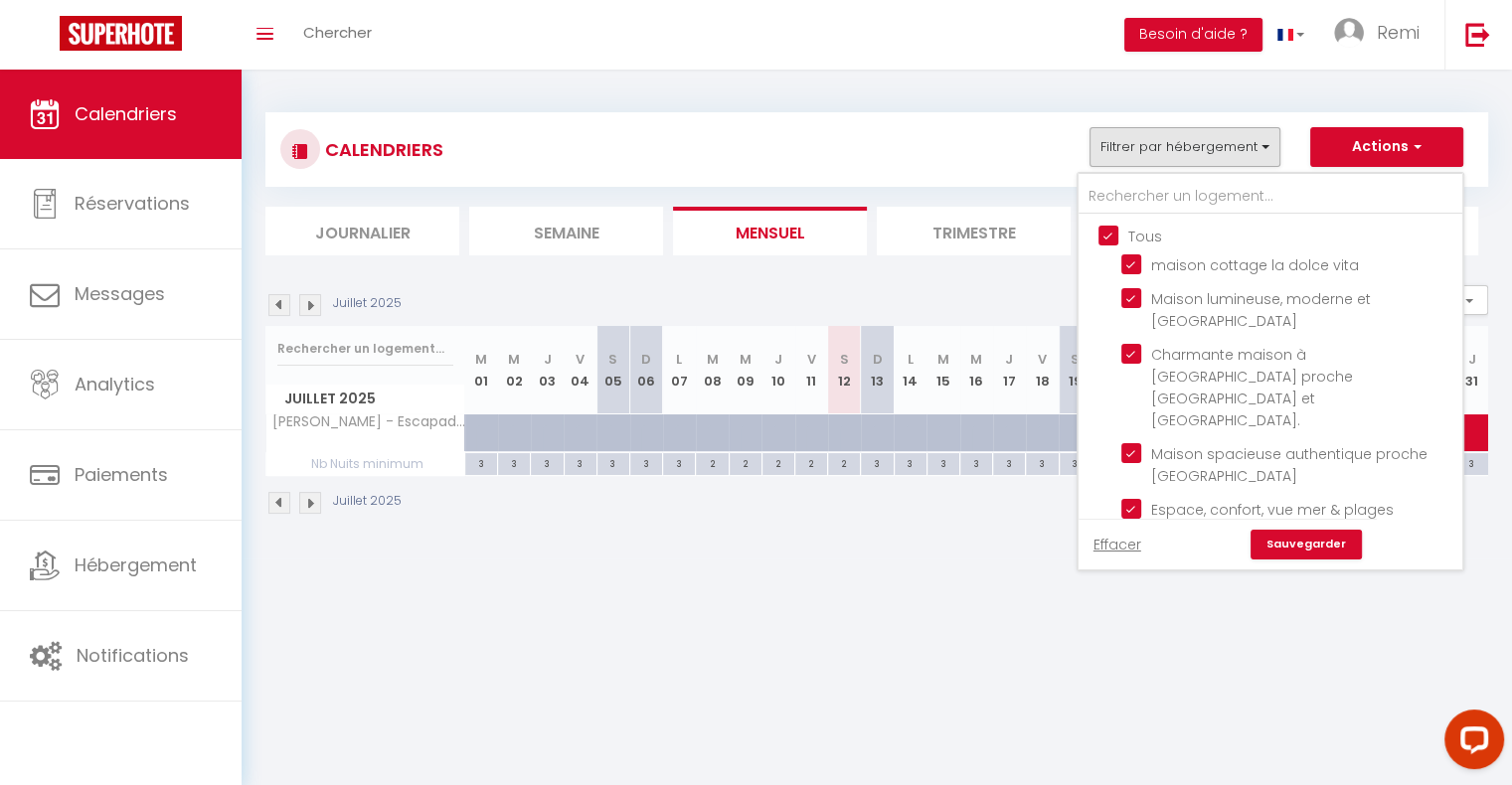 checkbox on "true" 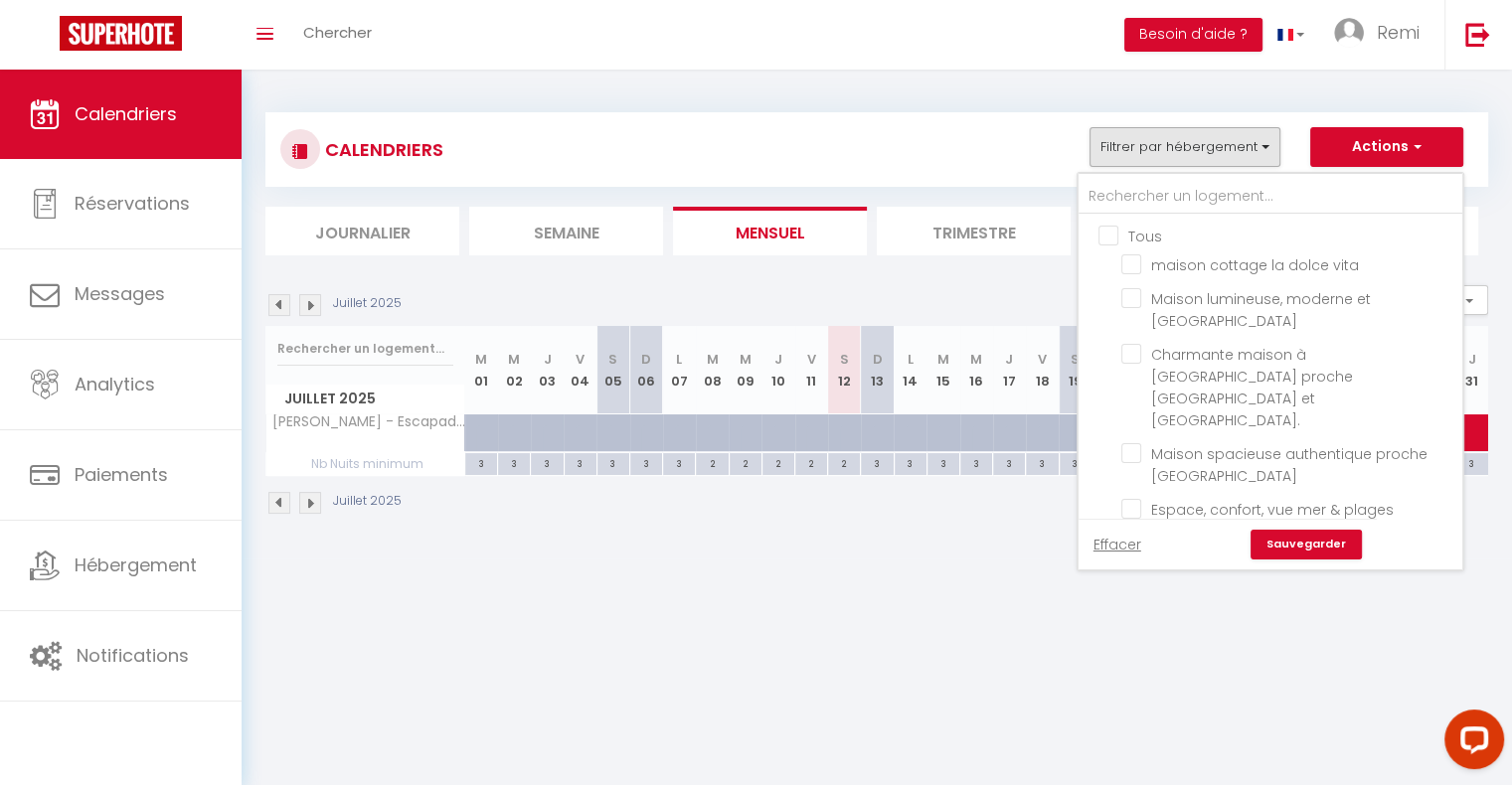checkbox on "false" 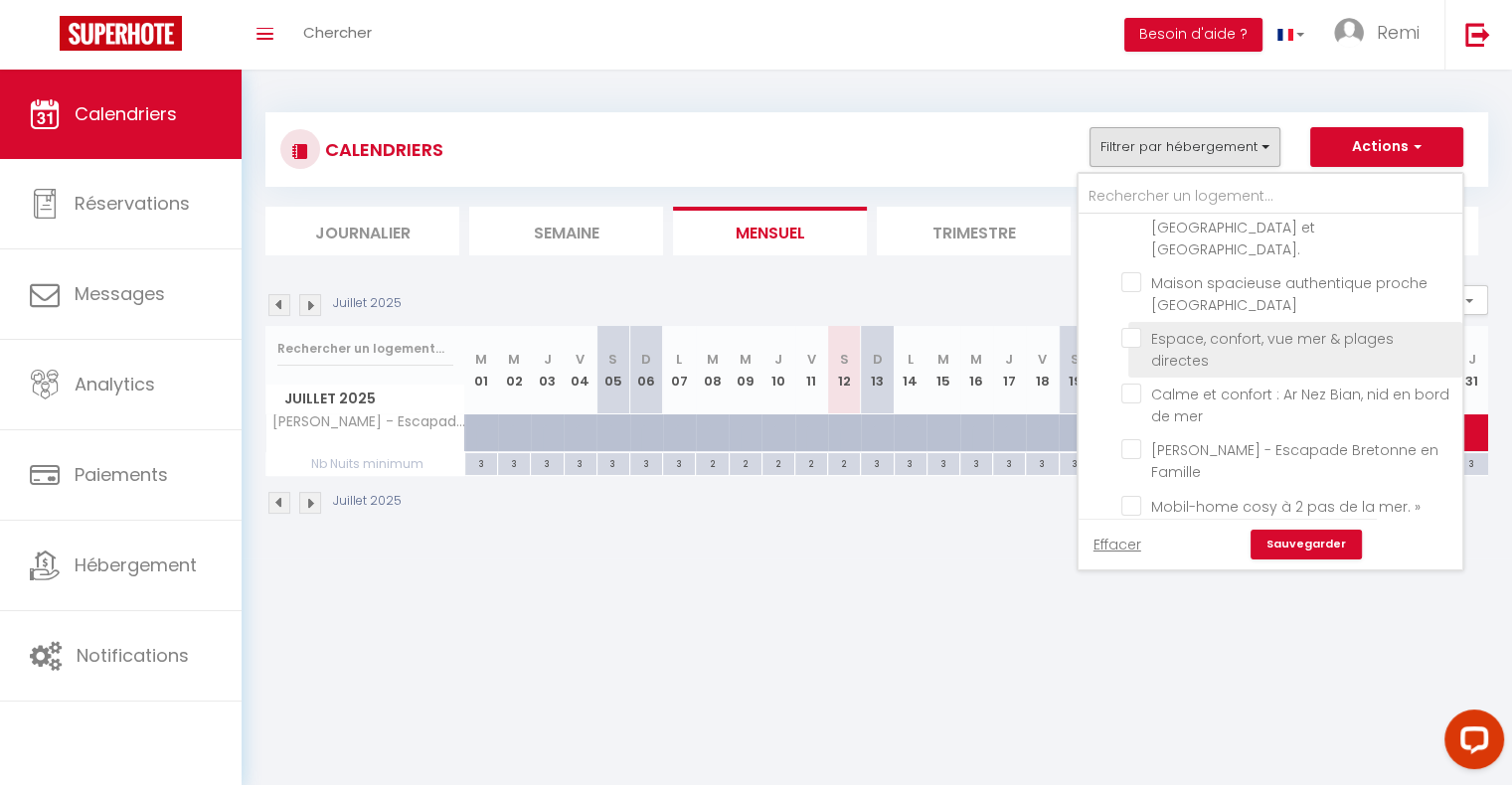 scroll, scrollTop: 171, scrollLeft: 0, axis: vertical 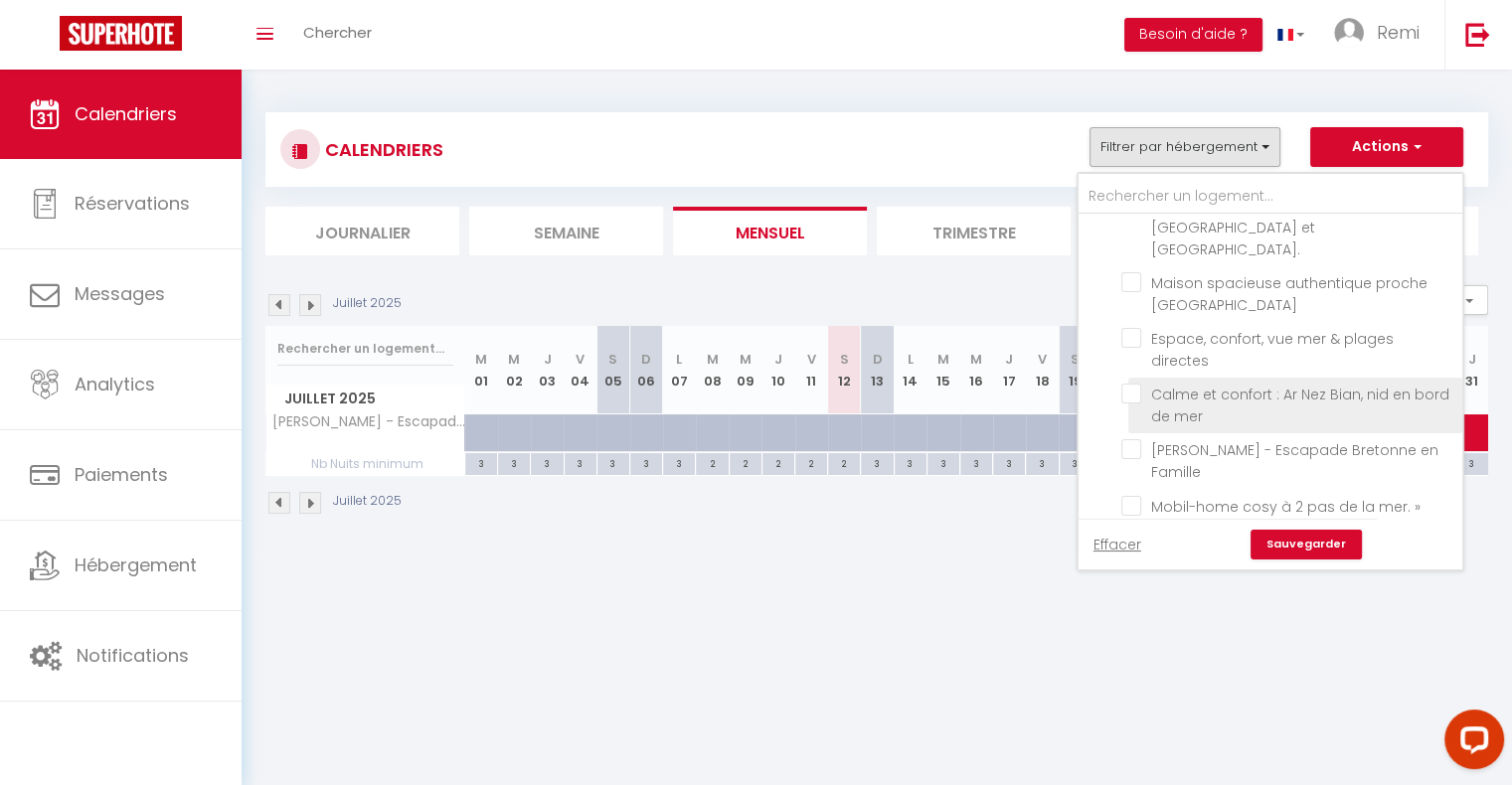 click on "Calme et confort : Ar Nez Bian, nid en bord de mer" at bounding box center [1288, 393] 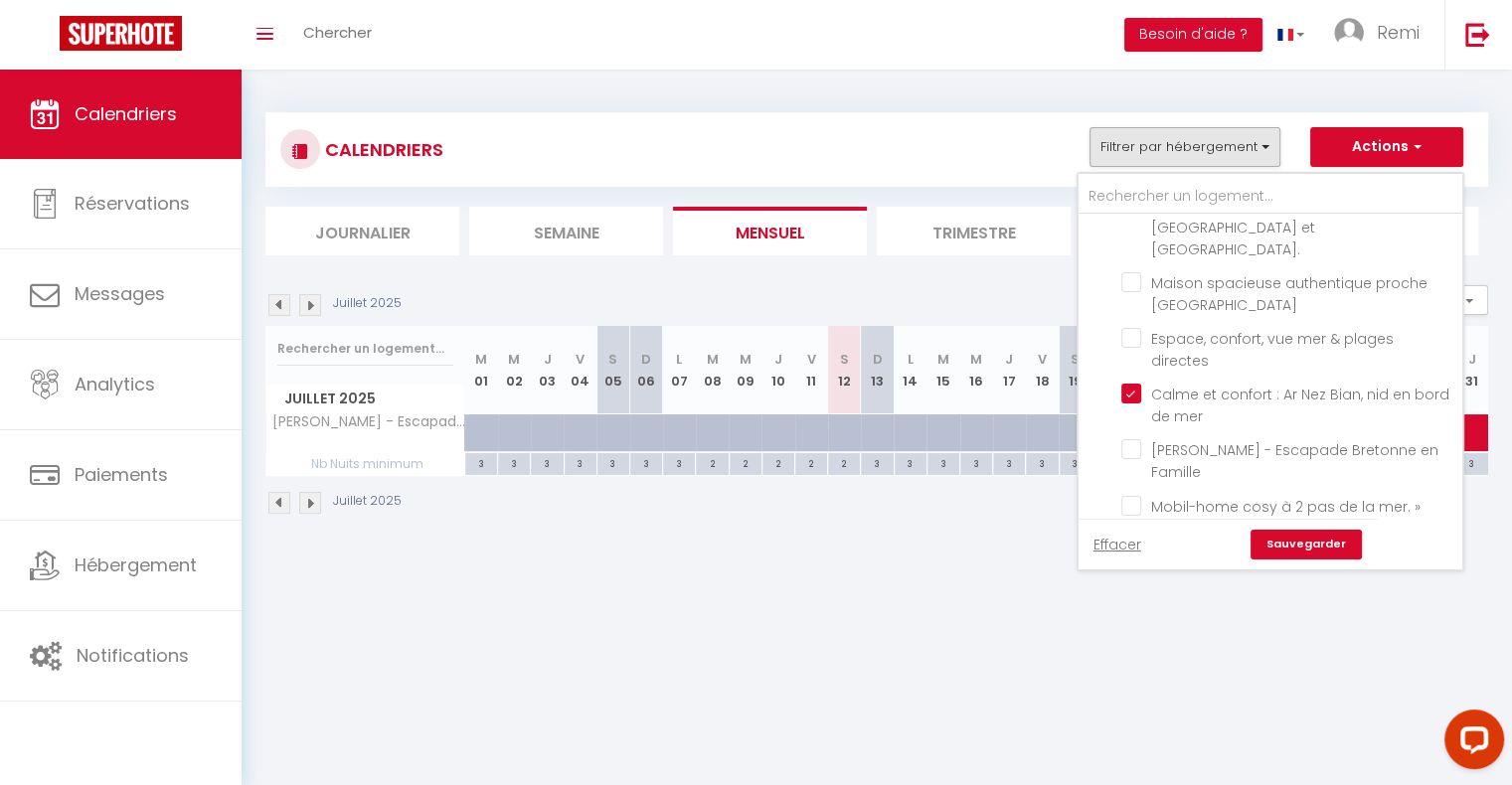 click on "Sauvegarder" at bounding box center (1306, 545) 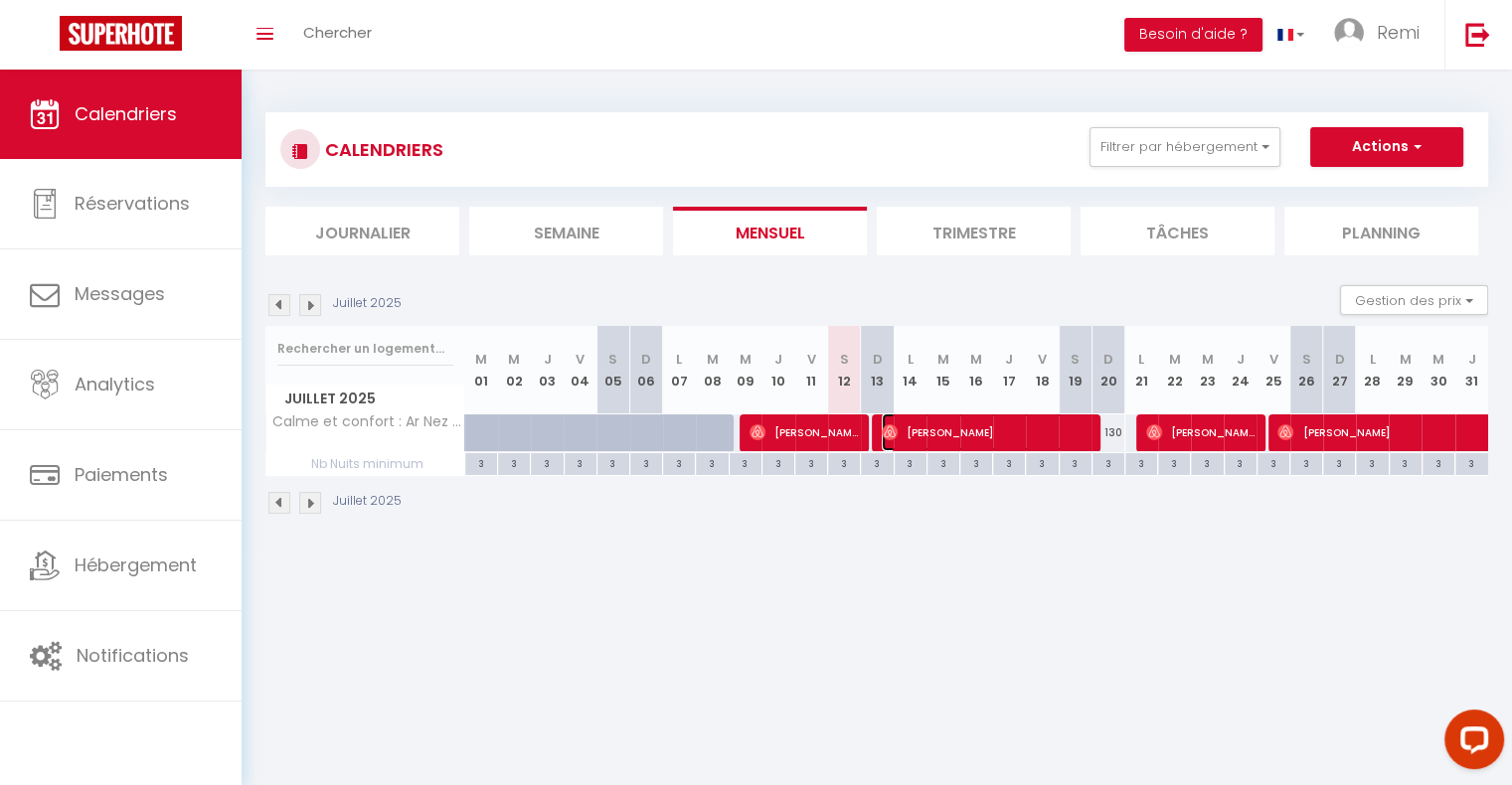 click on "Stéphane Madore" at bounding box center [985, 432] 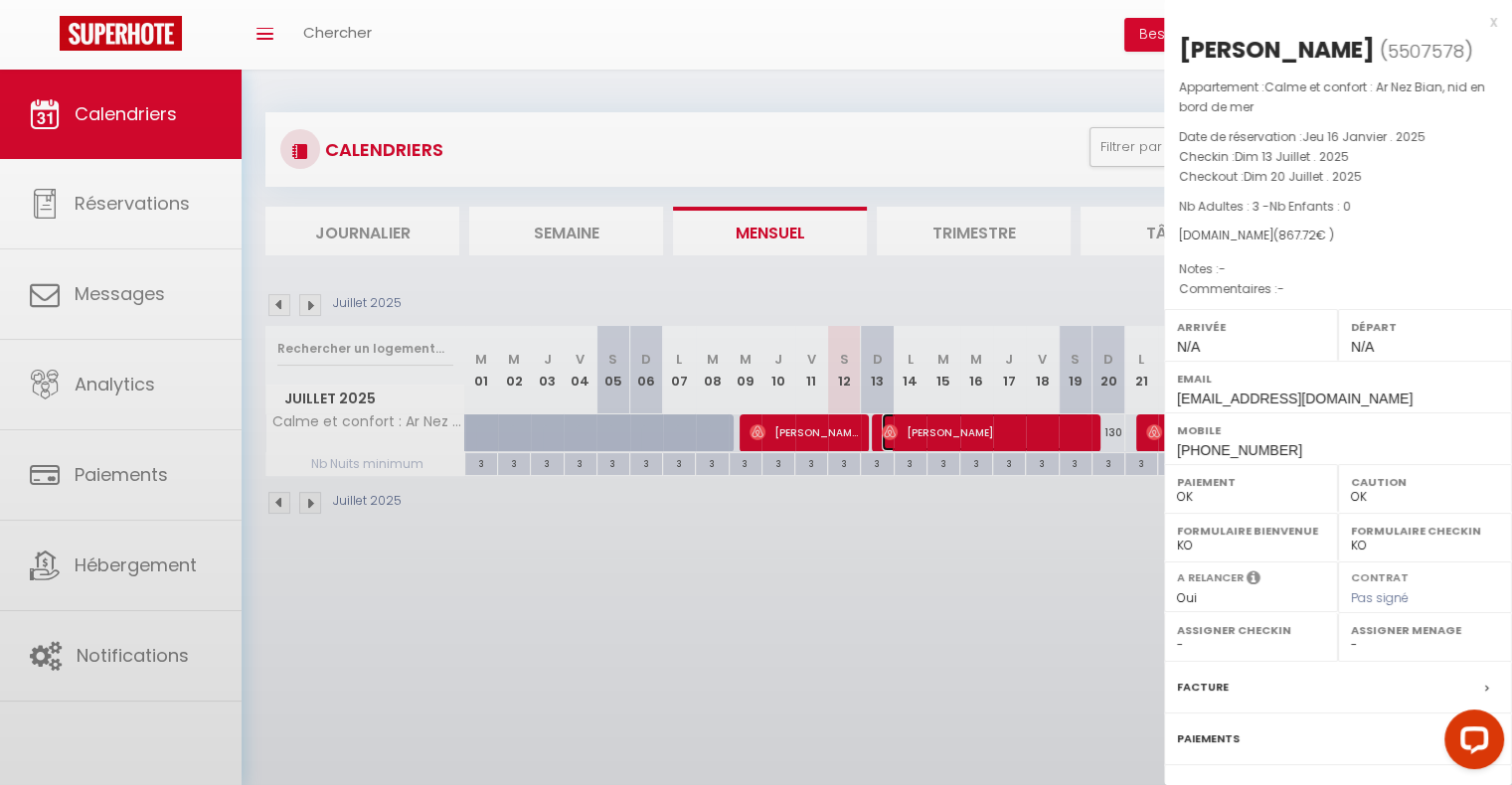 select on "41362" 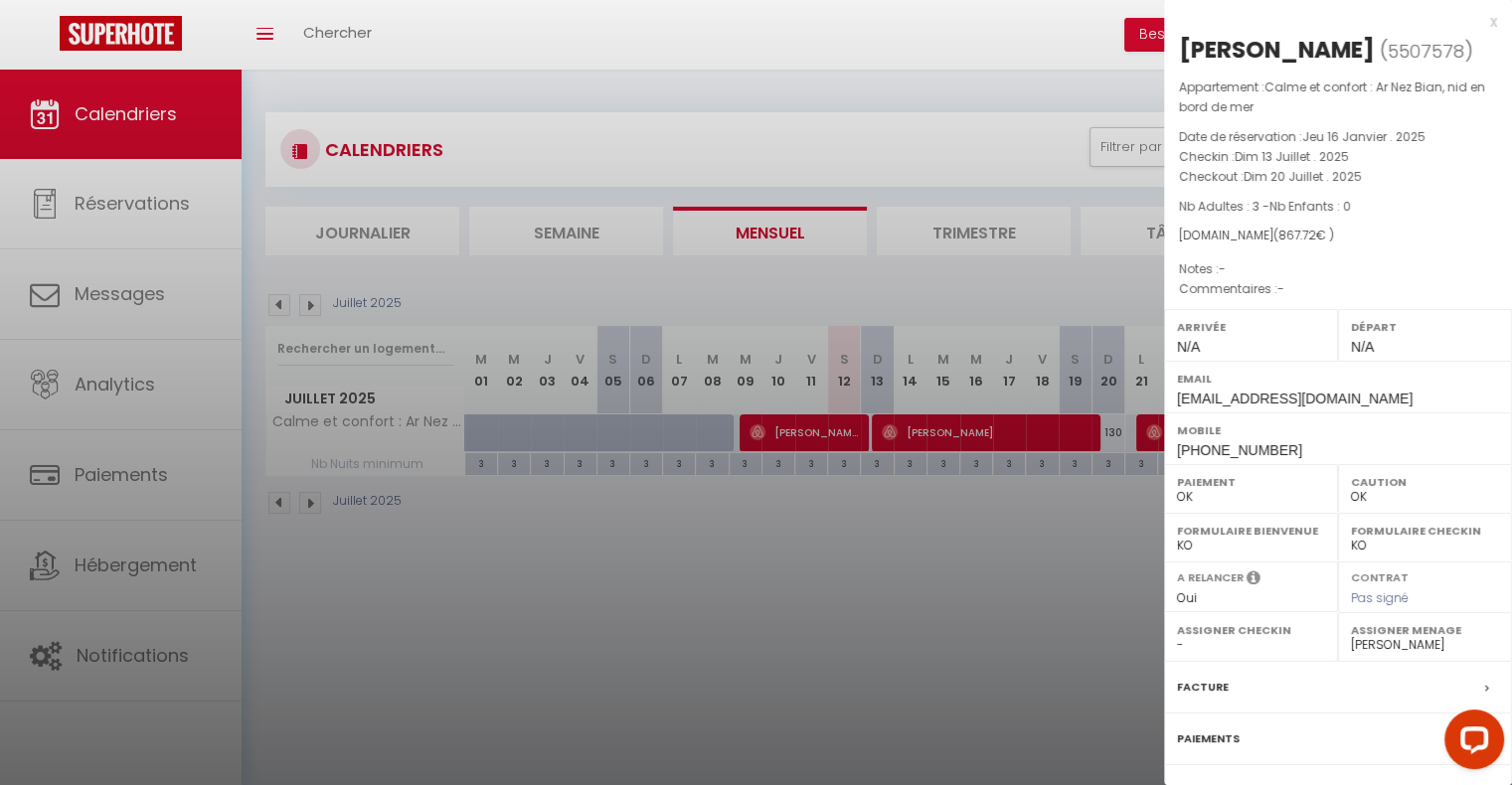 click at bounding box center (756, 392) 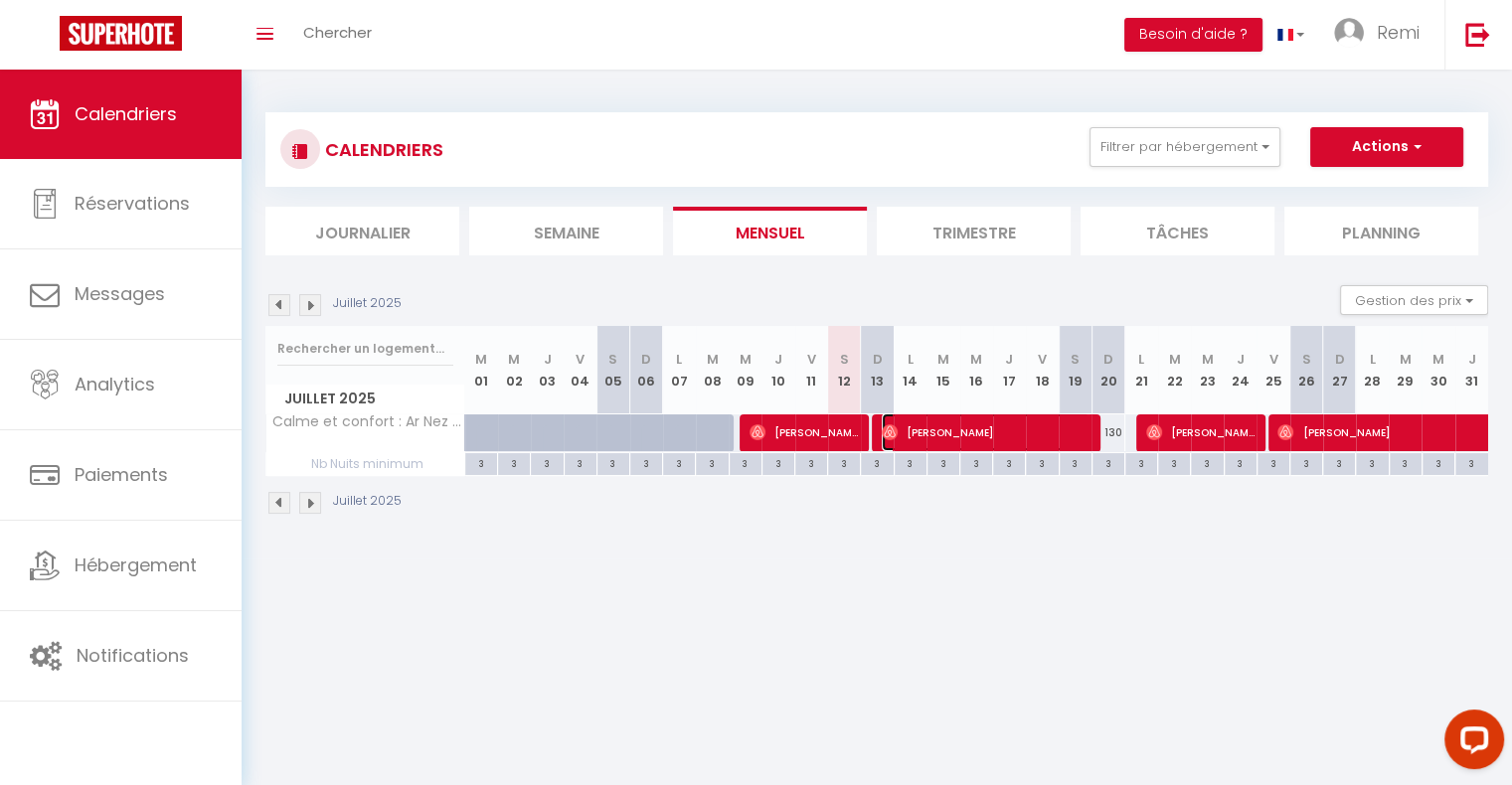 click on "Stéphane Madore" at bounding box center (985, 432) 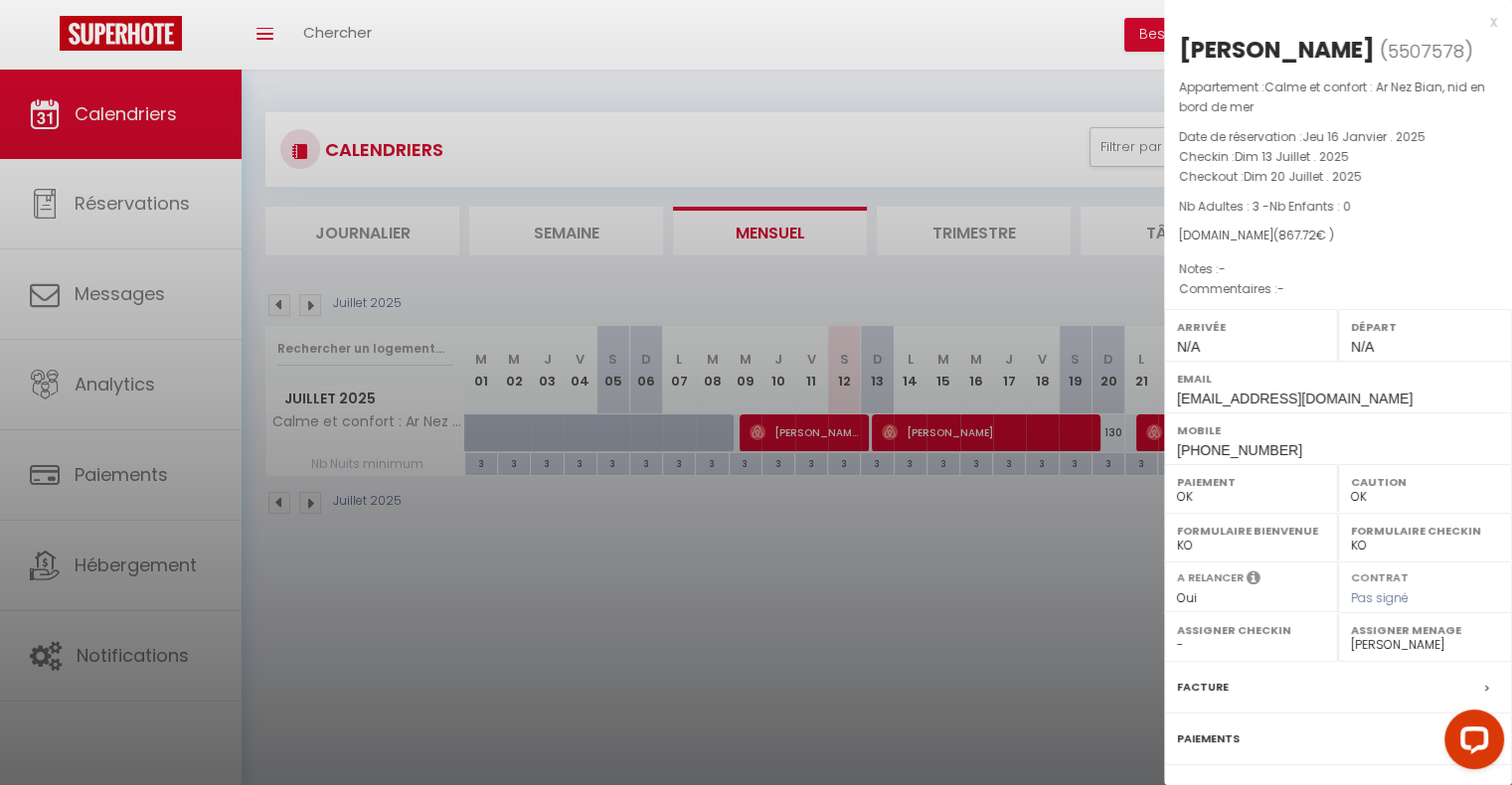 click at bounding box center [756, 392] 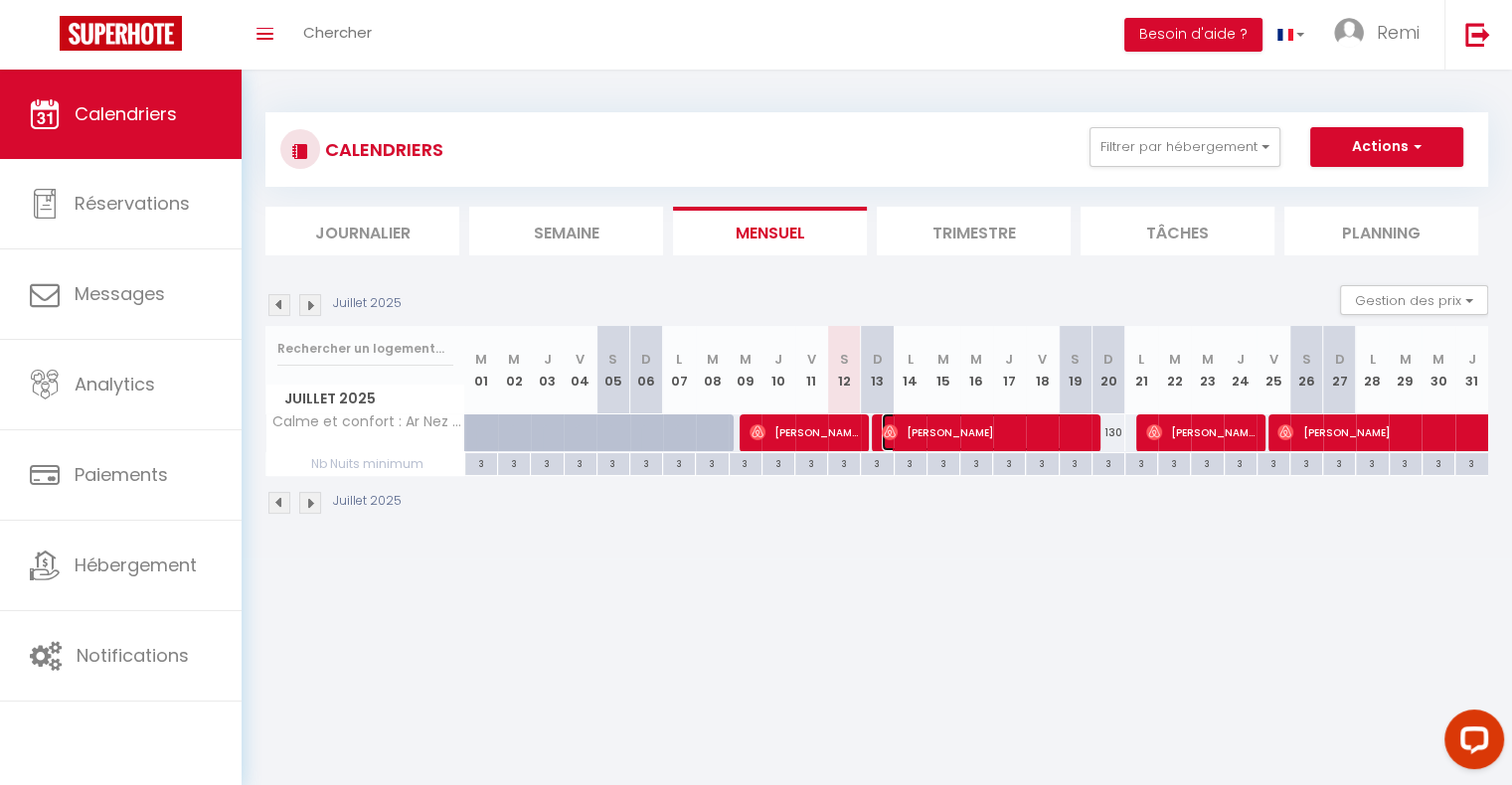 click on "Stéphane Madore" at bounding box center (985, 432) 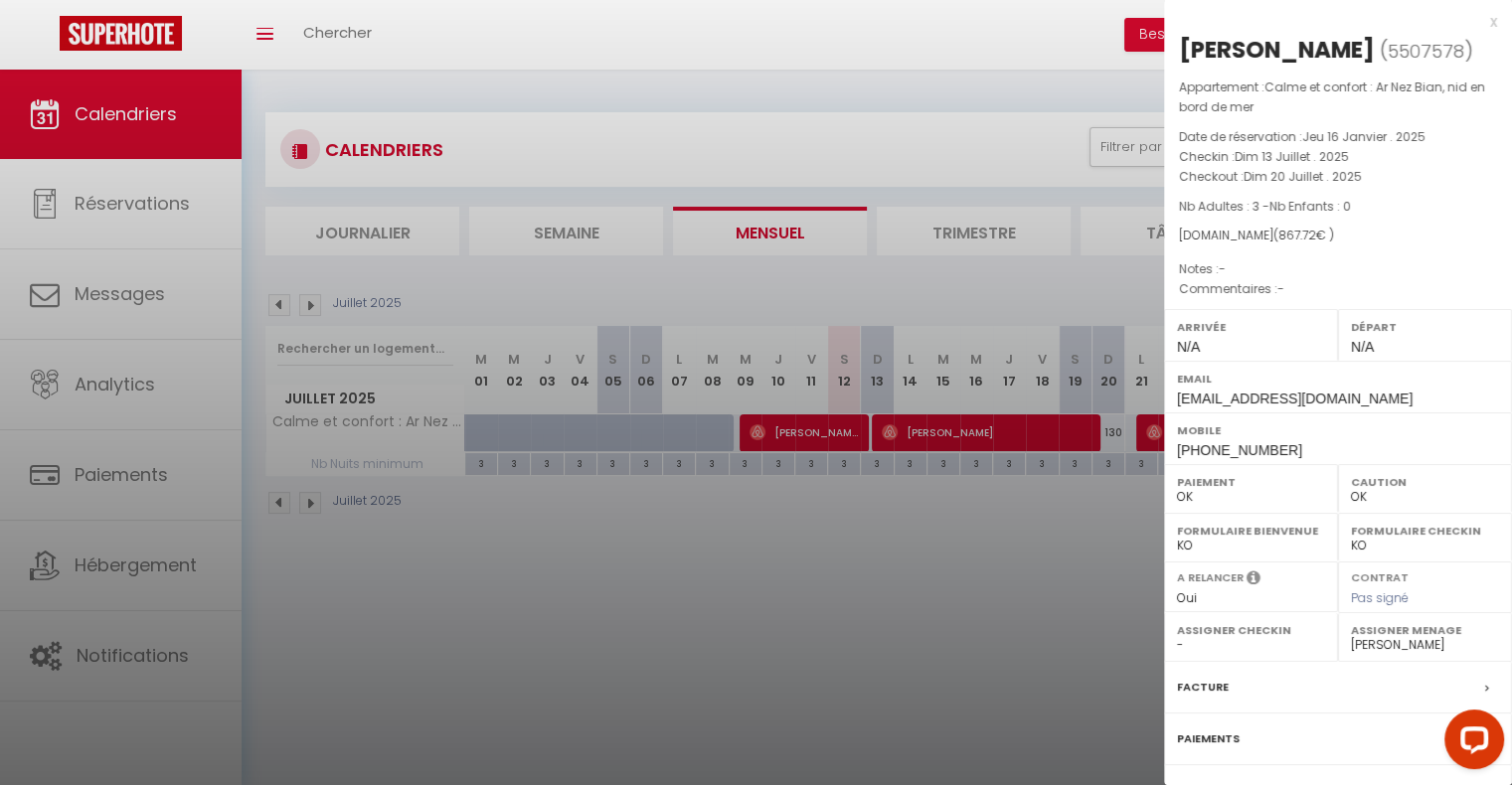 click at bounding box center (756, 392) 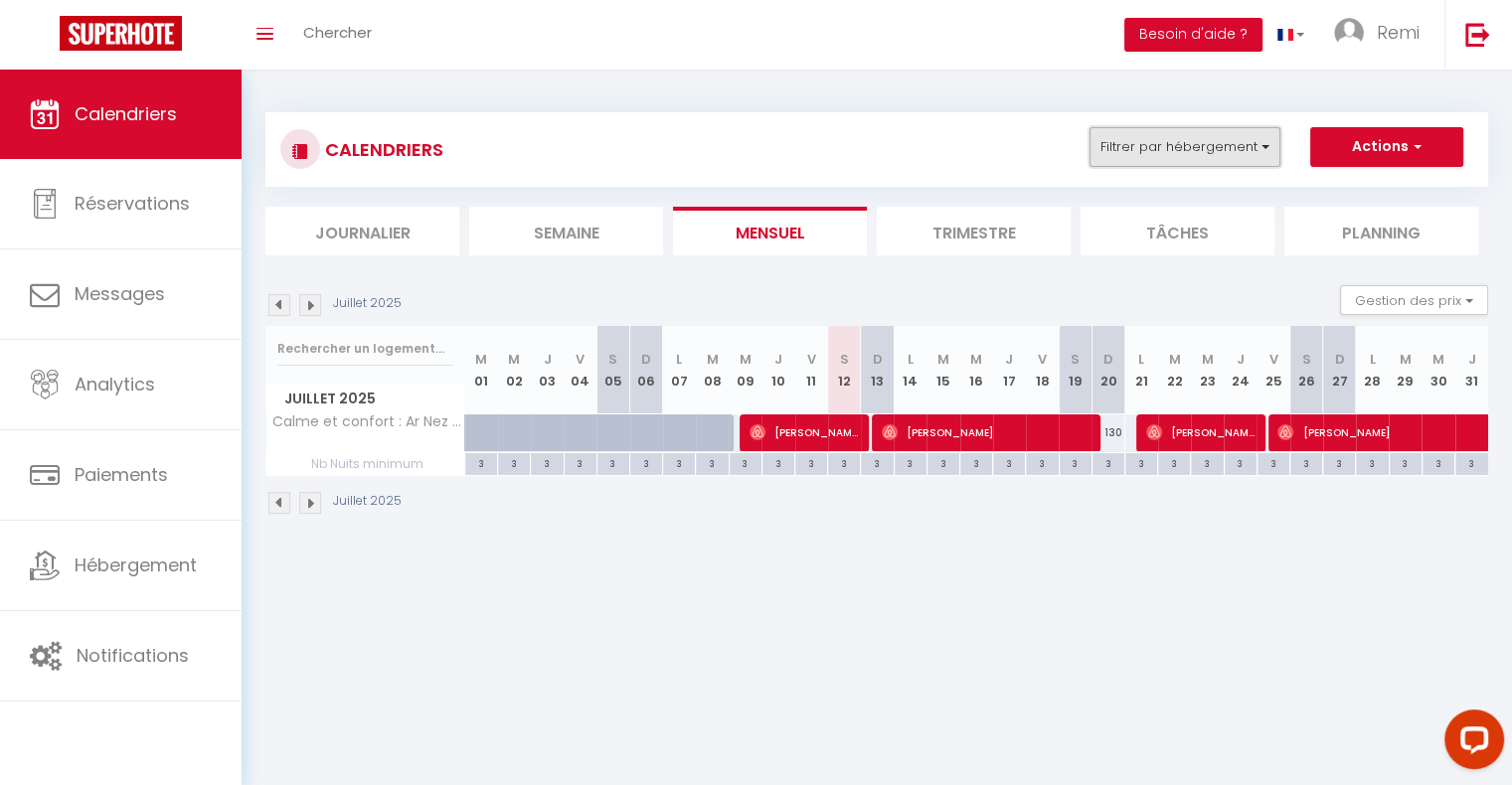 click on "Filtrer par hébergement" at bounding box center [1185, 147] 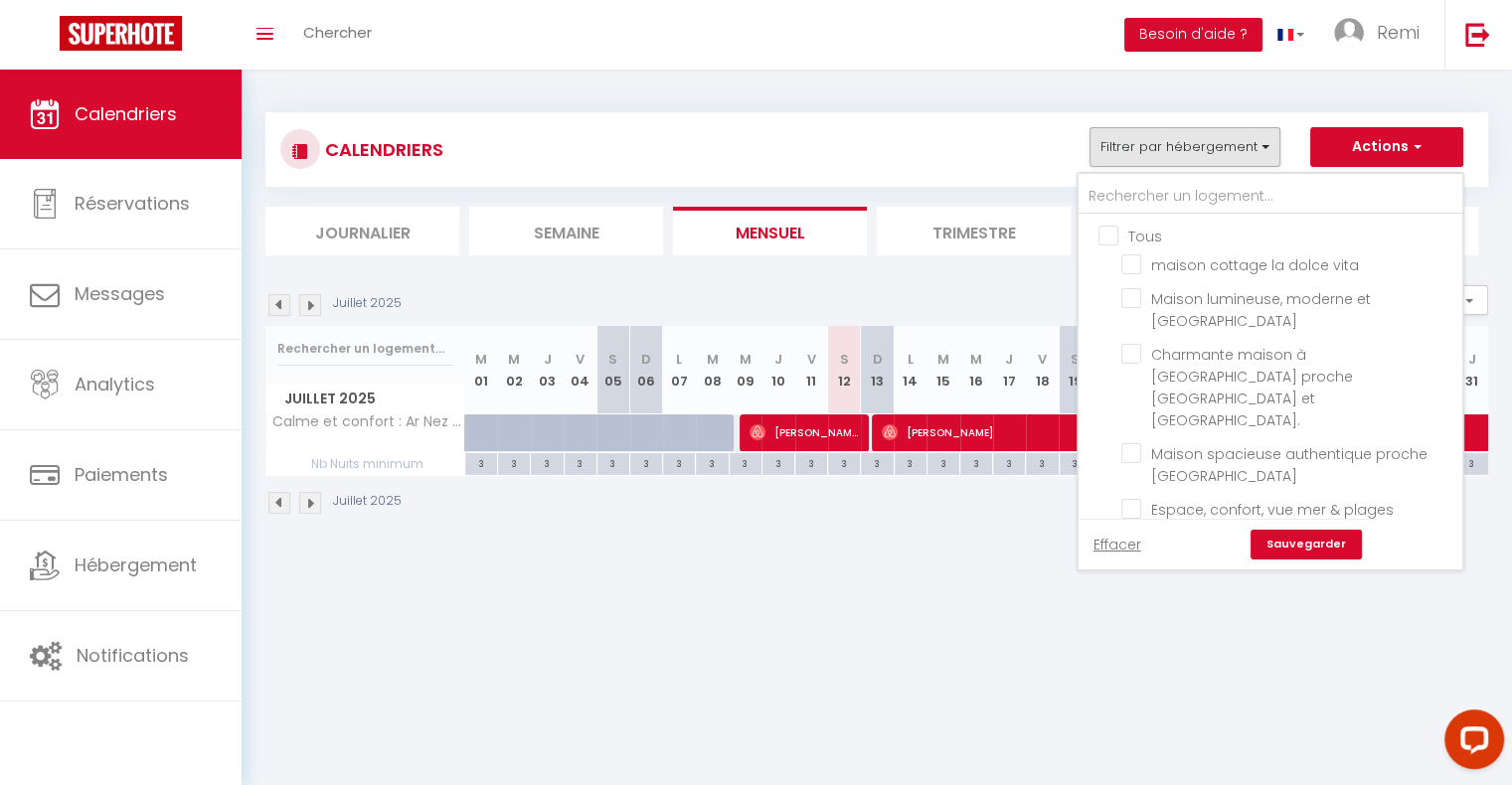 click on "Tous" at bounding box center [1290, 235] 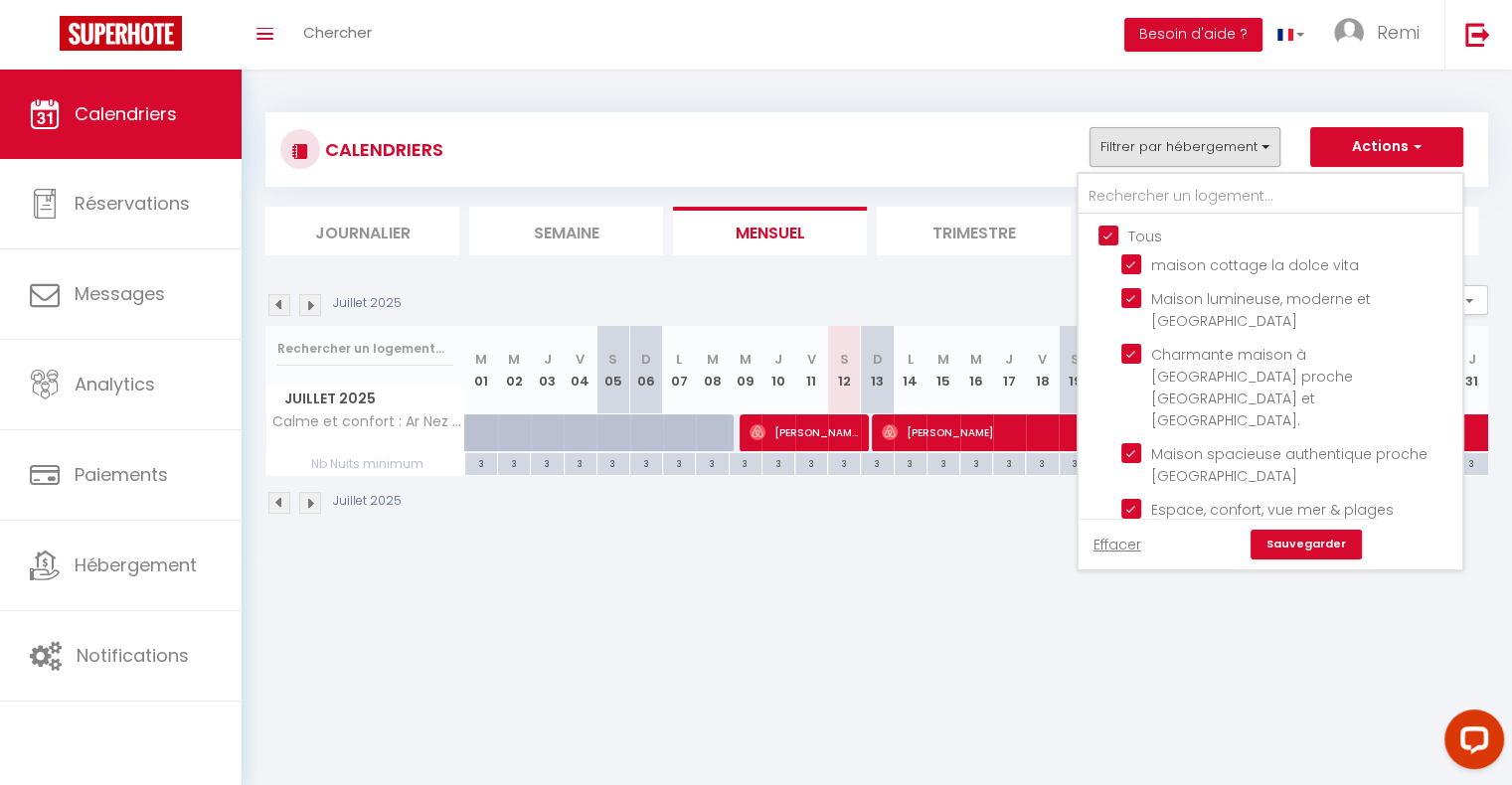 checkbox on "true" 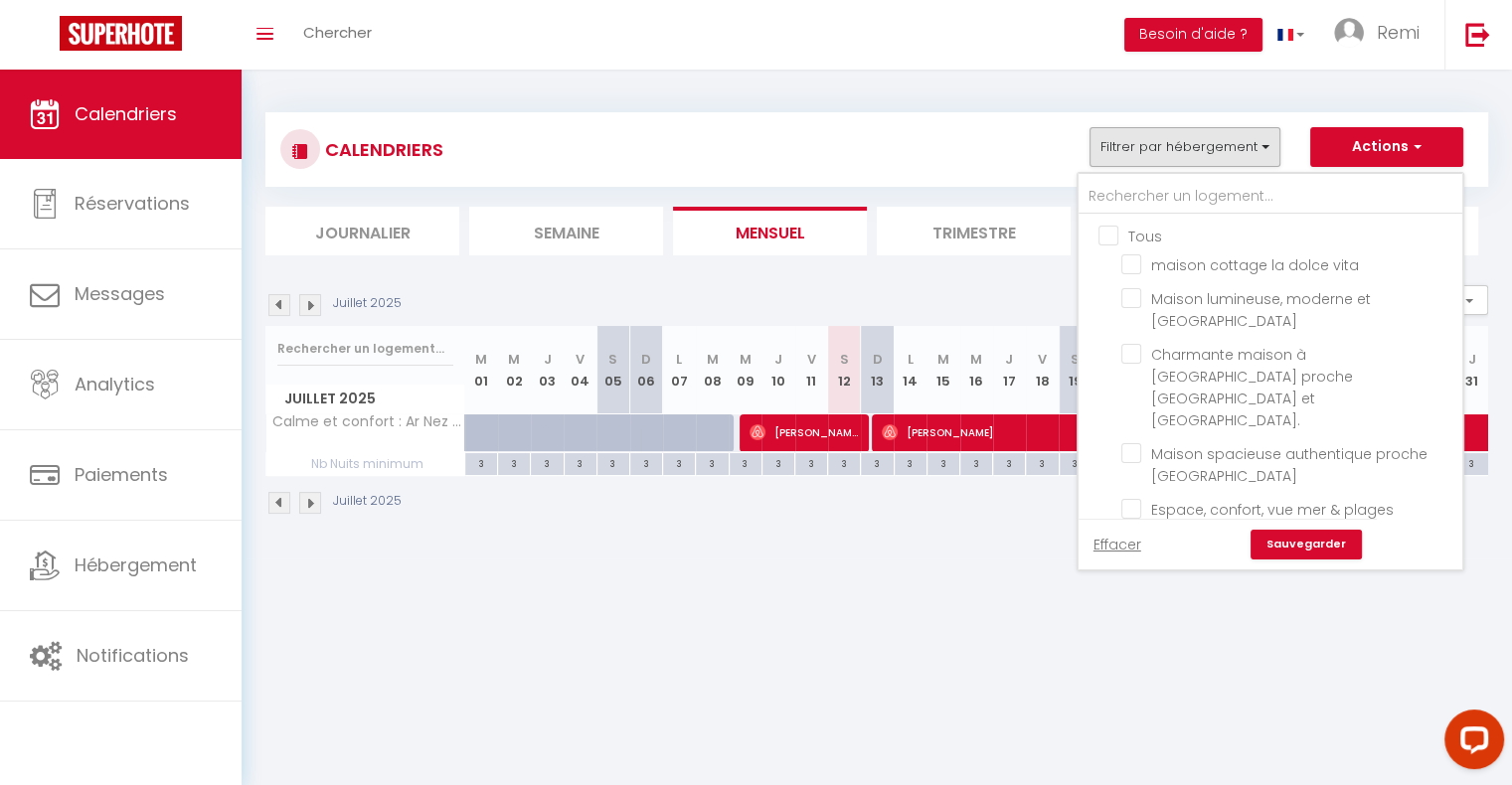 checkbox on "false" 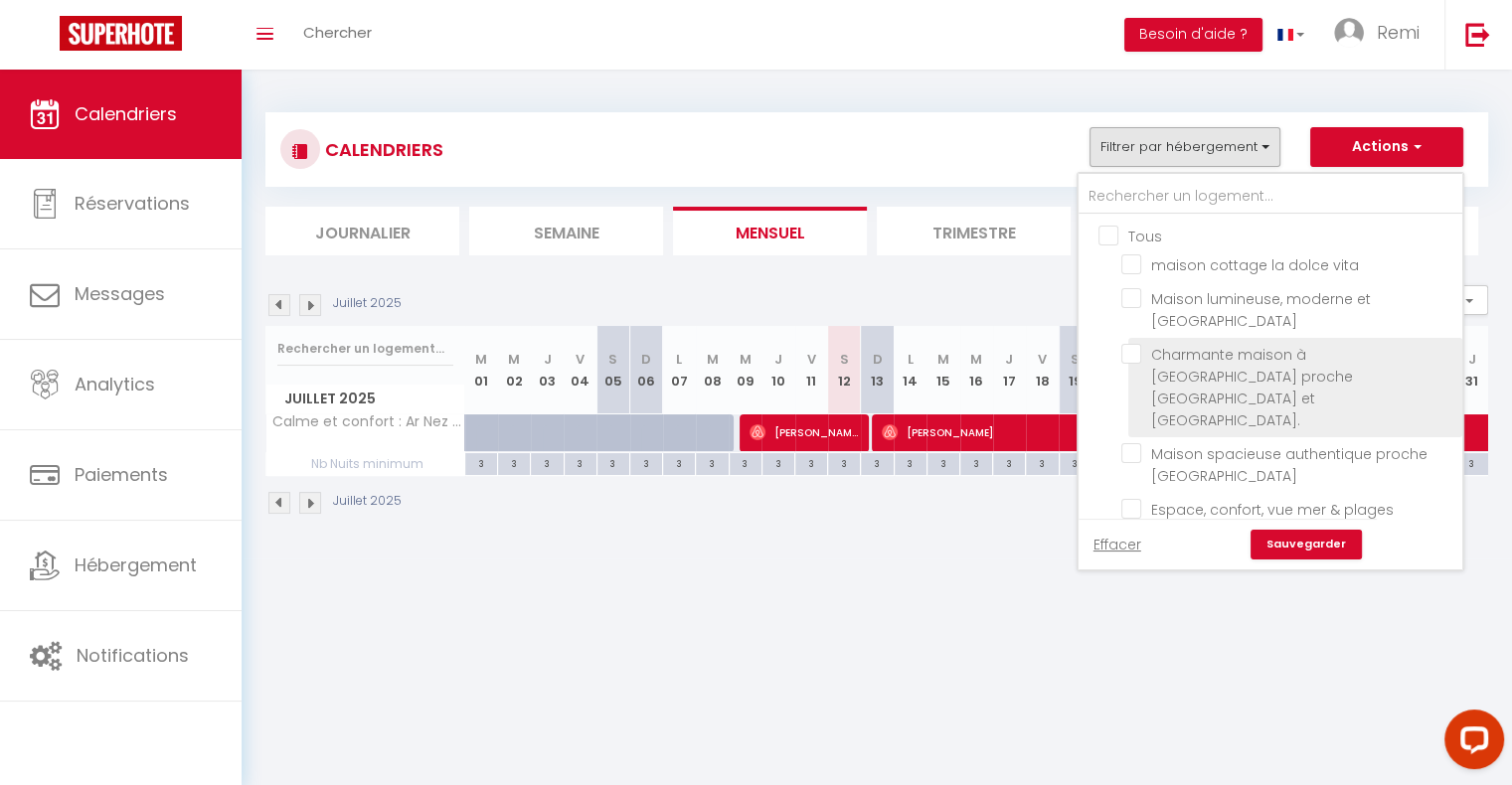 click on "Charmante maison à [GEOGRAPHIC_DATA] proche [GEOGRAPHIC_DATA] et [GEOGRAPHIC_DATA]." at bounding box center [1288, 354] 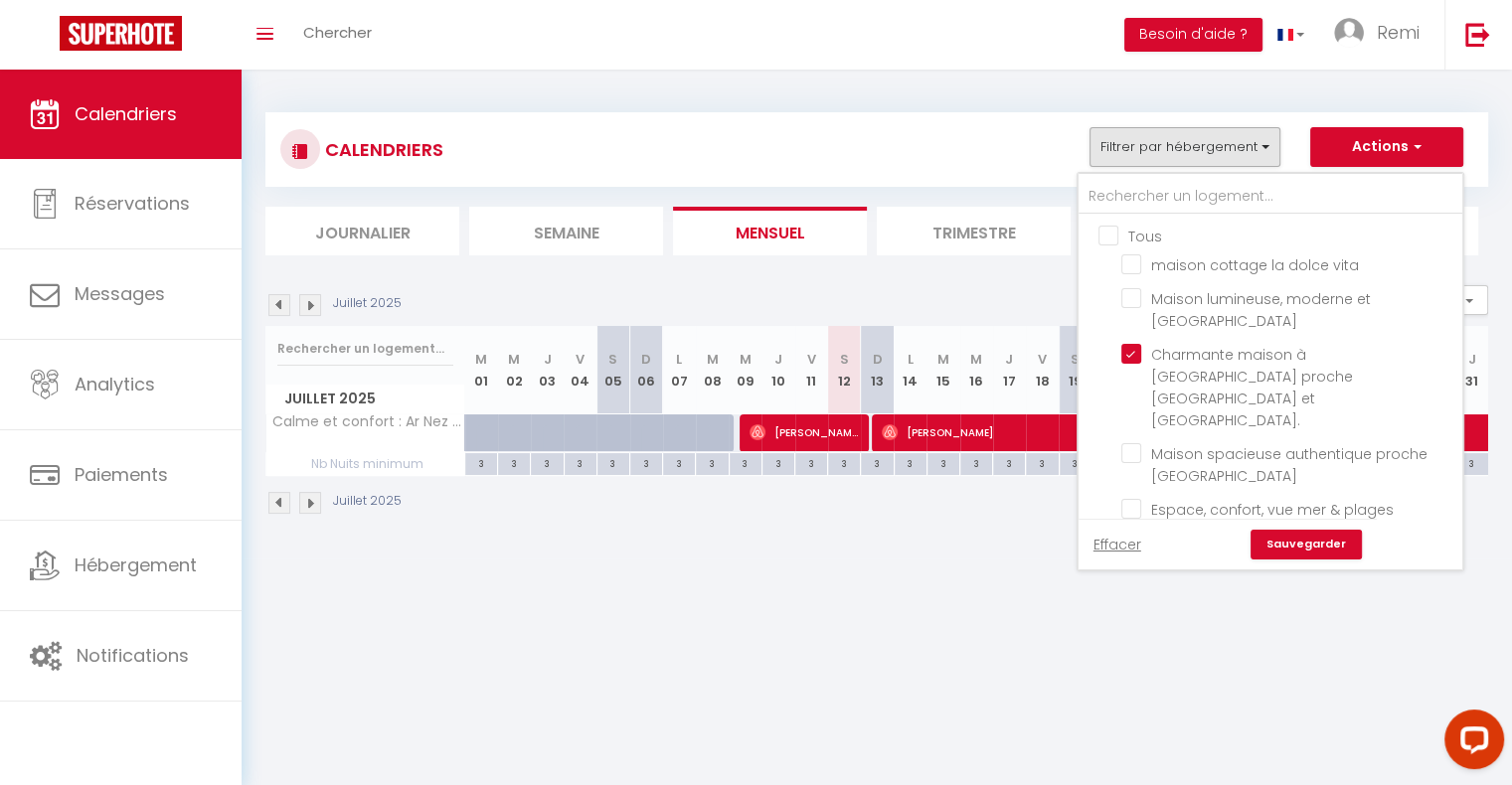 click on "Sauvegarder" at bounding box center [1306, 545] 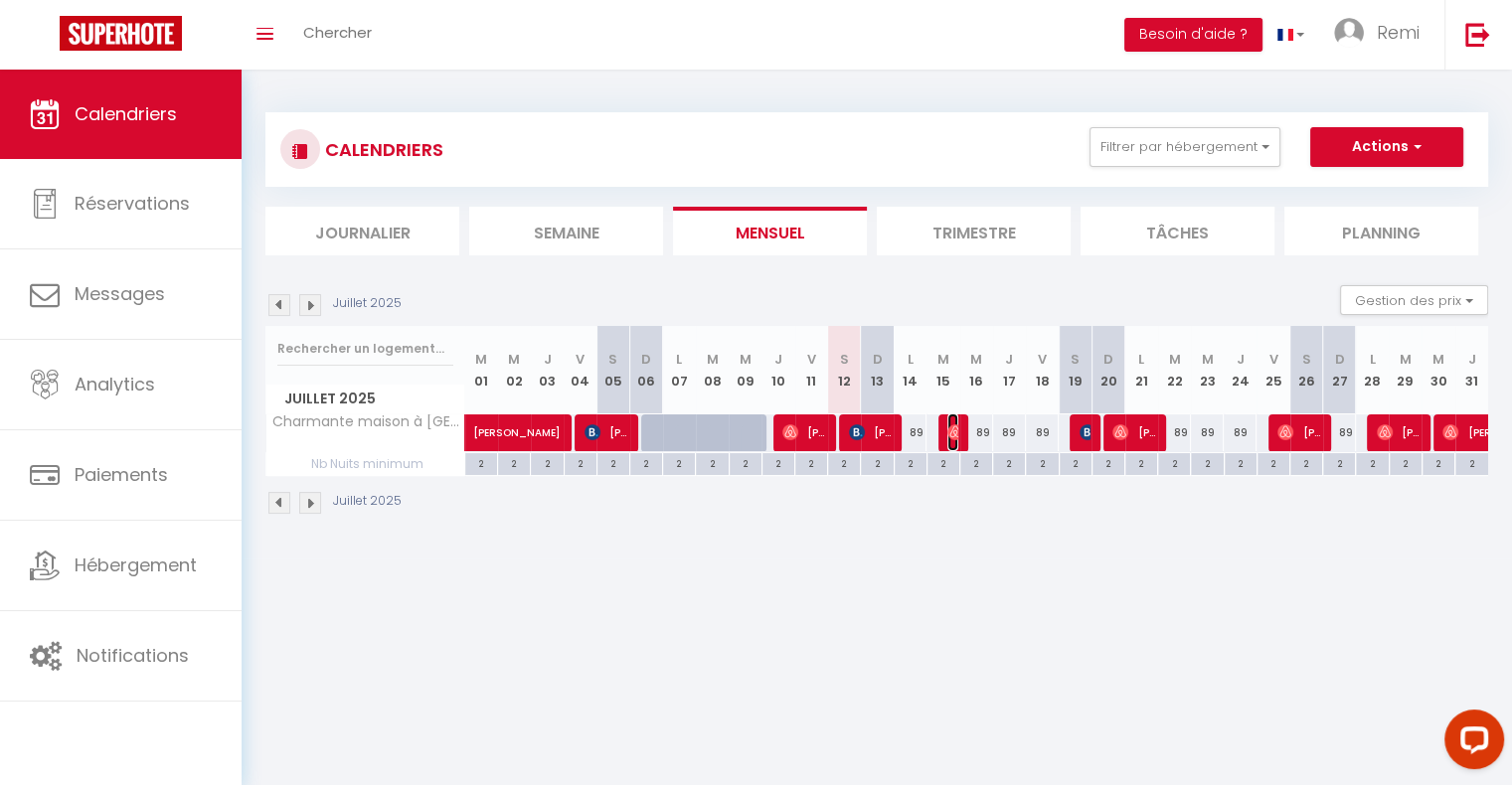 click at bounding box center [955, 432] 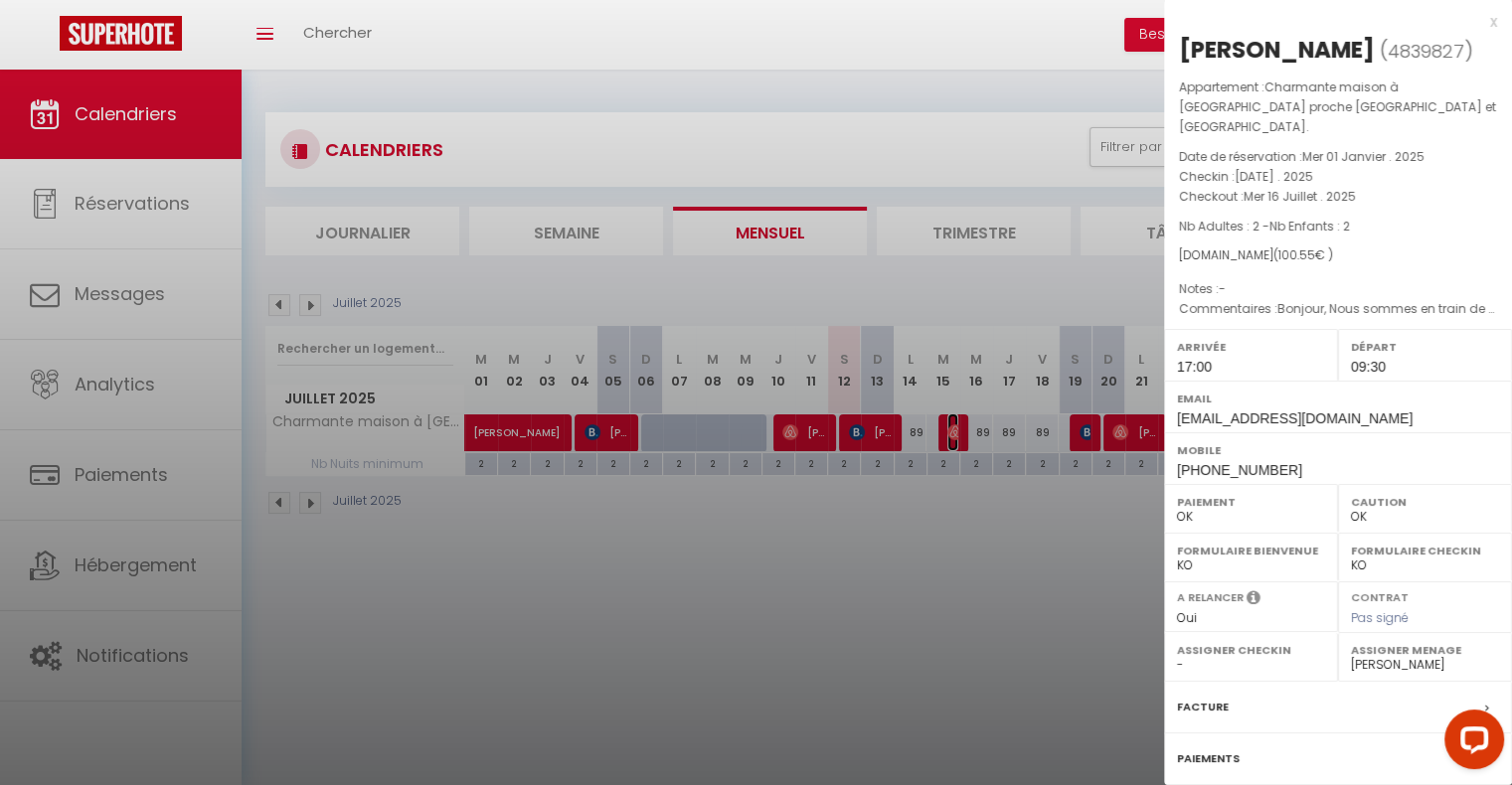 scroll, scrollTop: 157, scrollLeft: 0, axis: vertical 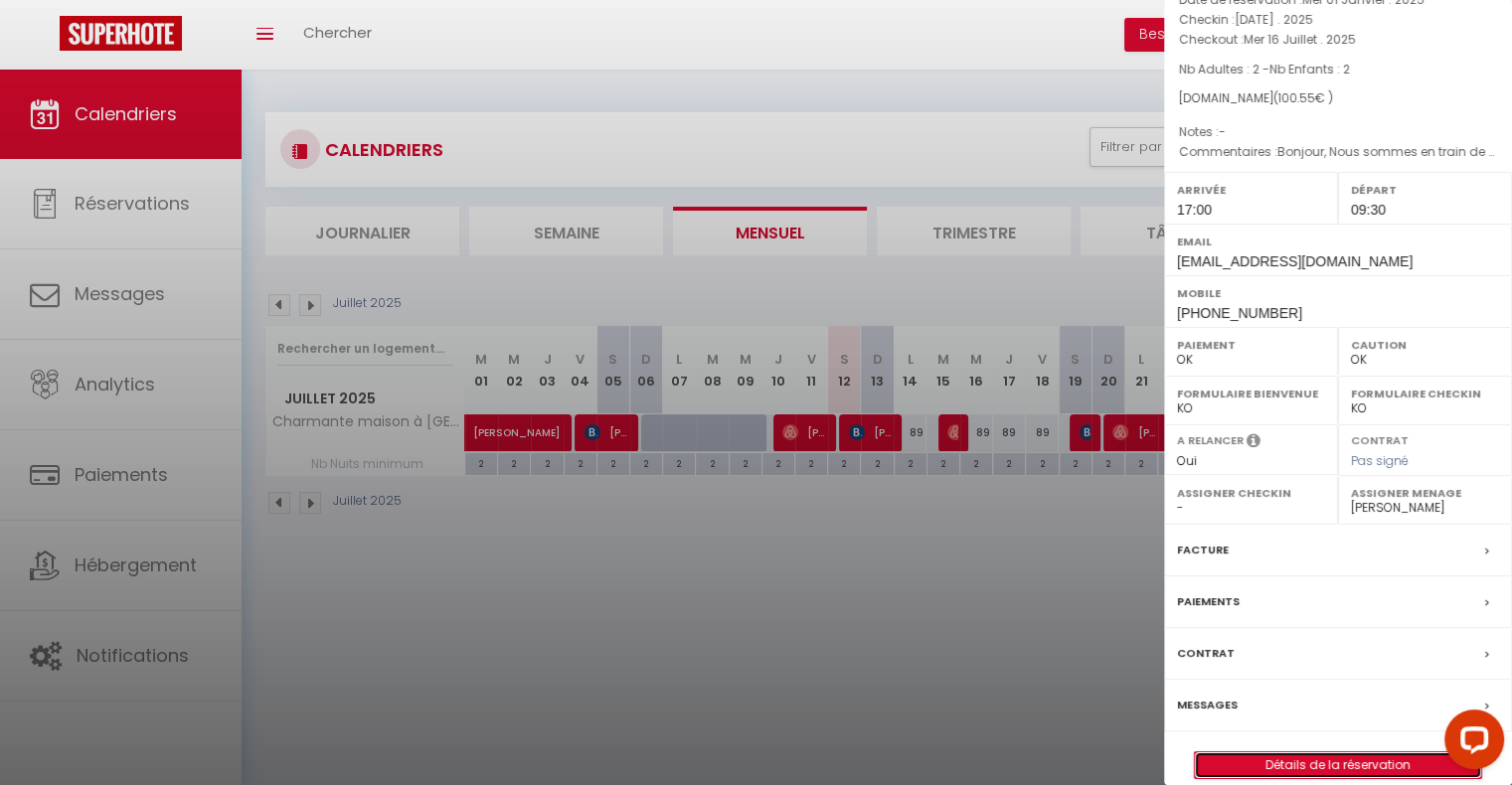 click on "Détails de la réservation" at bounding box center [1338, 765] 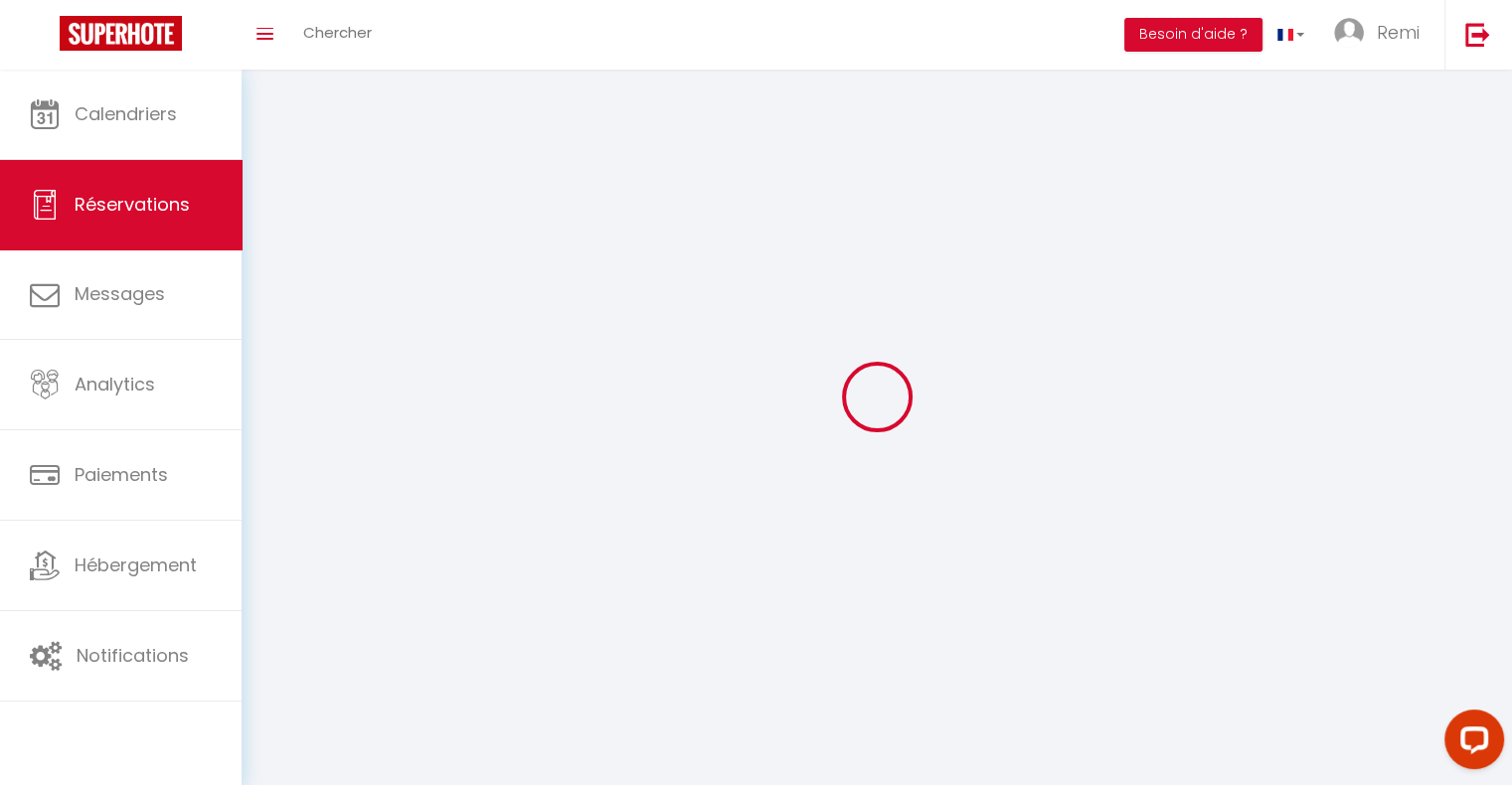 select 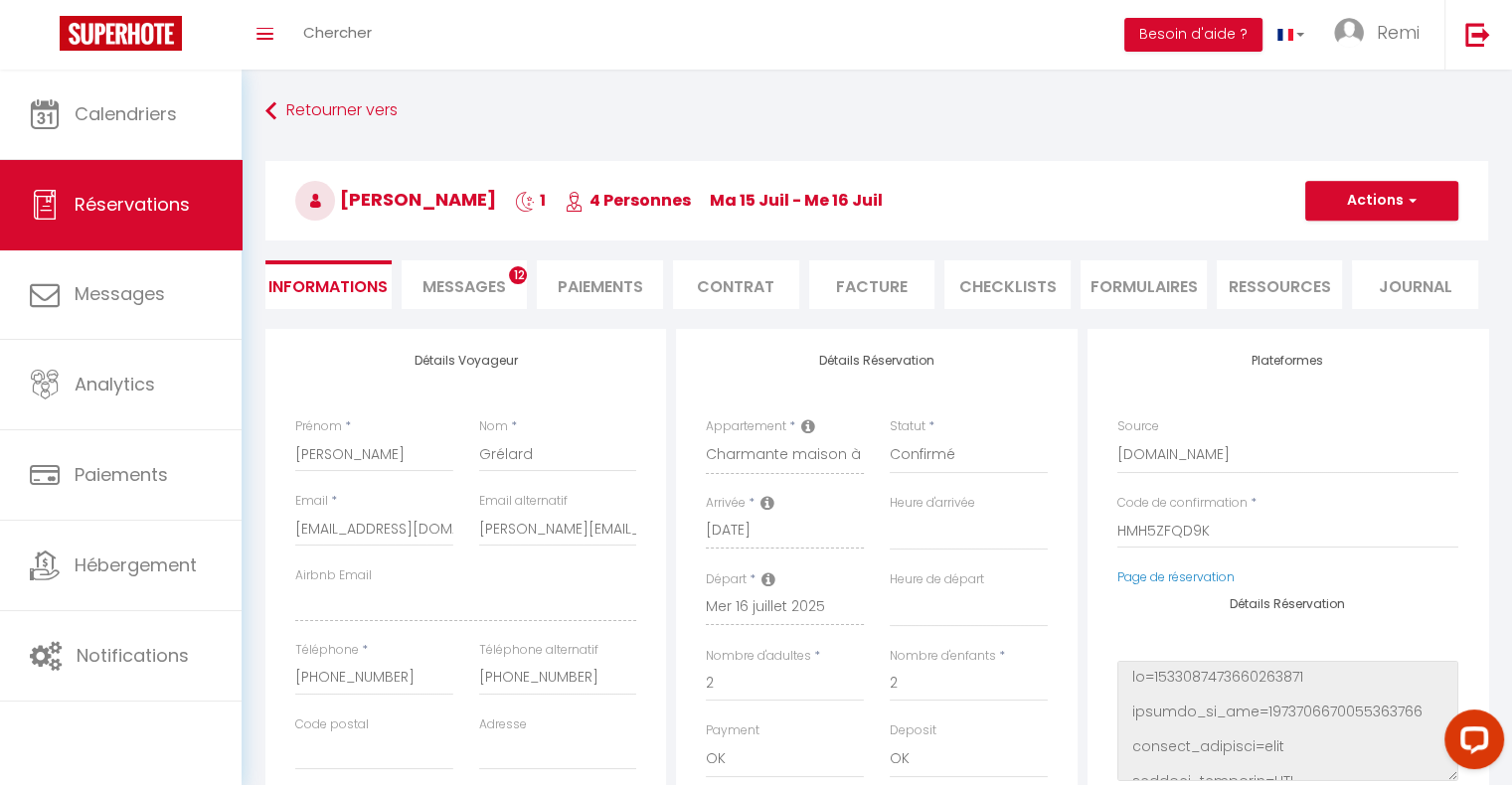 checkbox on "false" 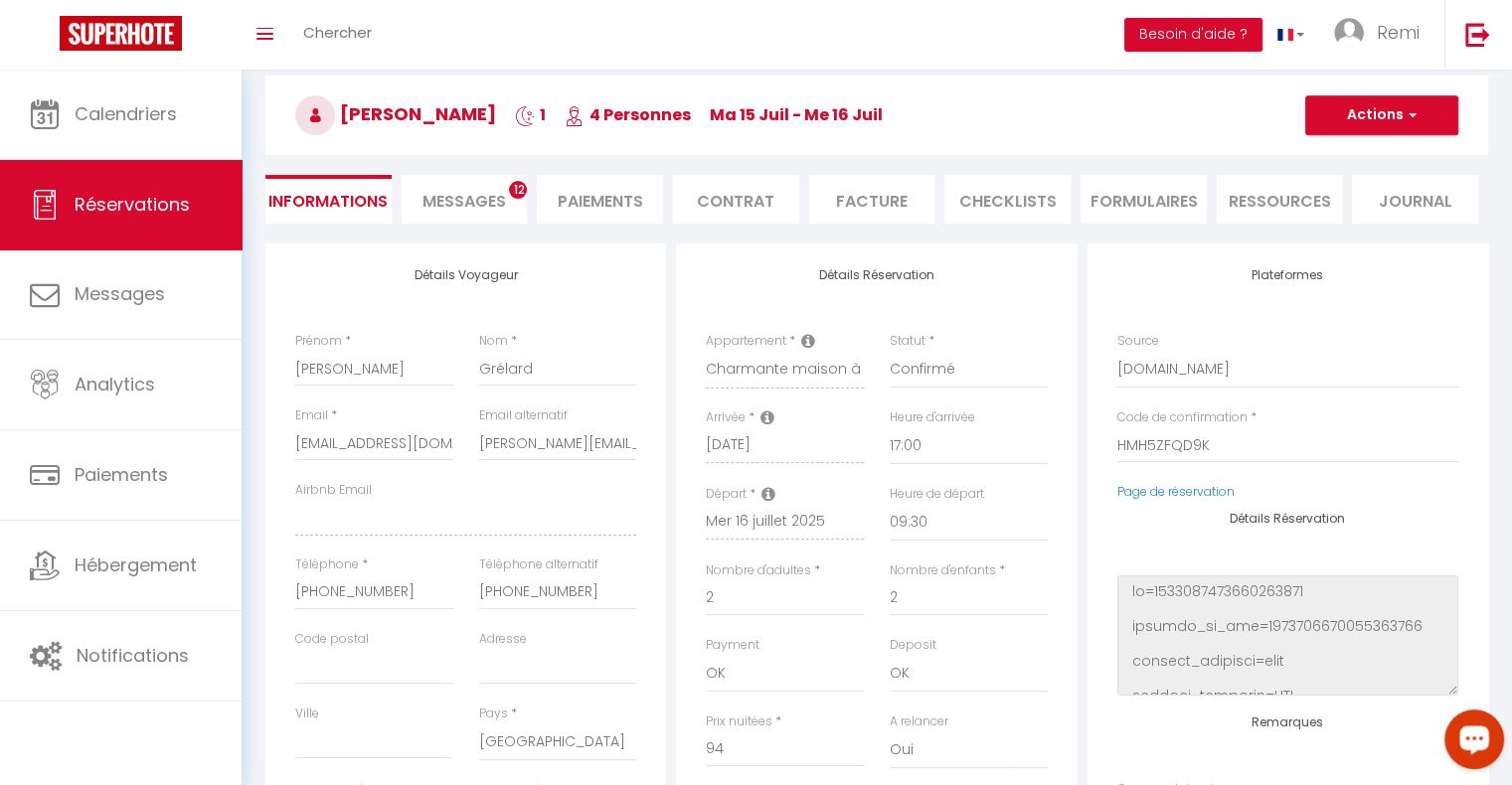 scroll, scrollTop: 0, scrollLeft: 0, axis: both 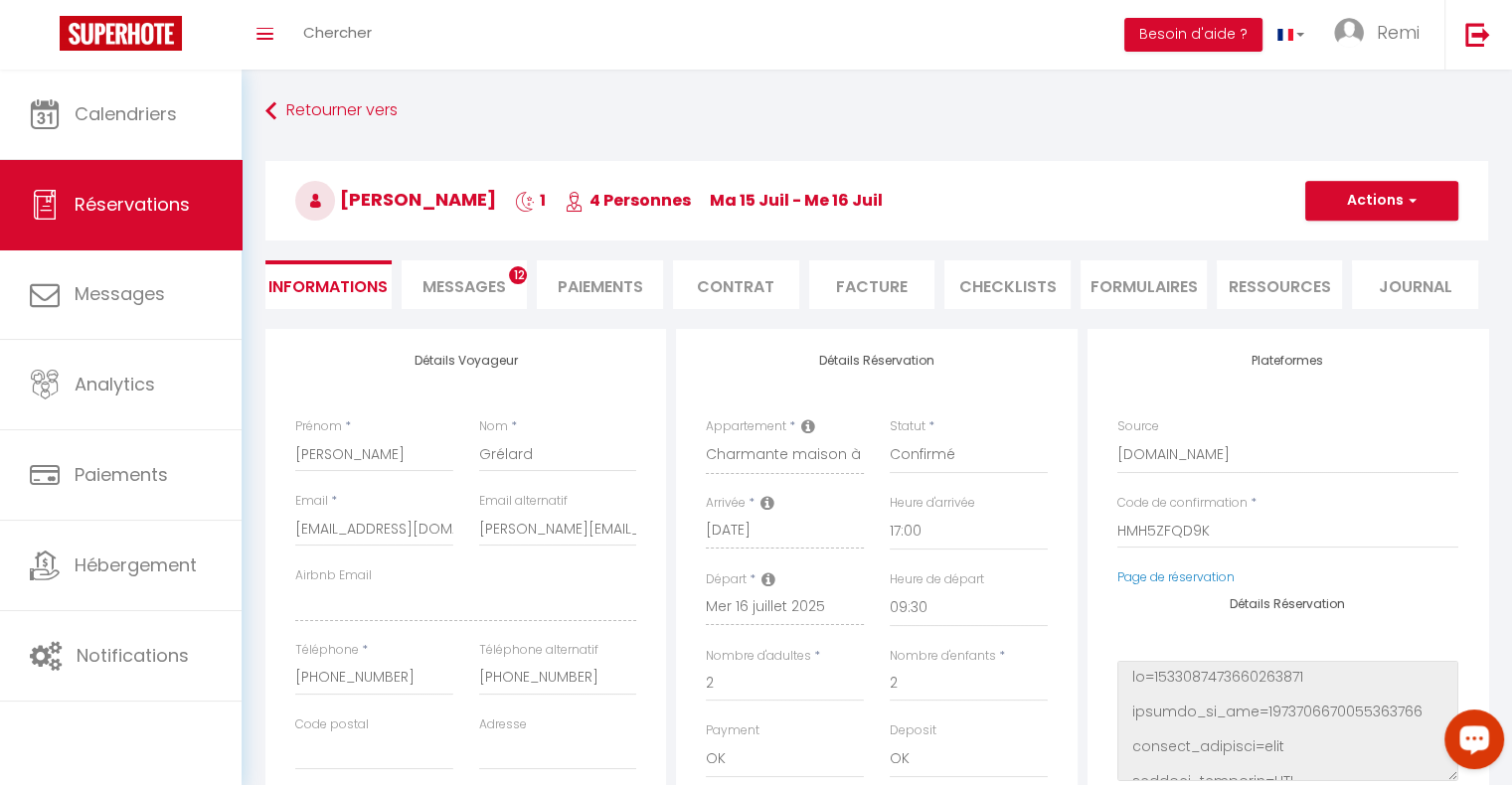 click on "Messages   12" at bounding box center [464, 284] 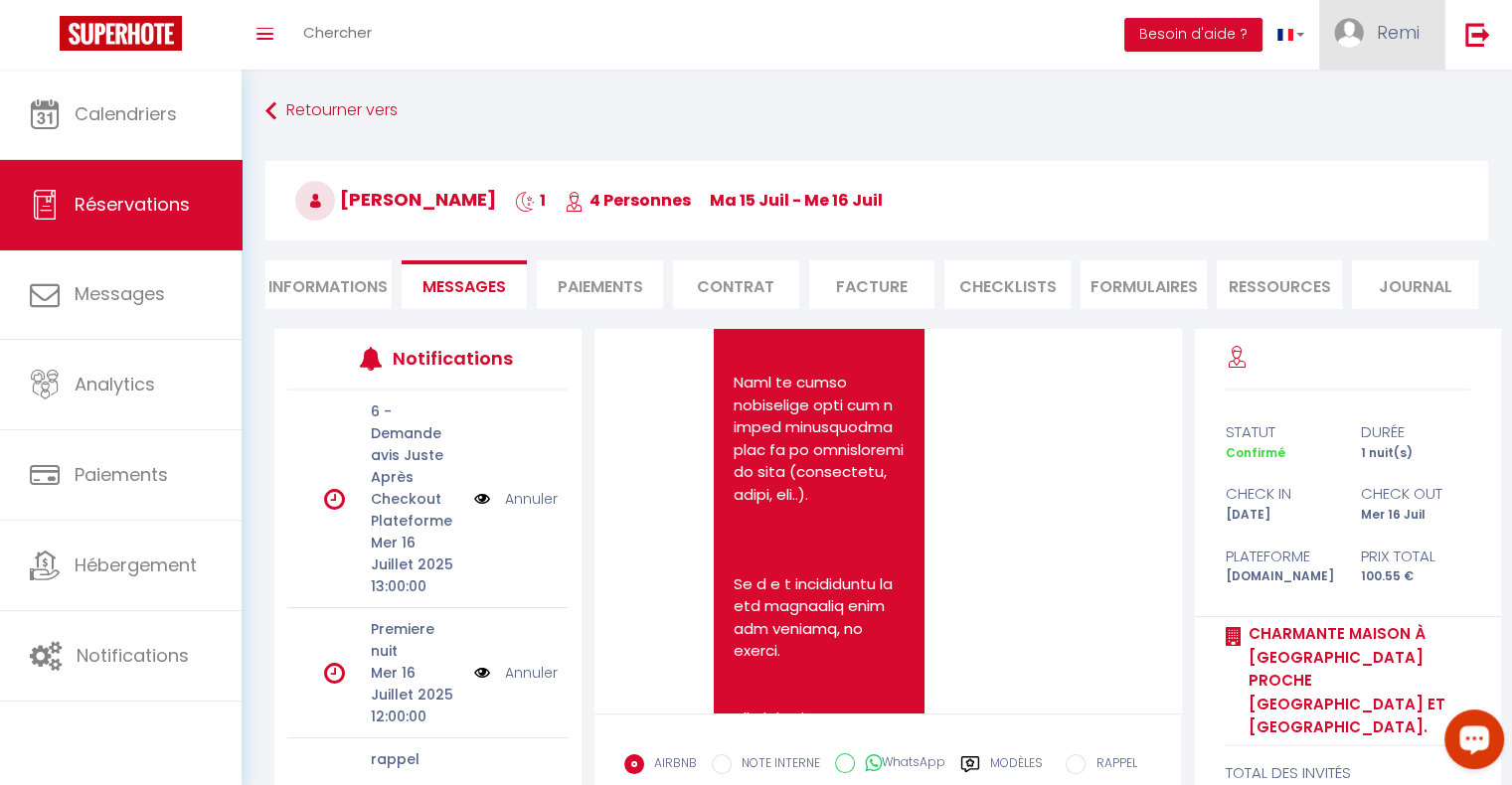 scroll, scrollTop: 4182, scrollLeft: 0, axis: vertical 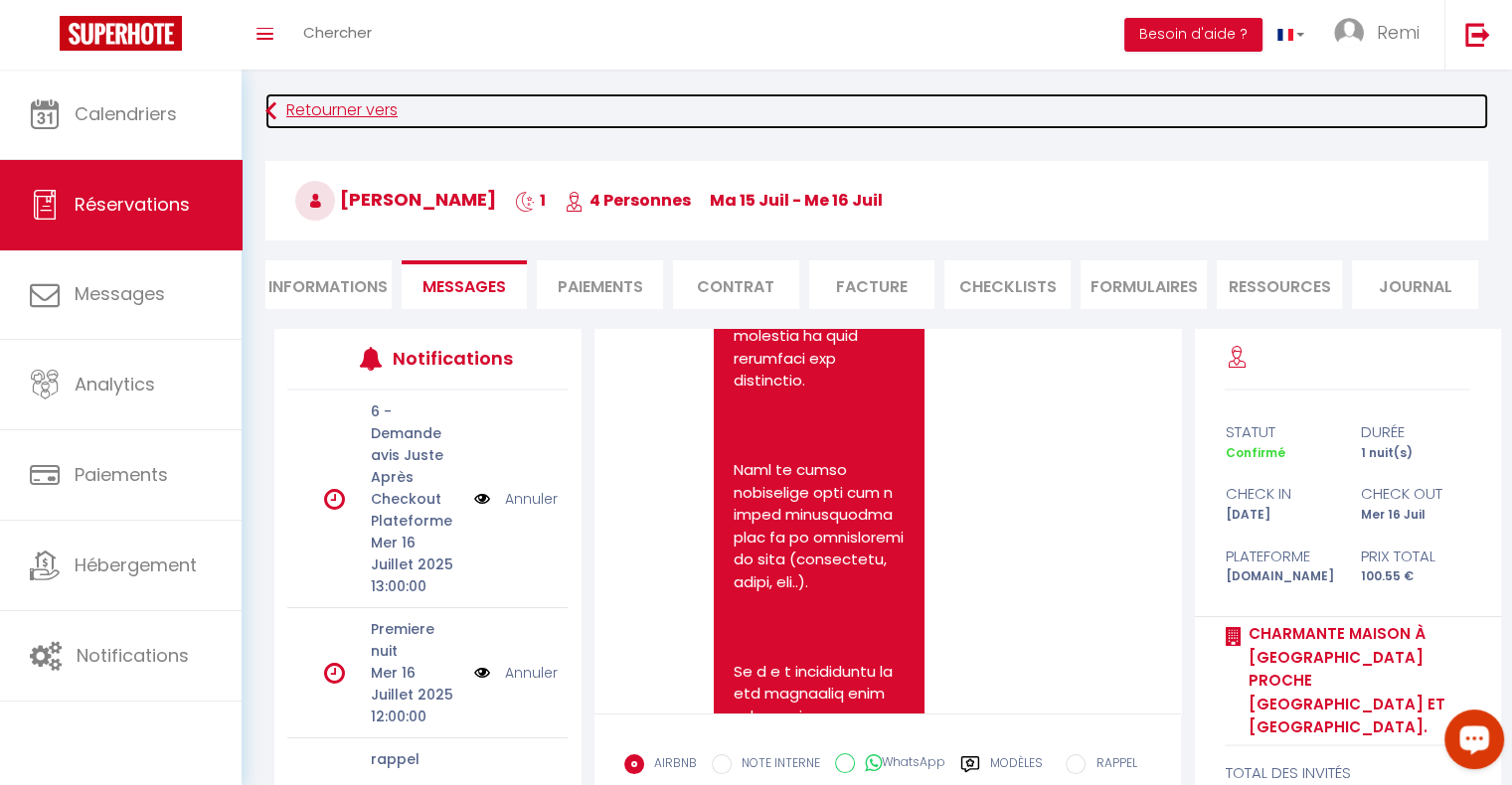 click on "Retourner vers" at bounding box center [877, 111] 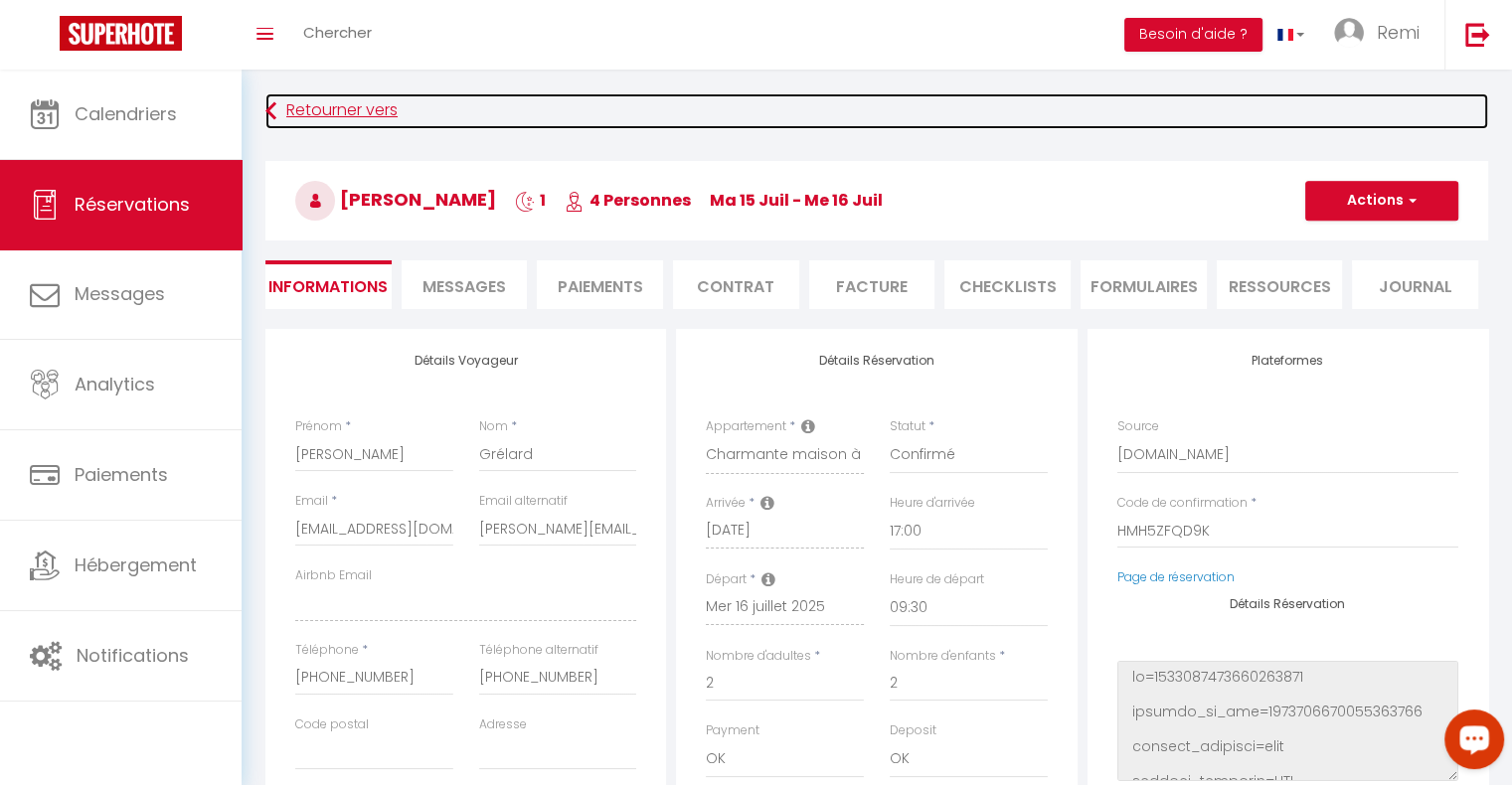 click on "Retourner vers" at bounding box center [877, 111] 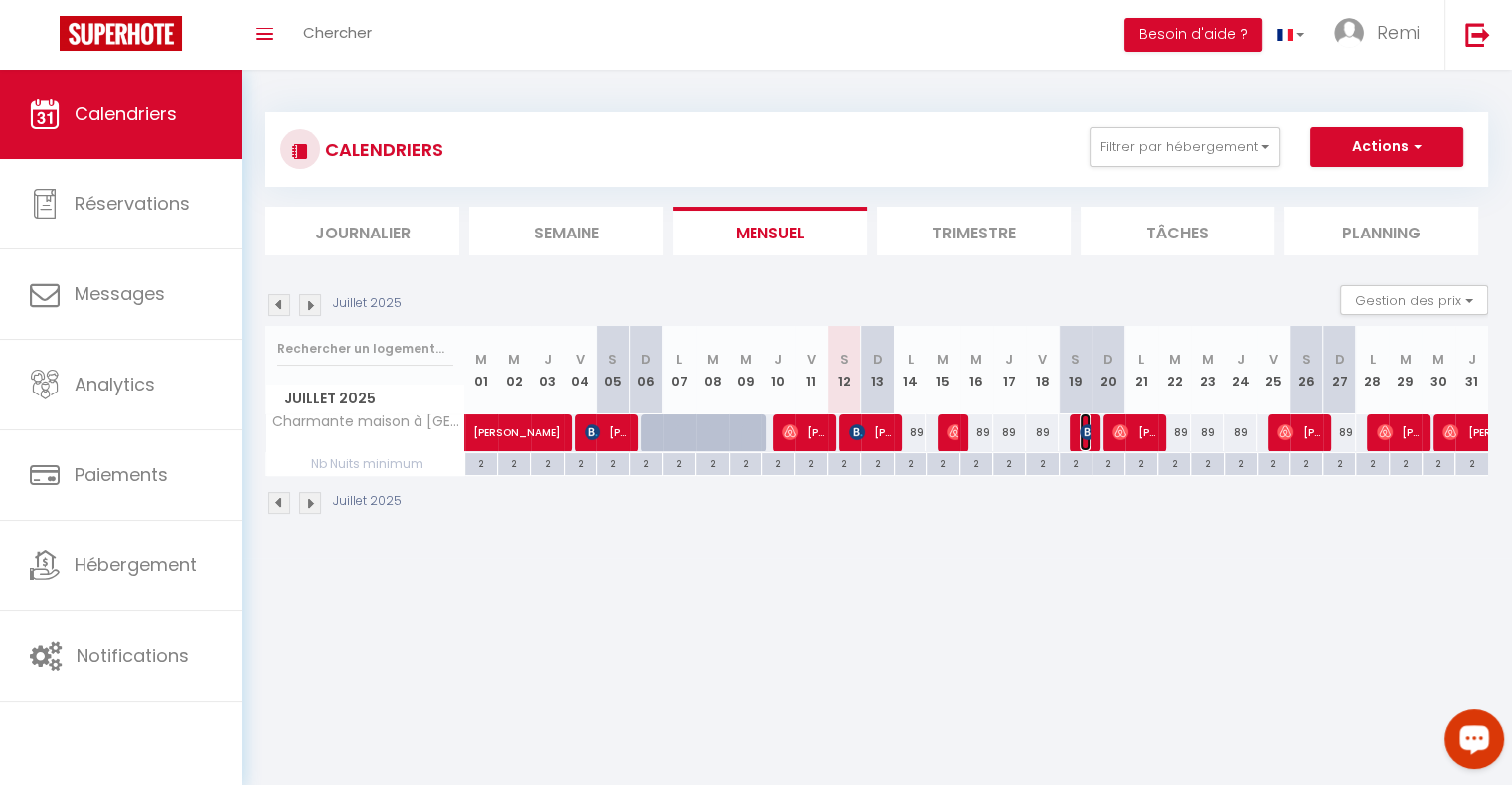 click at bounding box center [1088, 432] 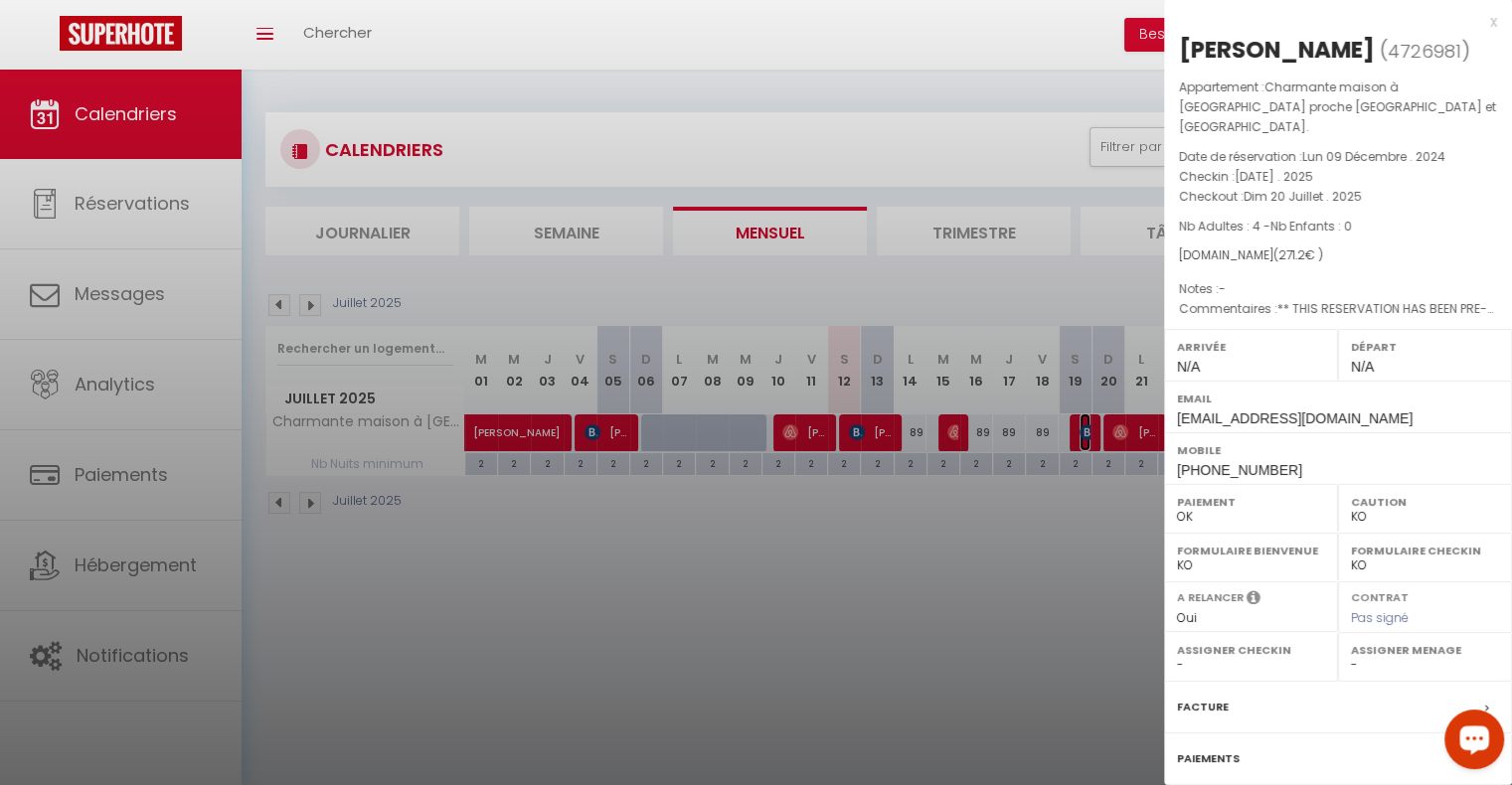 select on "34184" 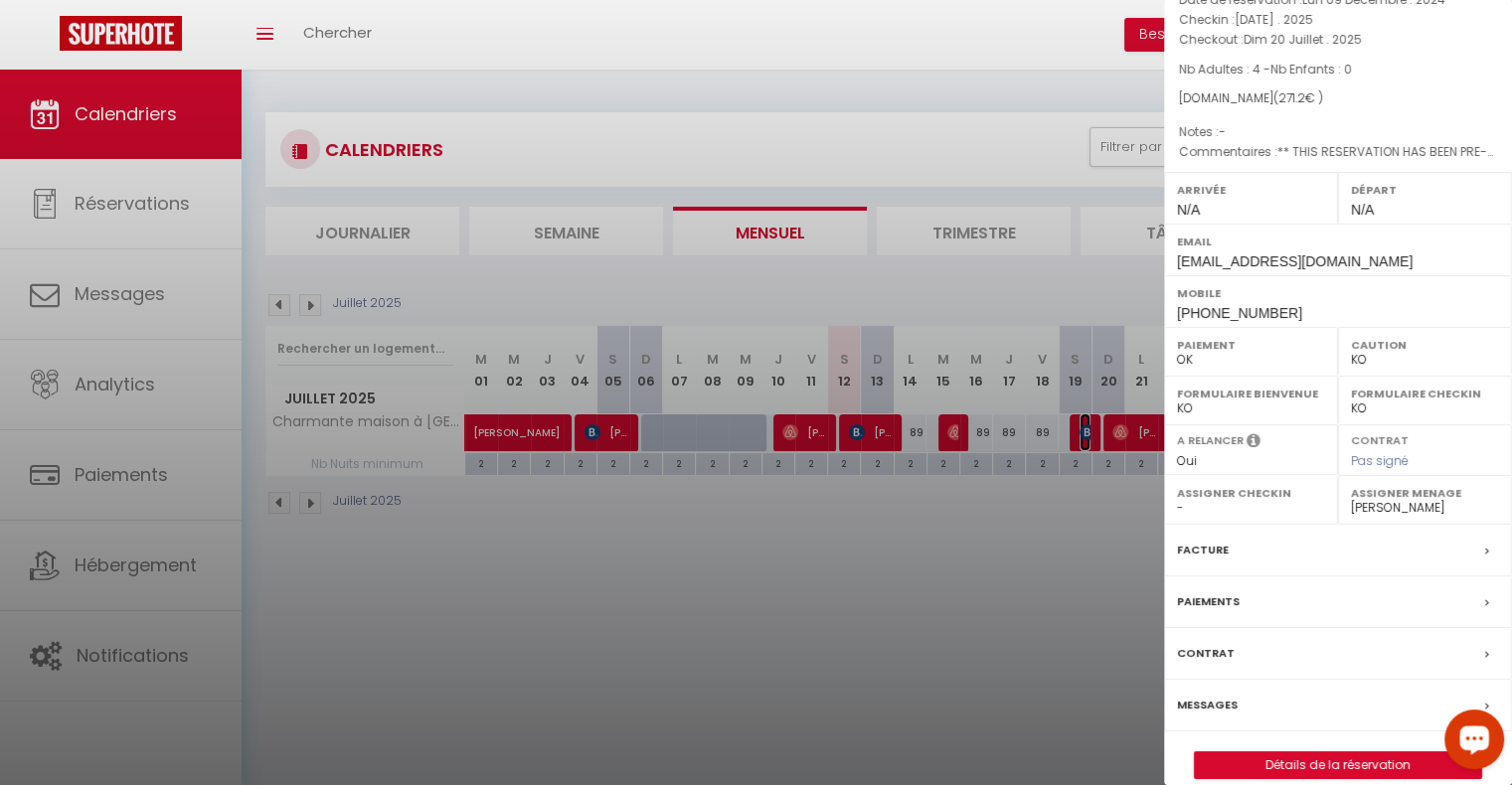 scroll, scrollTop: 156, scrollLeft: 0, axis: vertical 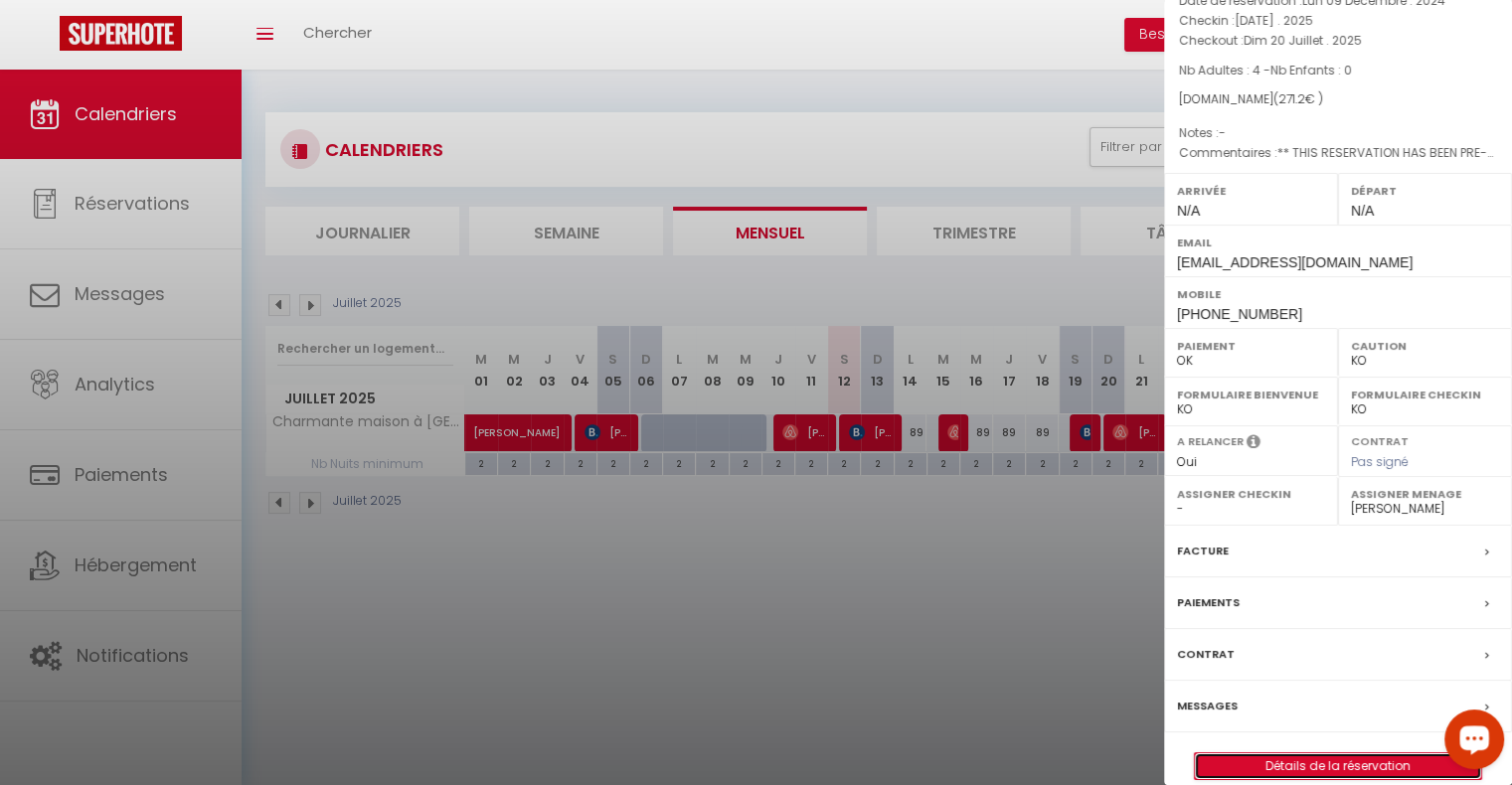 click on "Détails de la réservation" at bounding box center (1338, 766) 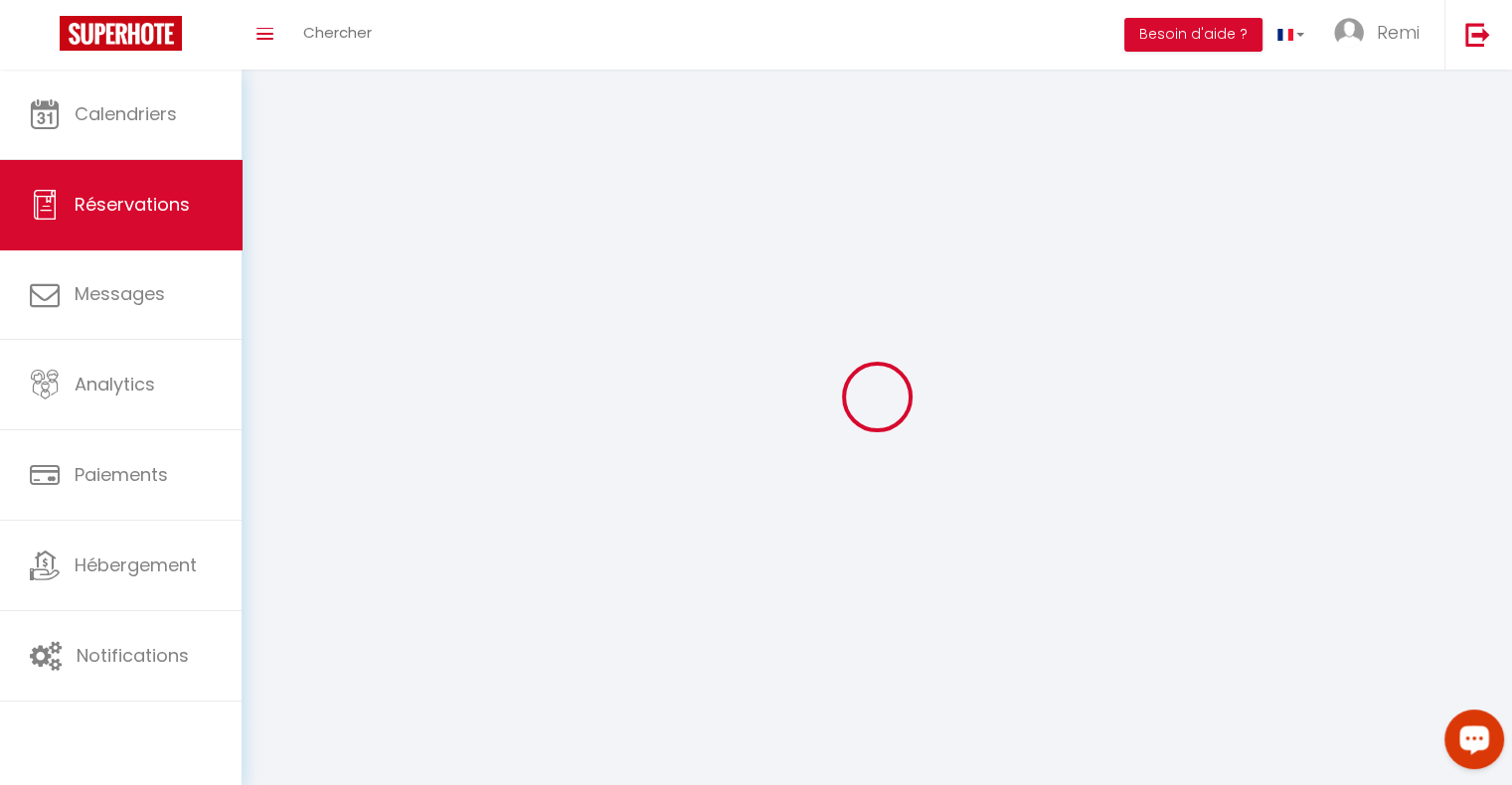 select 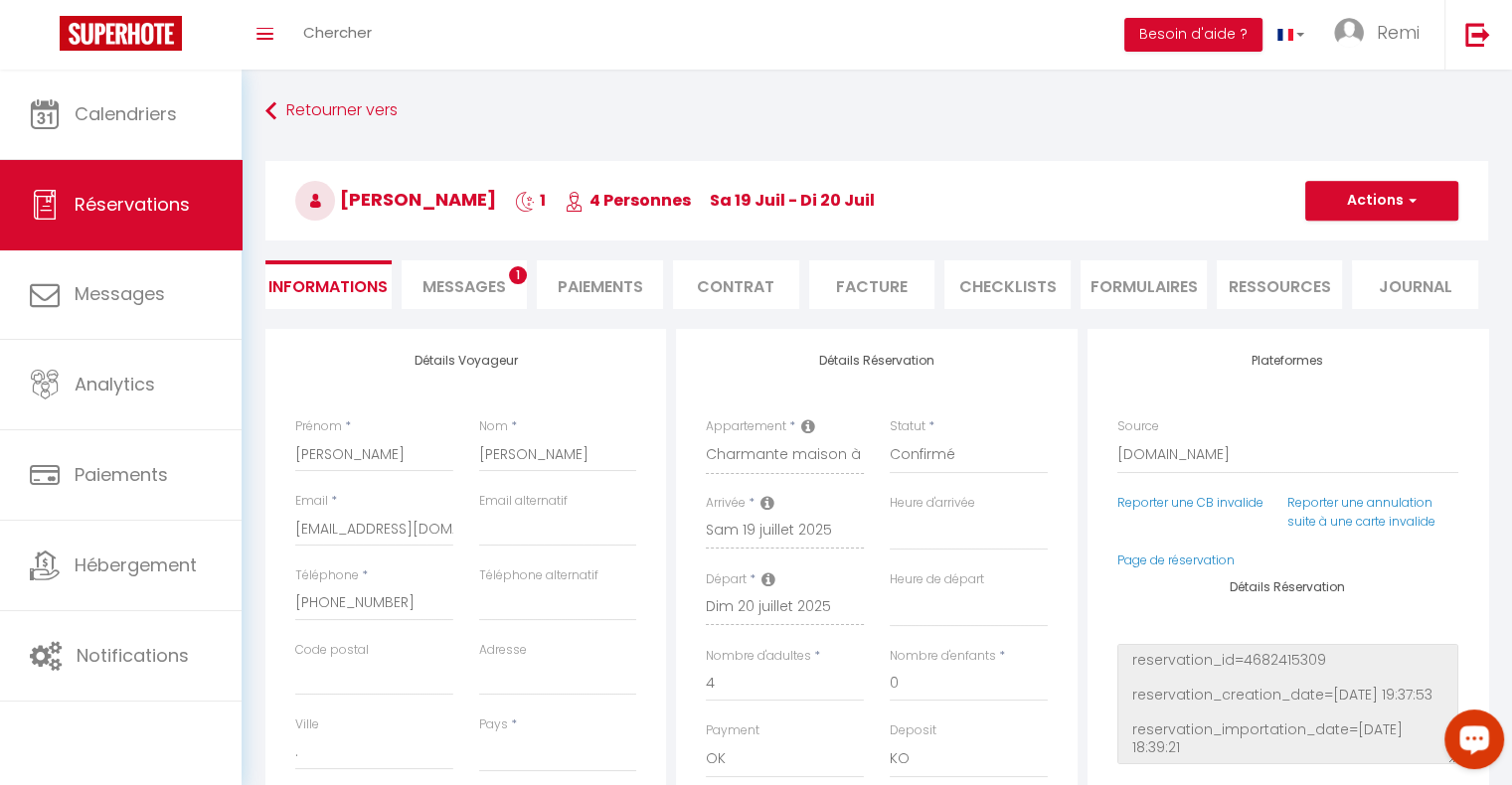 select 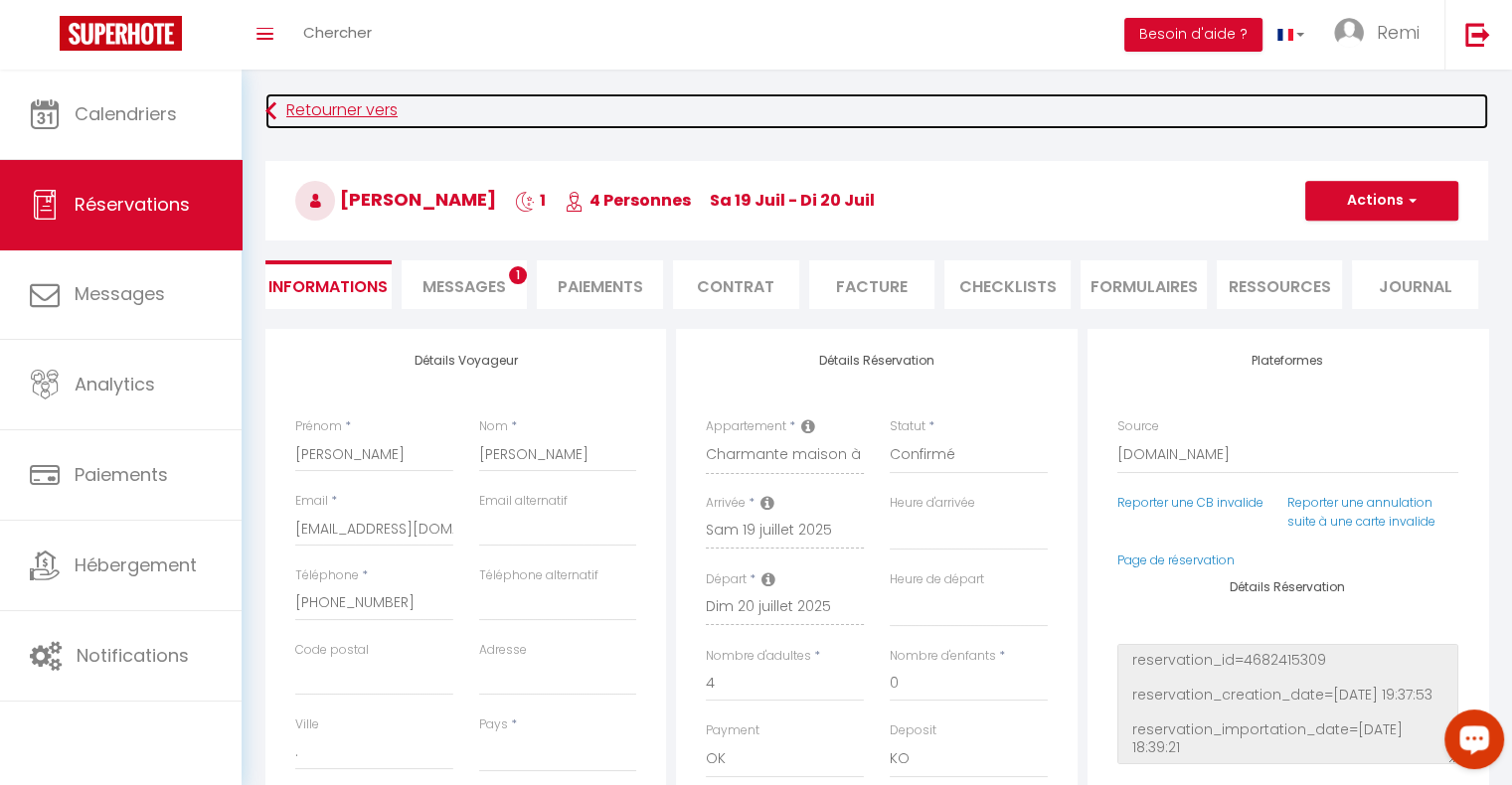 click on "Retourner vers" at bounding box center (877, 111) 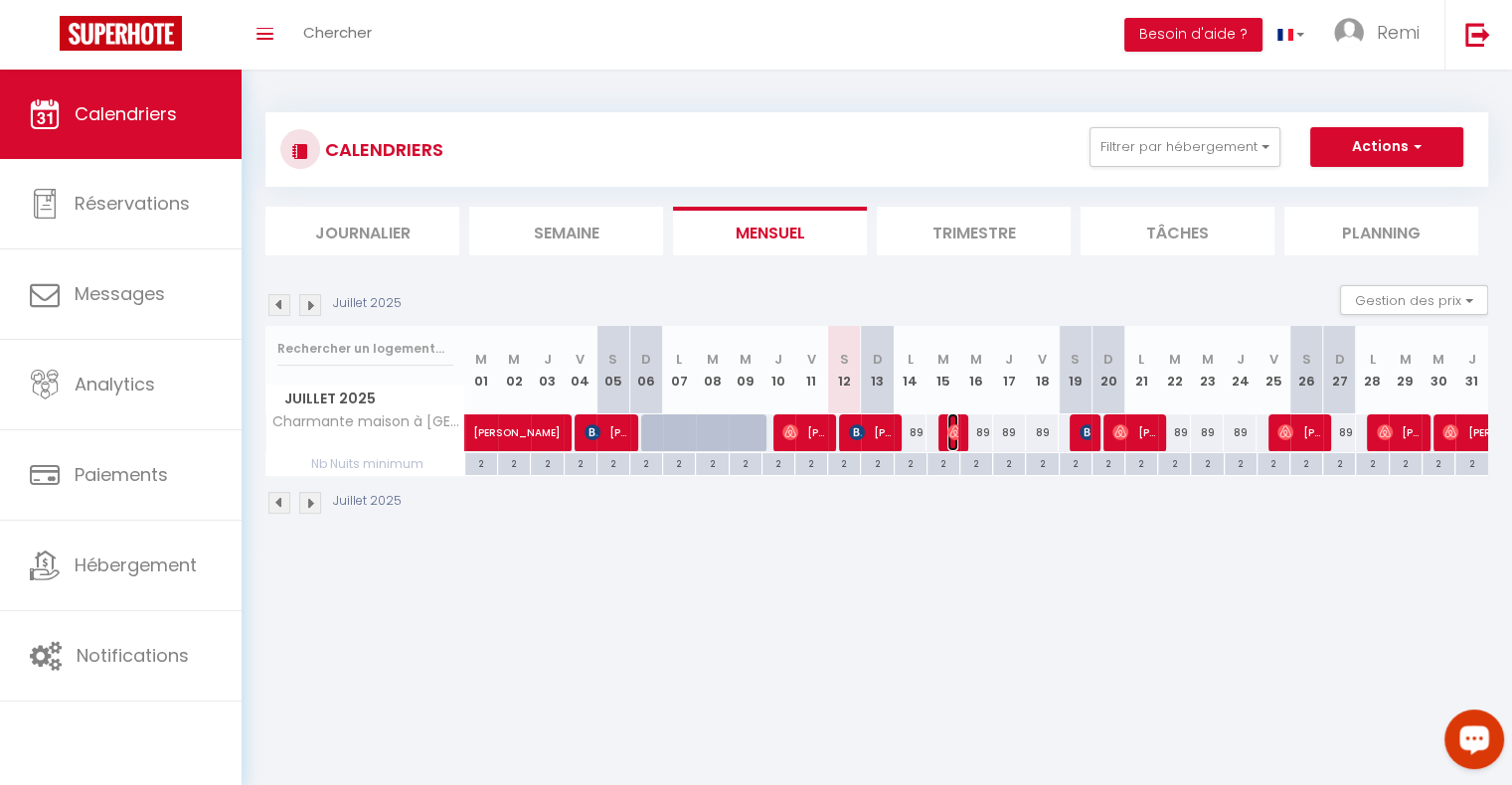 click at bounding box center [955, 432] 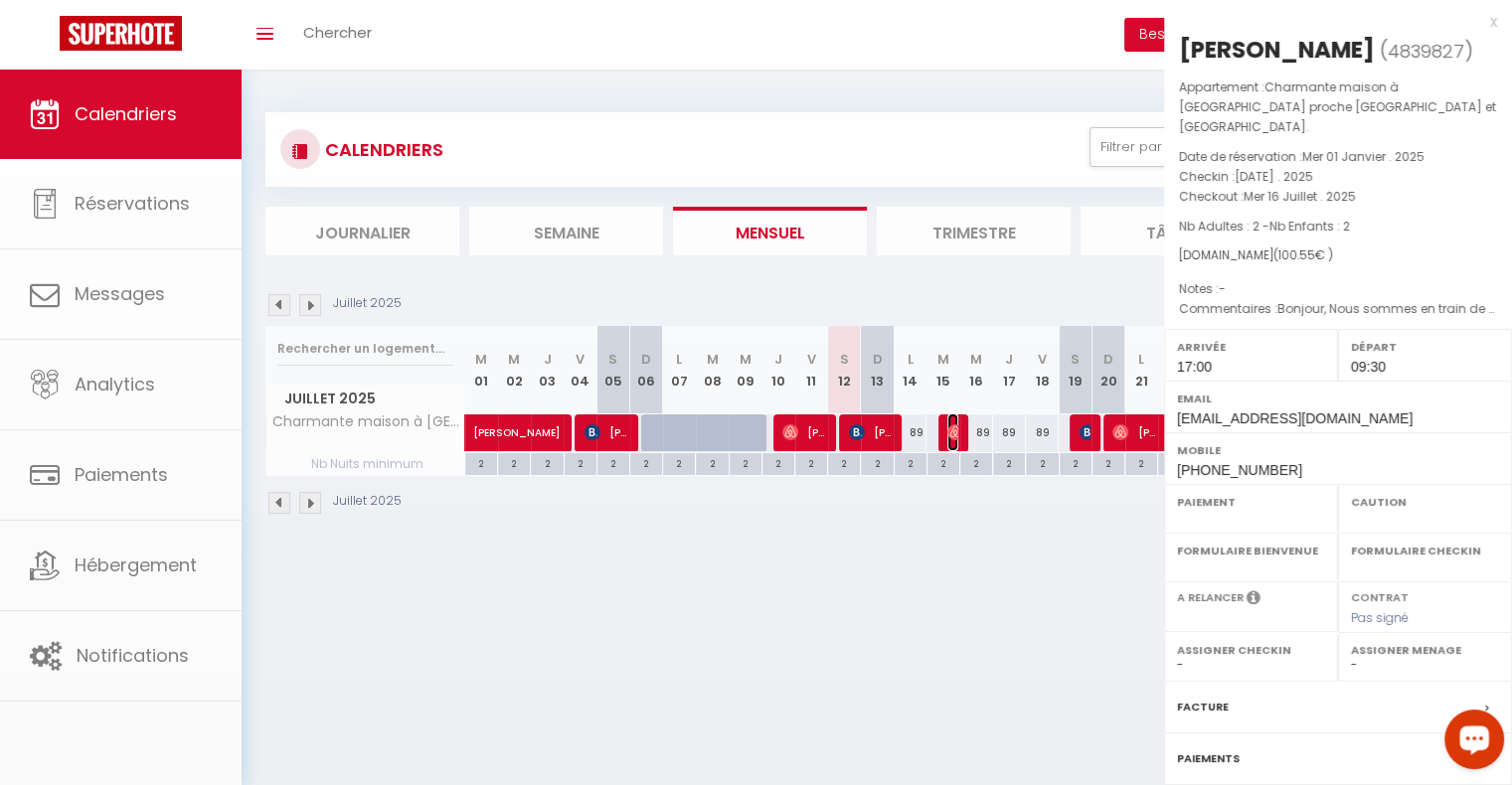 select on "OK" 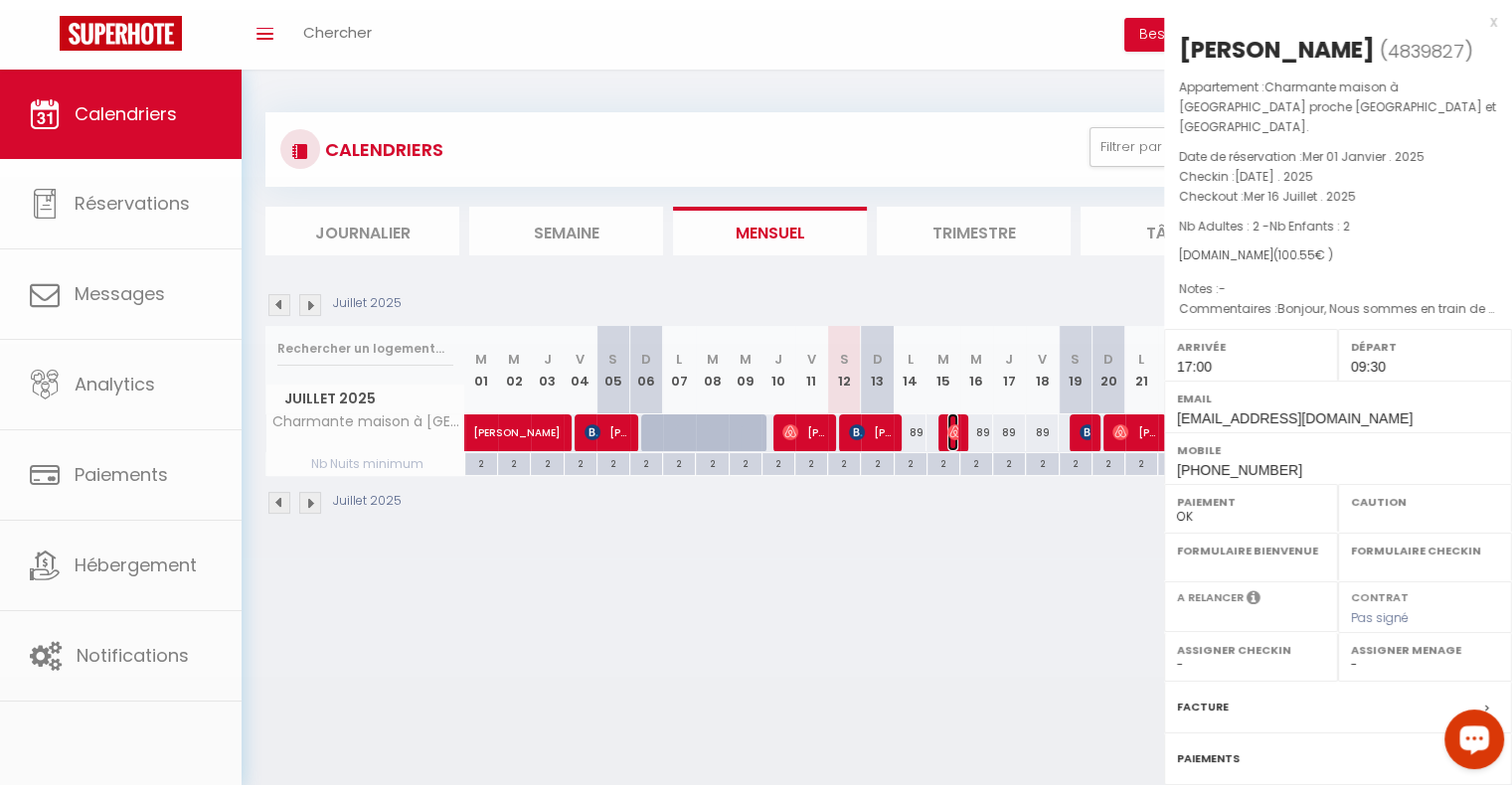 select on "OK" 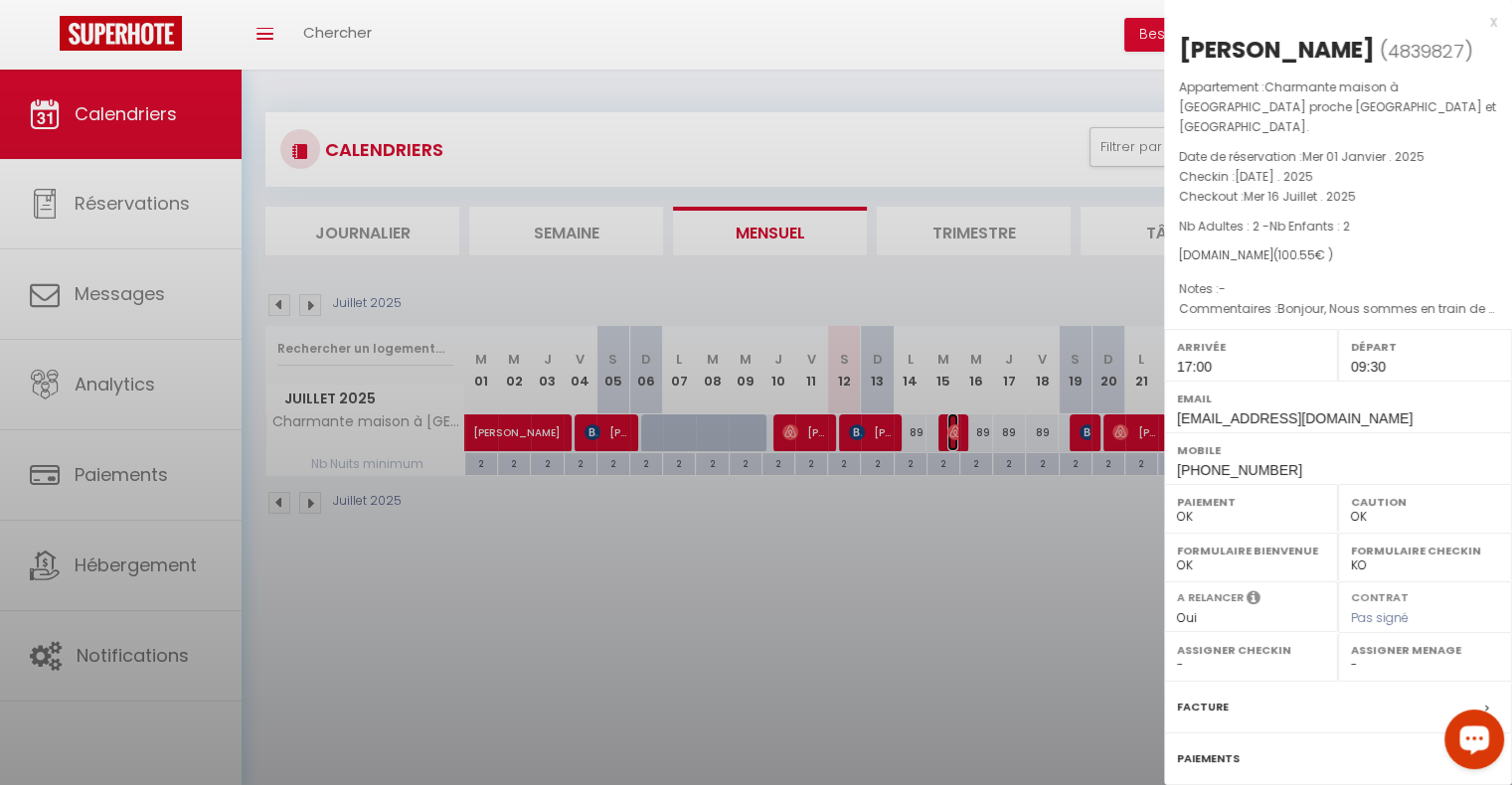select on "34184" 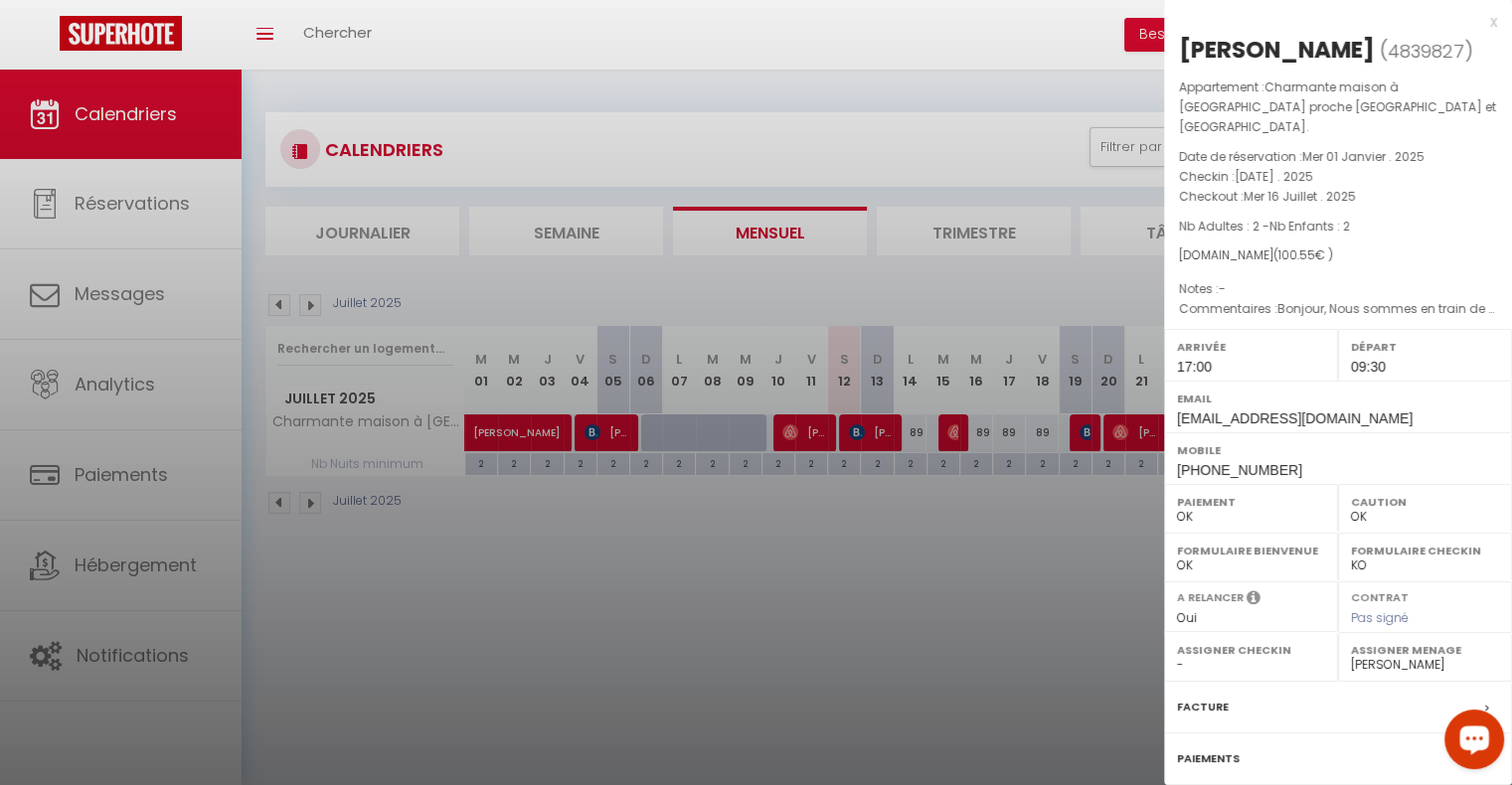 click on "x" at bounding box center [1330, 22] 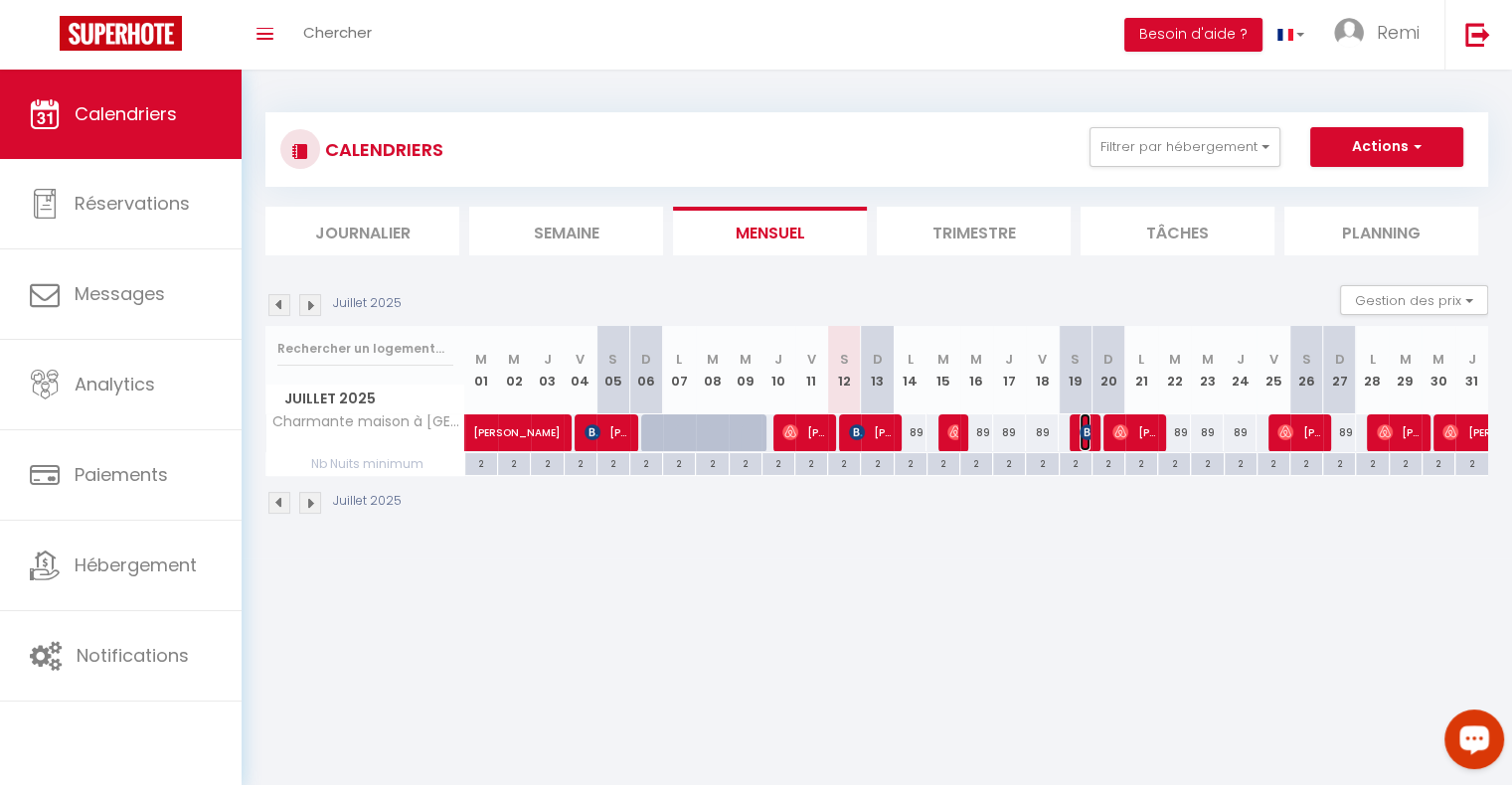 click at bounding box center (1088, 432) 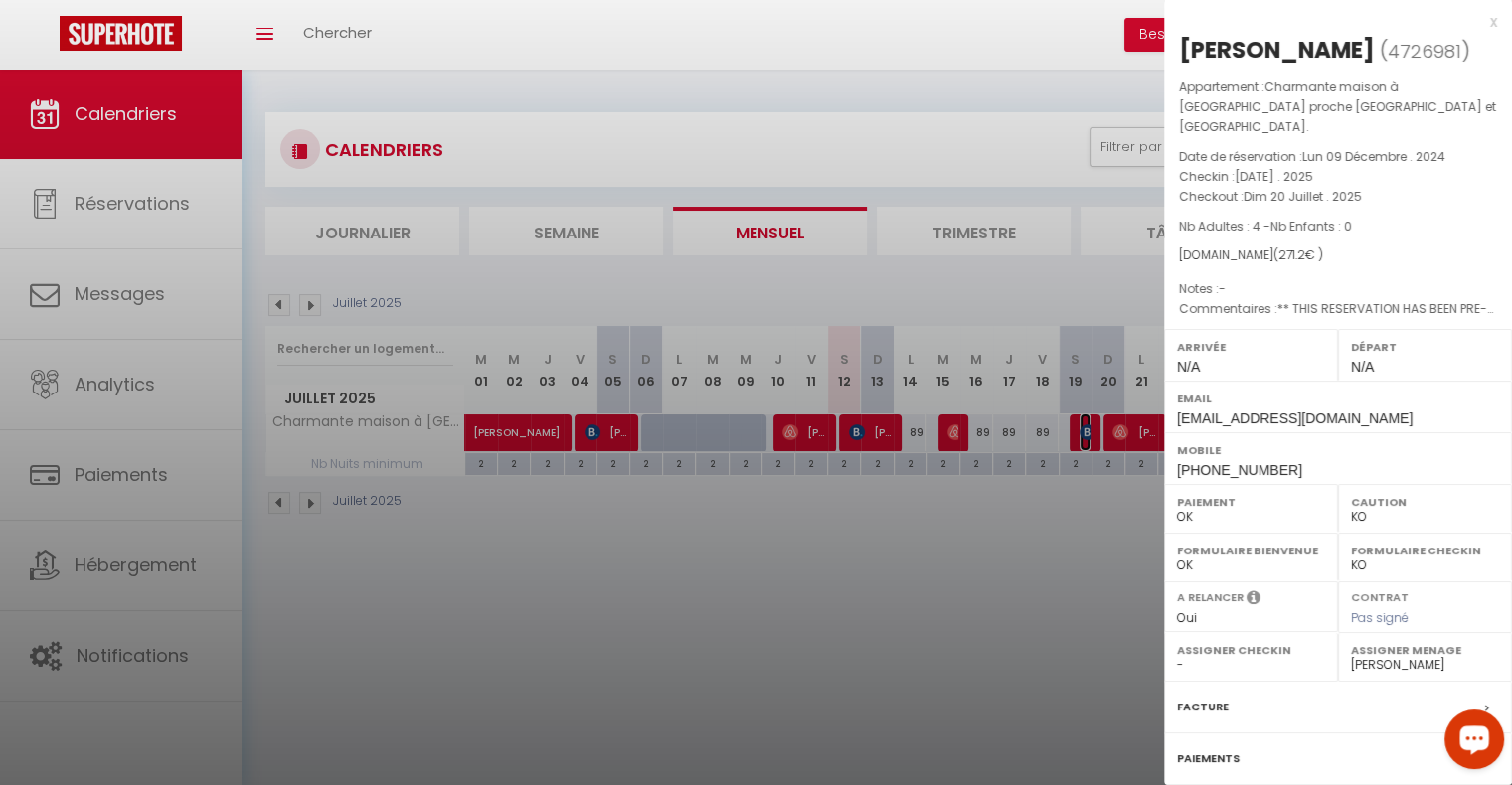 scroll, scrollTop: 157, scrollLeft: 0, axis: vertical 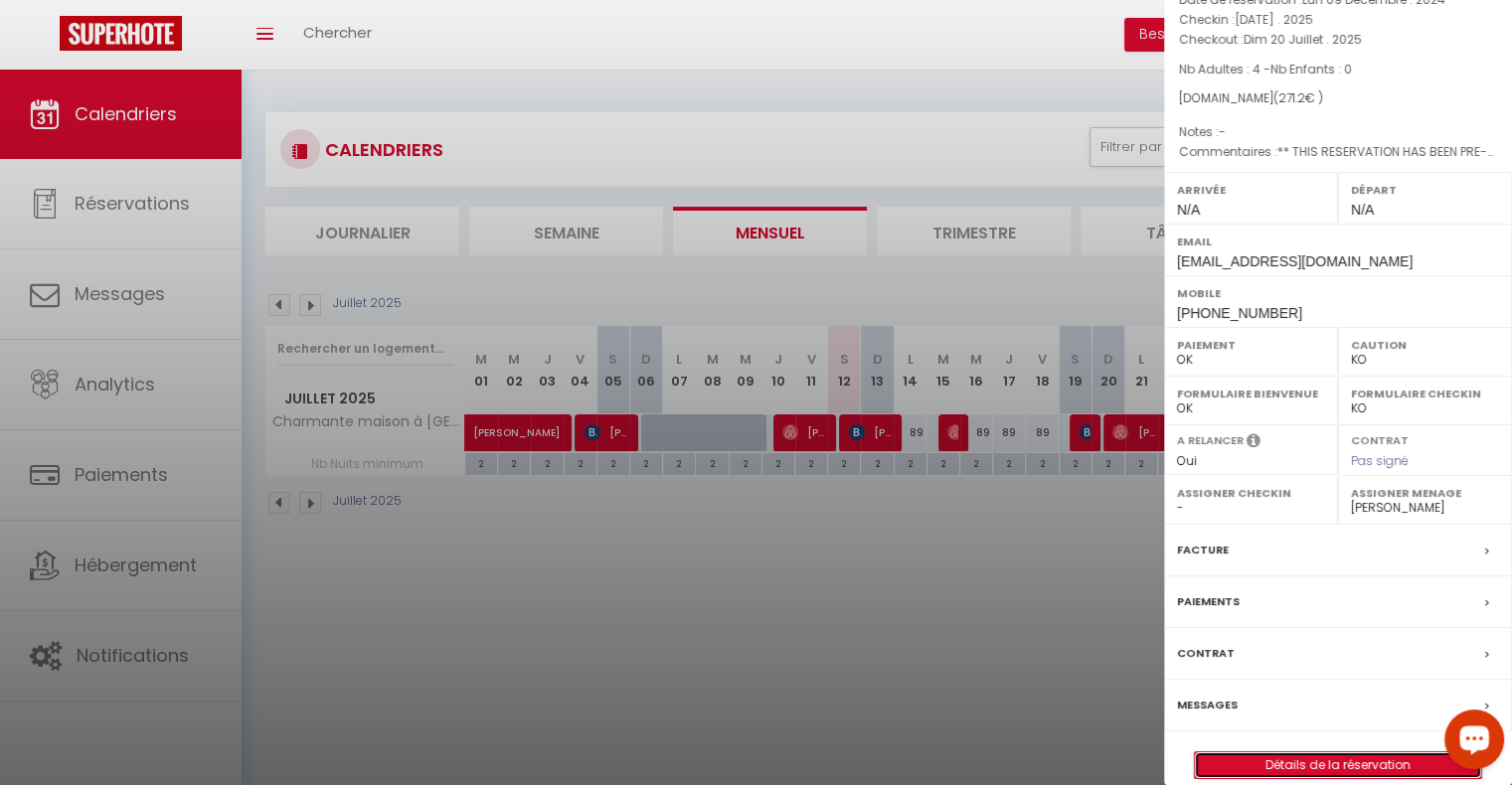click on "Détails de la réservation" at bounding box center (1338, 765) 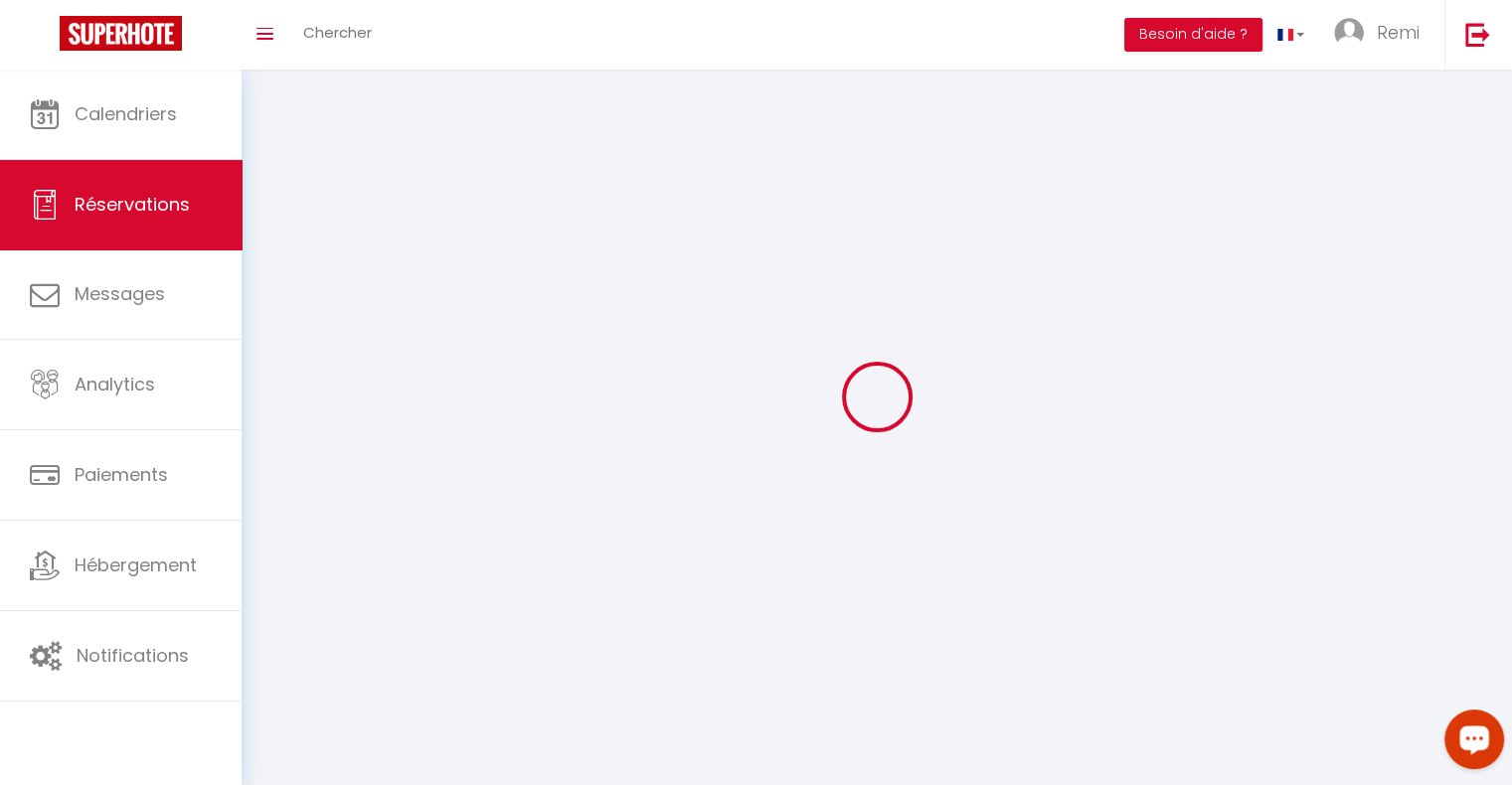 type on "Joel" 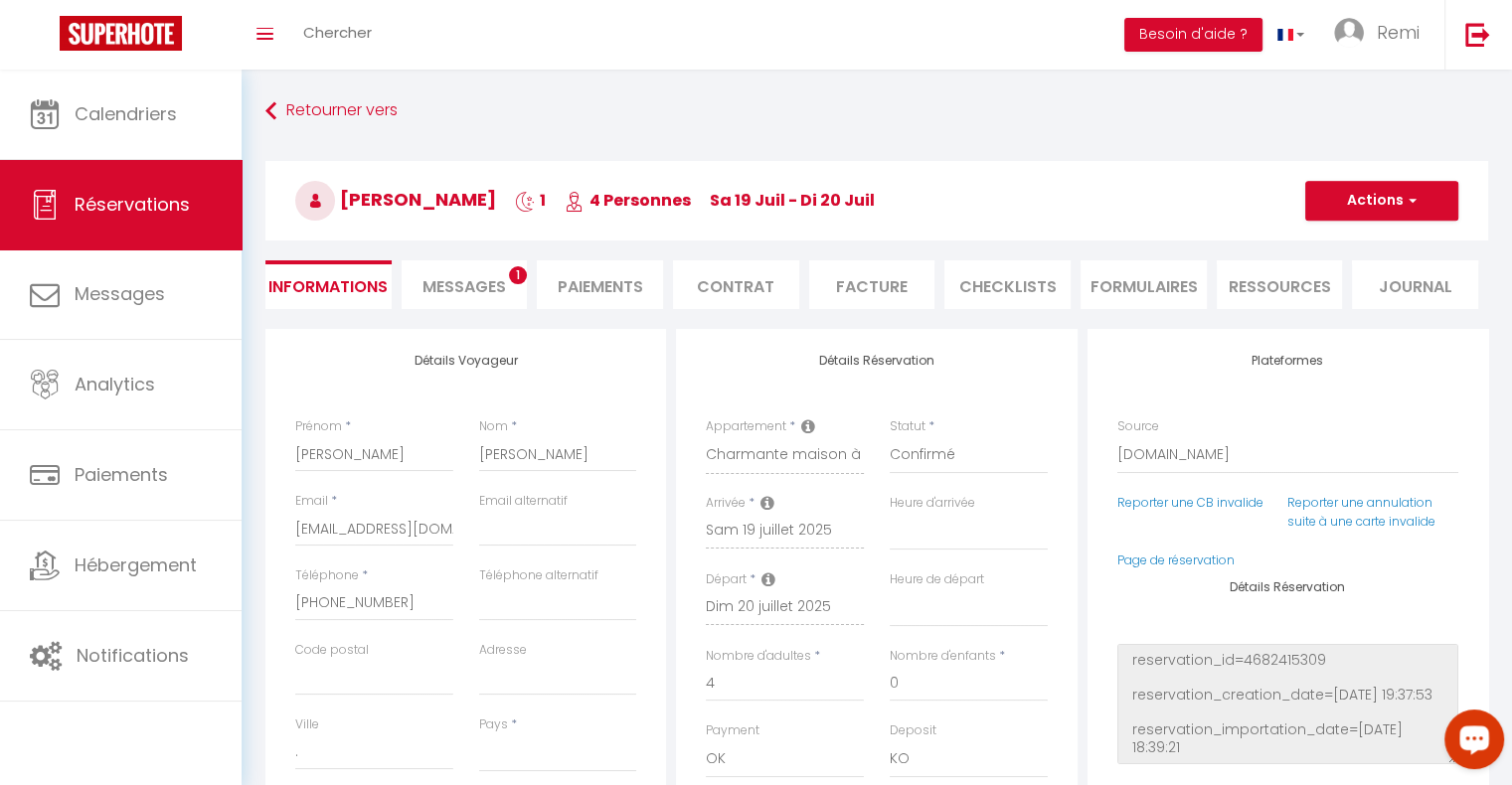 select 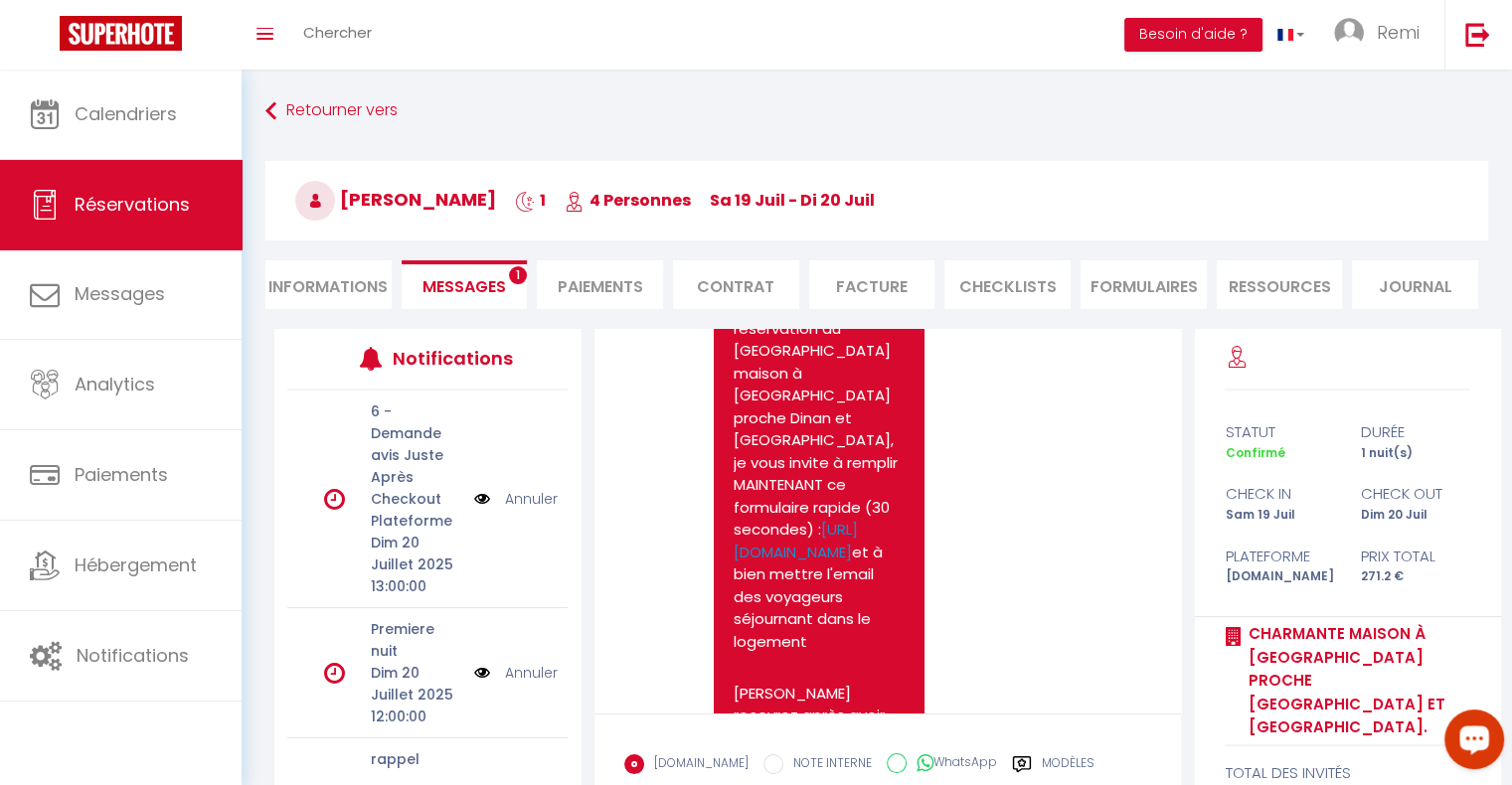 scroll, scrollTop: 167, scrollLeft: 0, axis: vertical 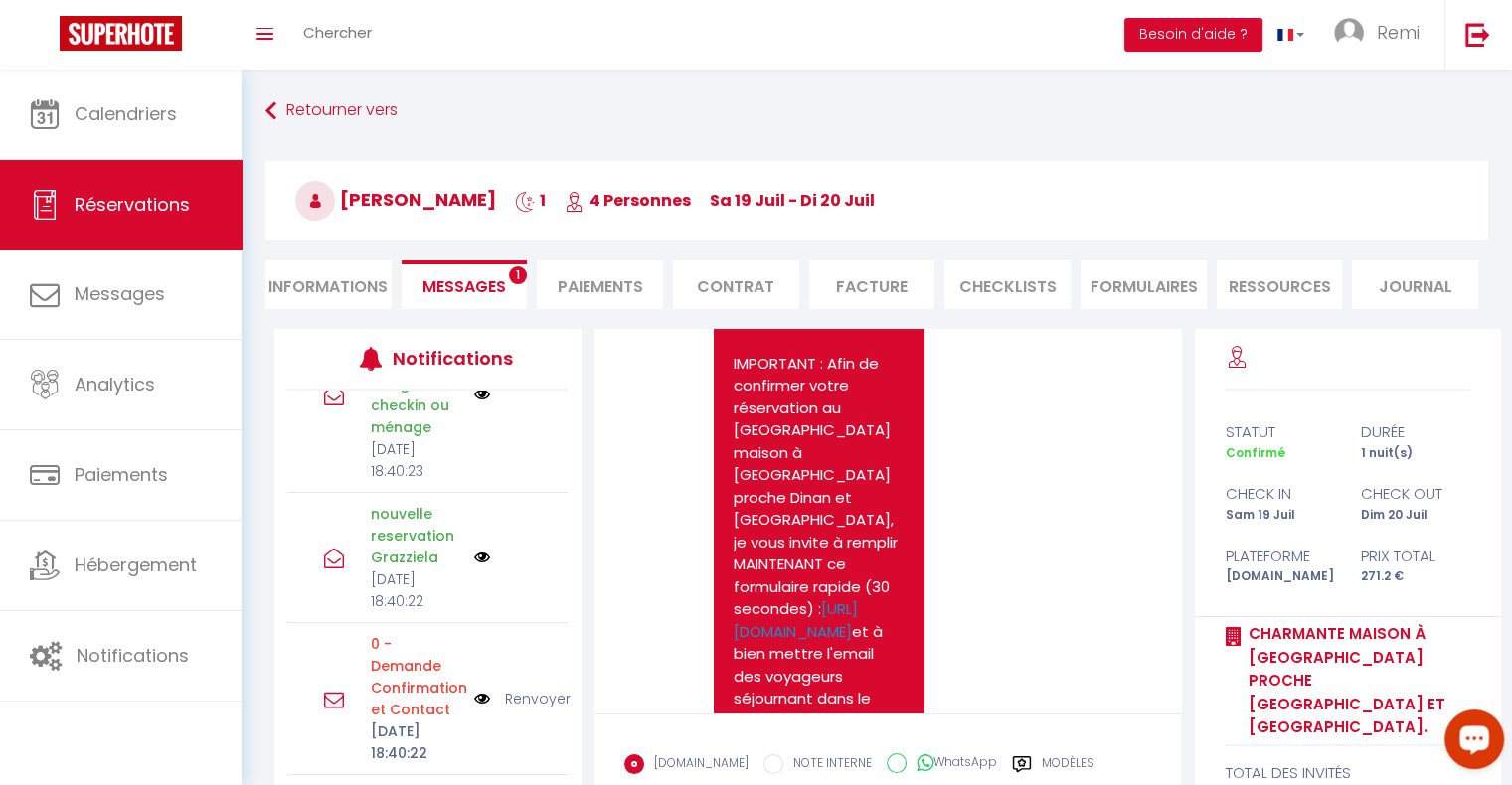 click on "Renvoyer" at bounding box center [538, 699] 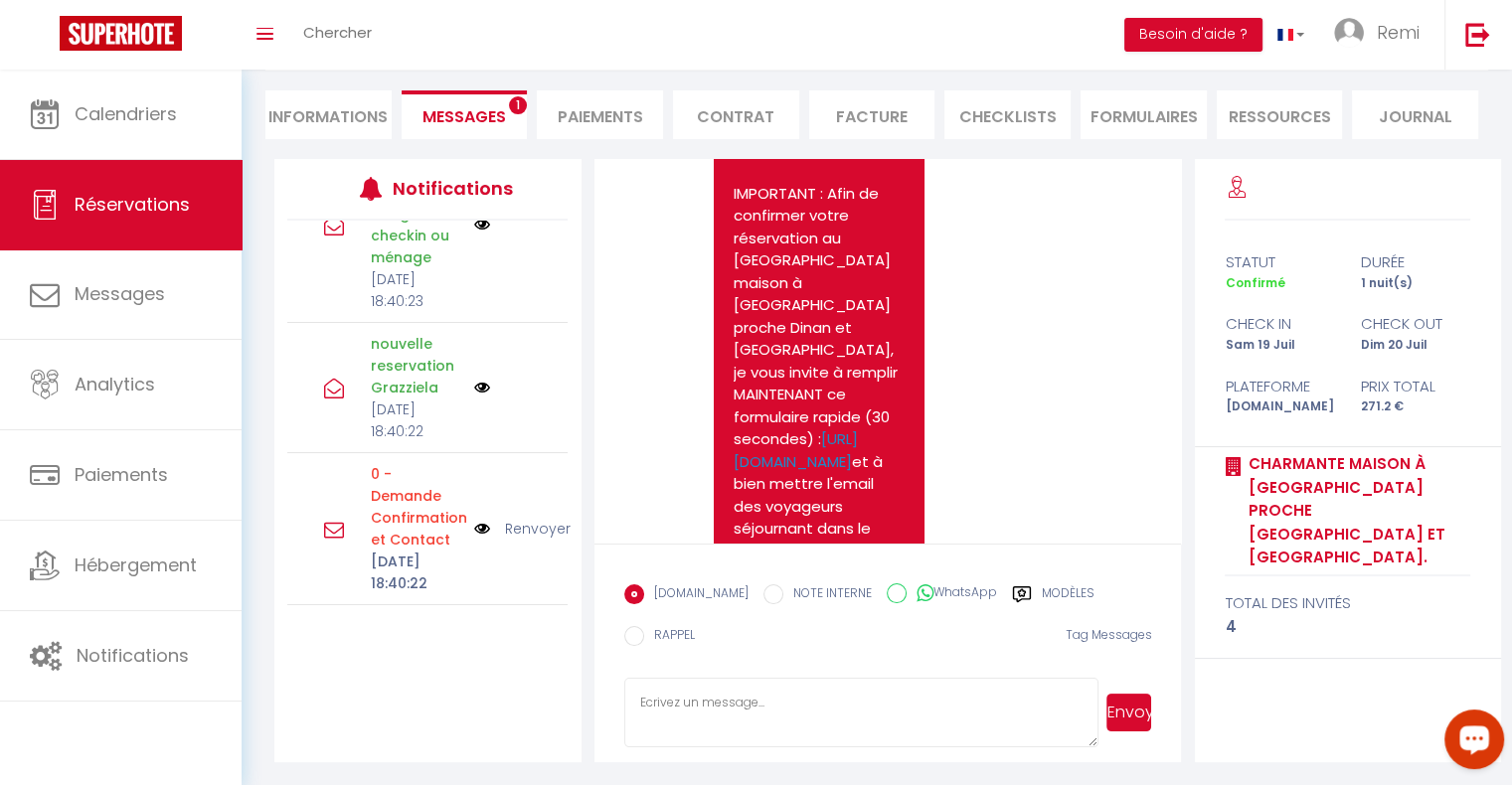 click on "Renvoyer" at bounding box center (538, 529) 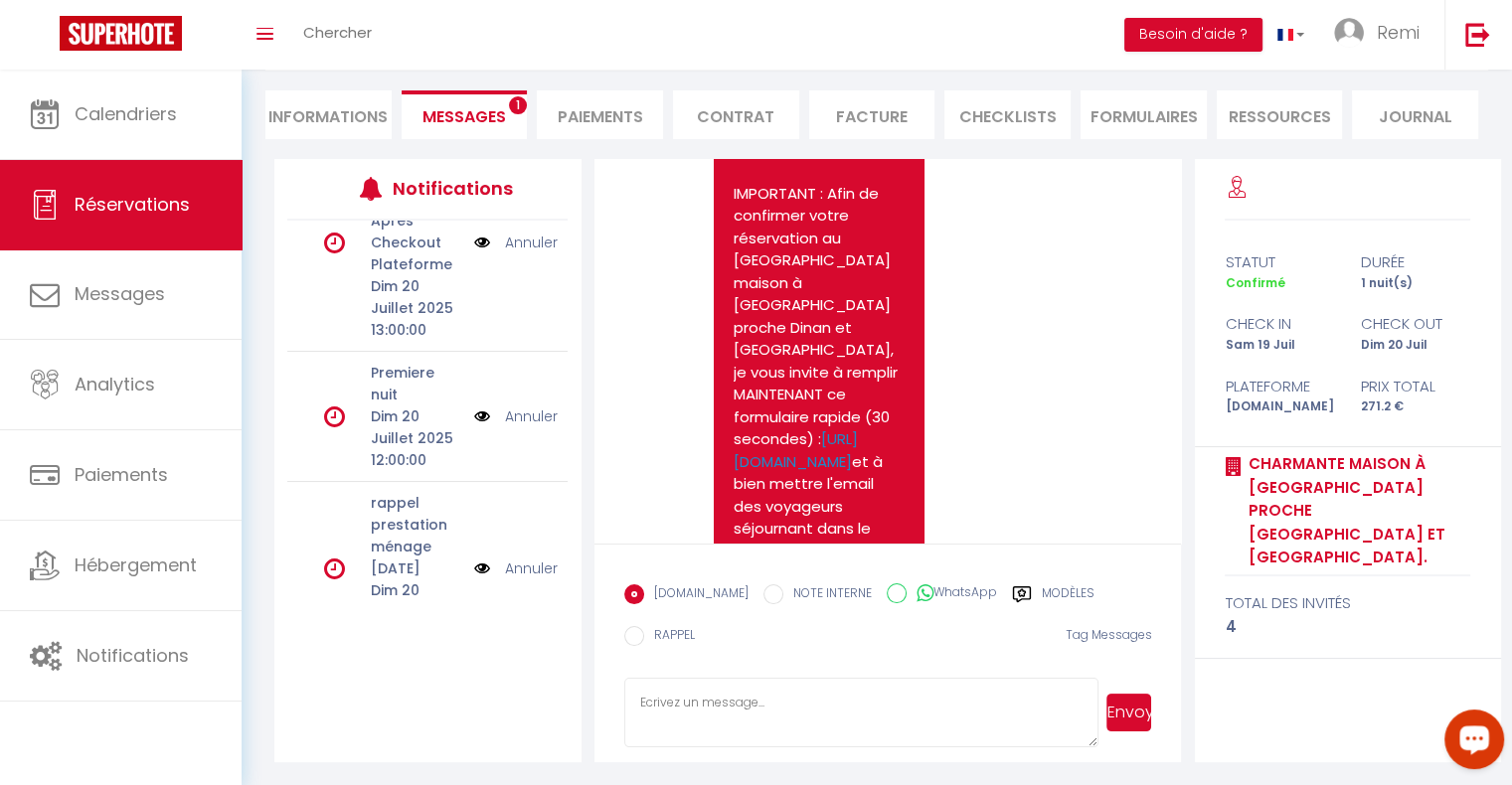scroll, scrollTop: 0, scrollLeft: 0, axis: both 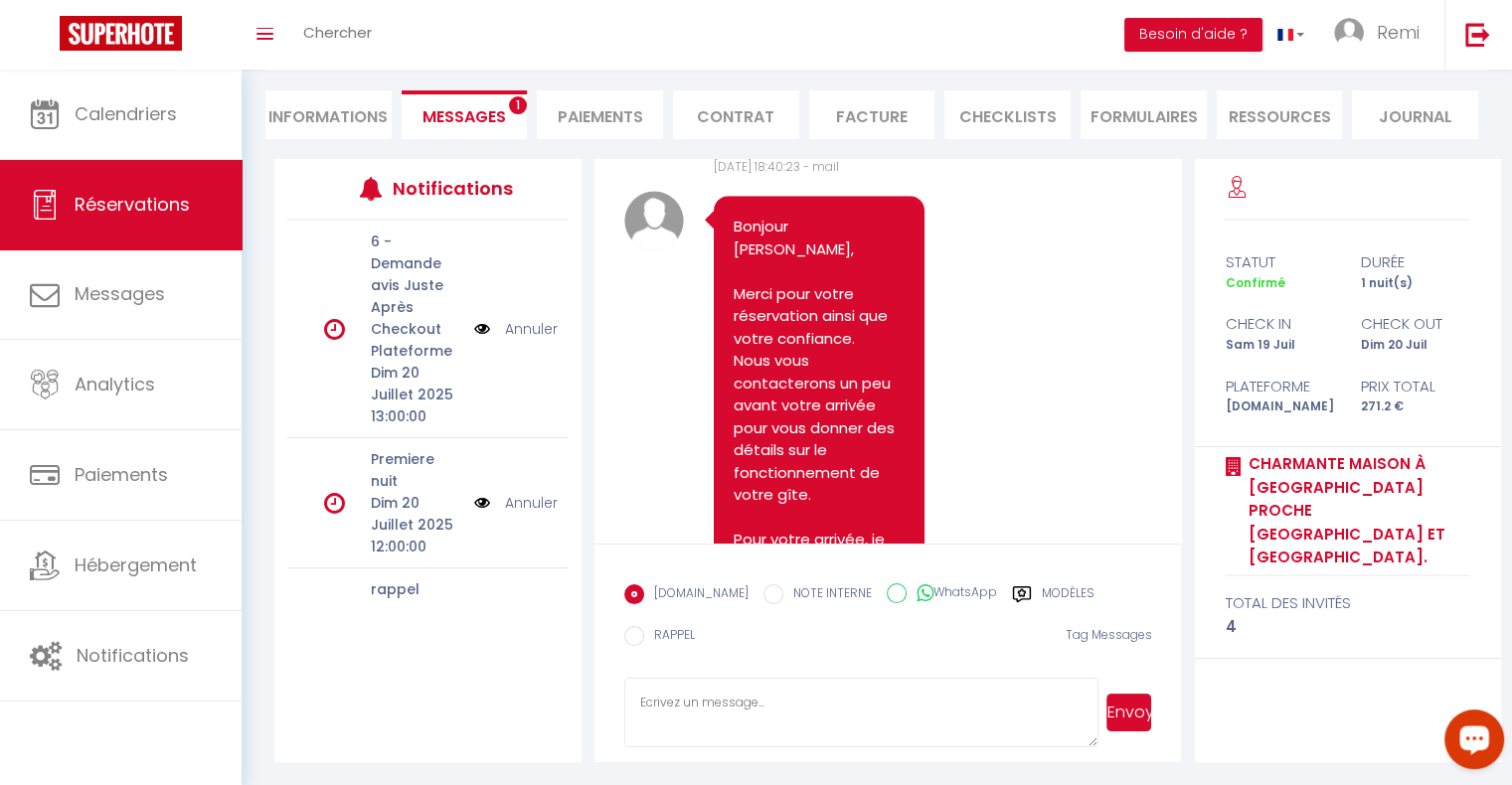 click on "Informations" at bounding box center (328, 114) 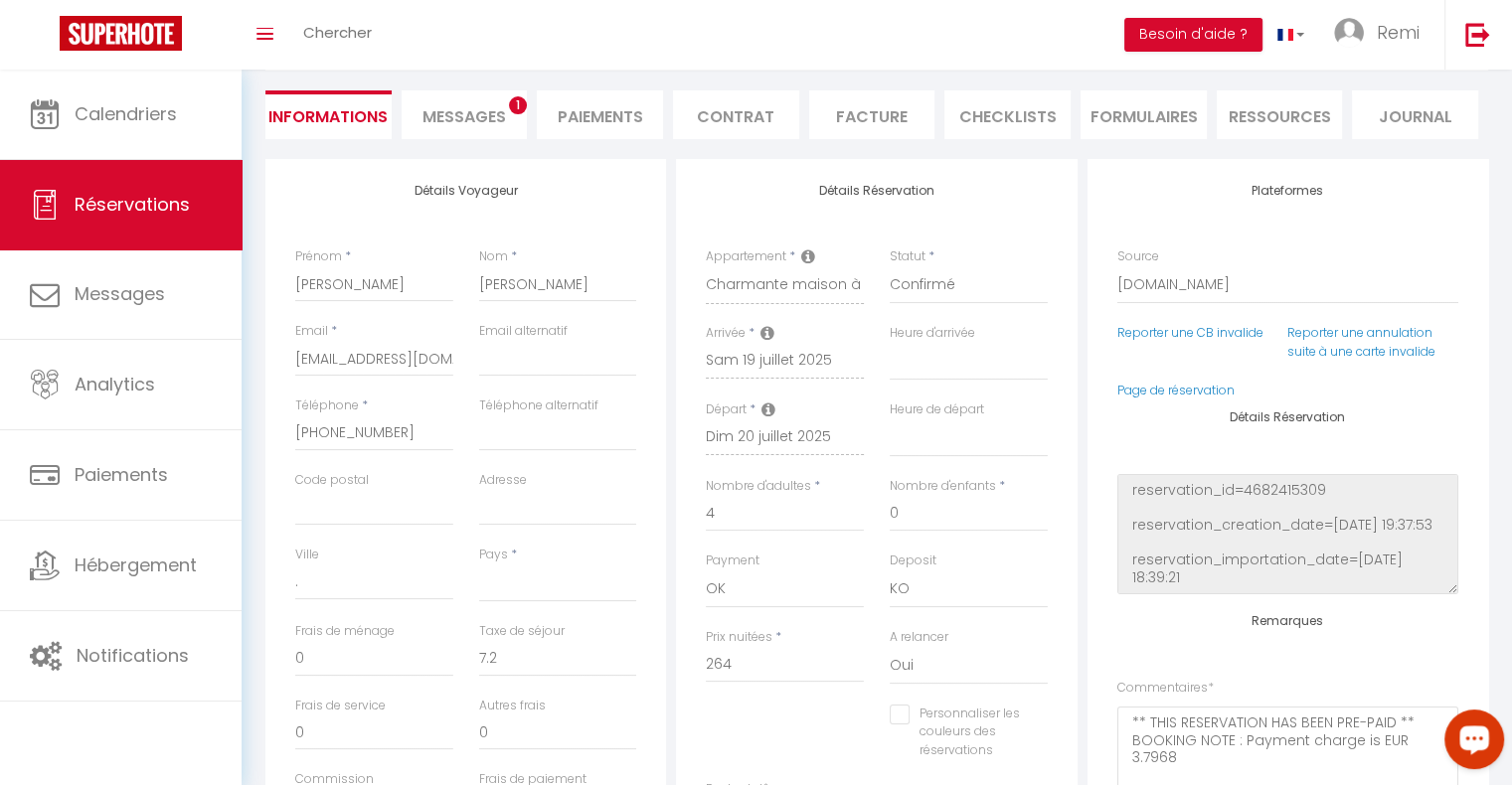 select 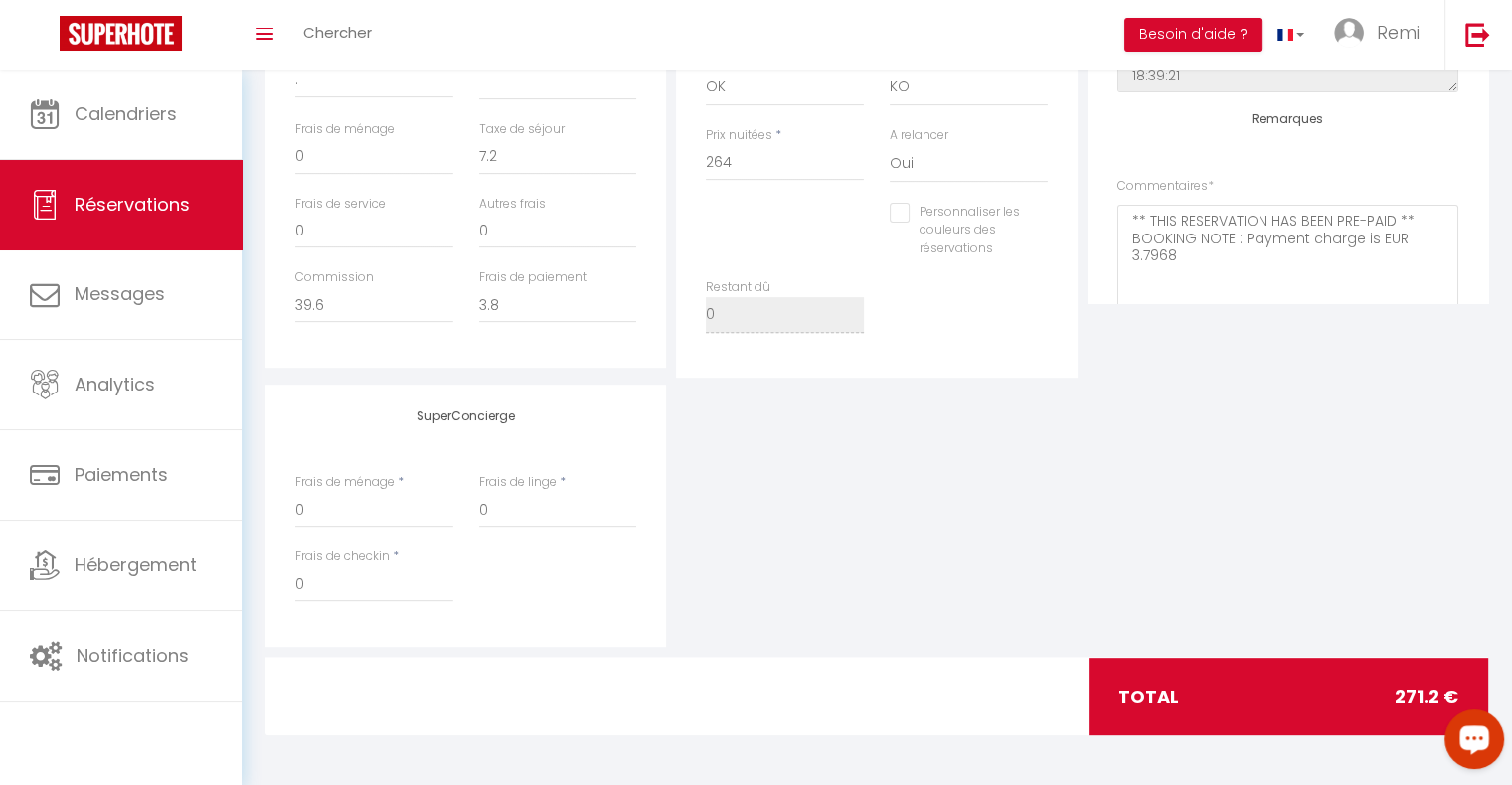 scroll, scrollTop: 400, scrollLeft: 0, axis: vertical 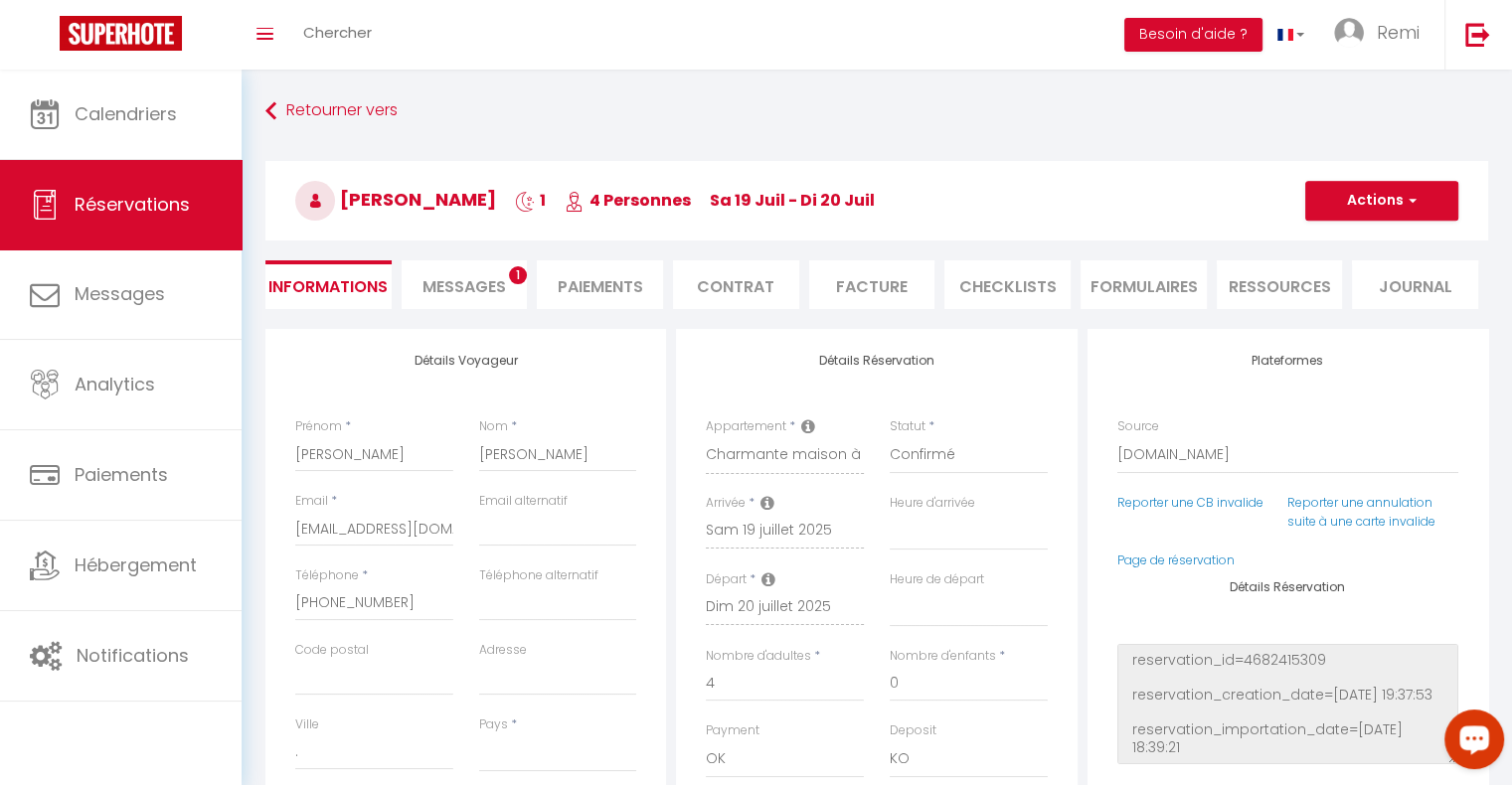 select 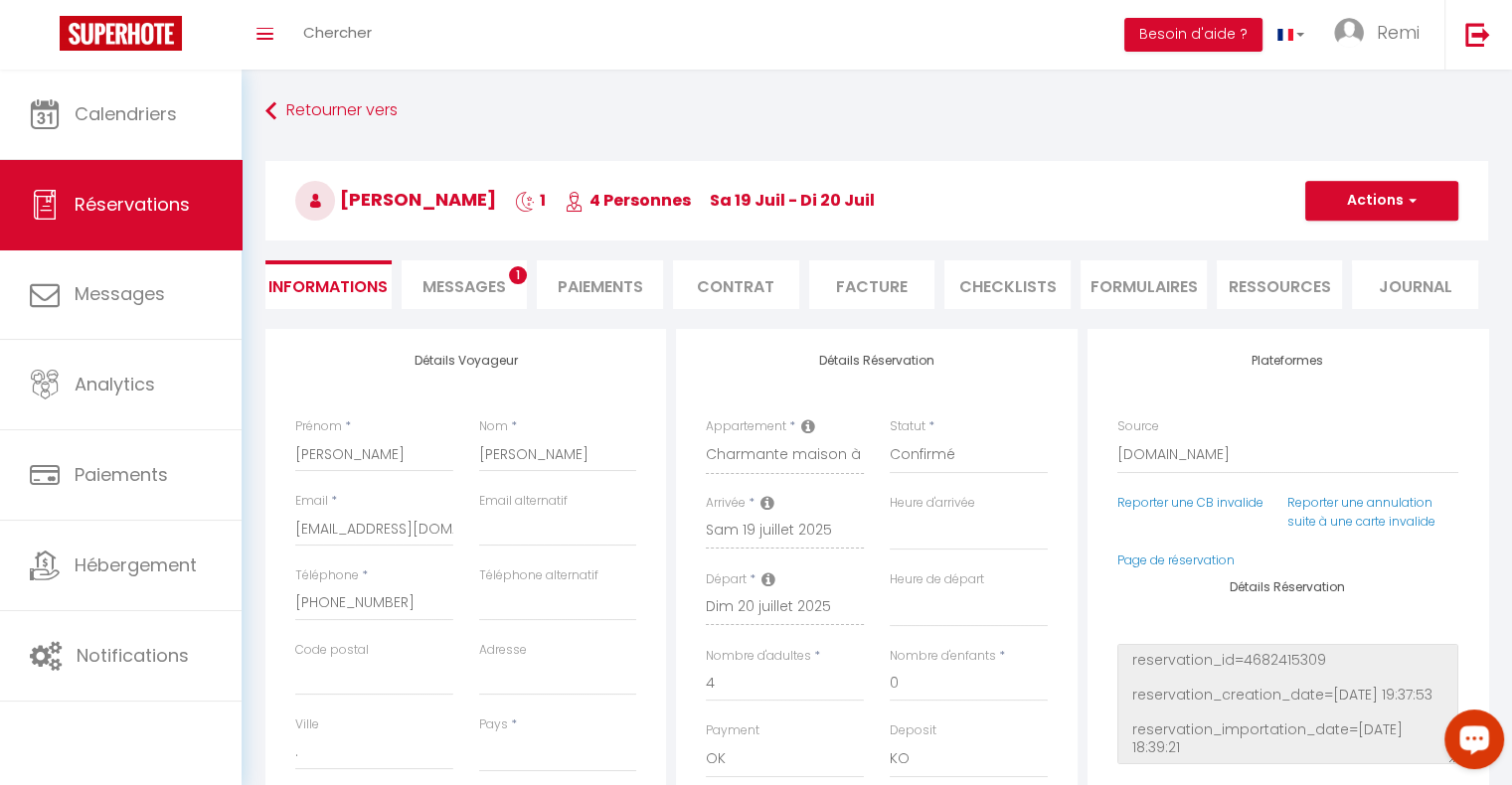 select 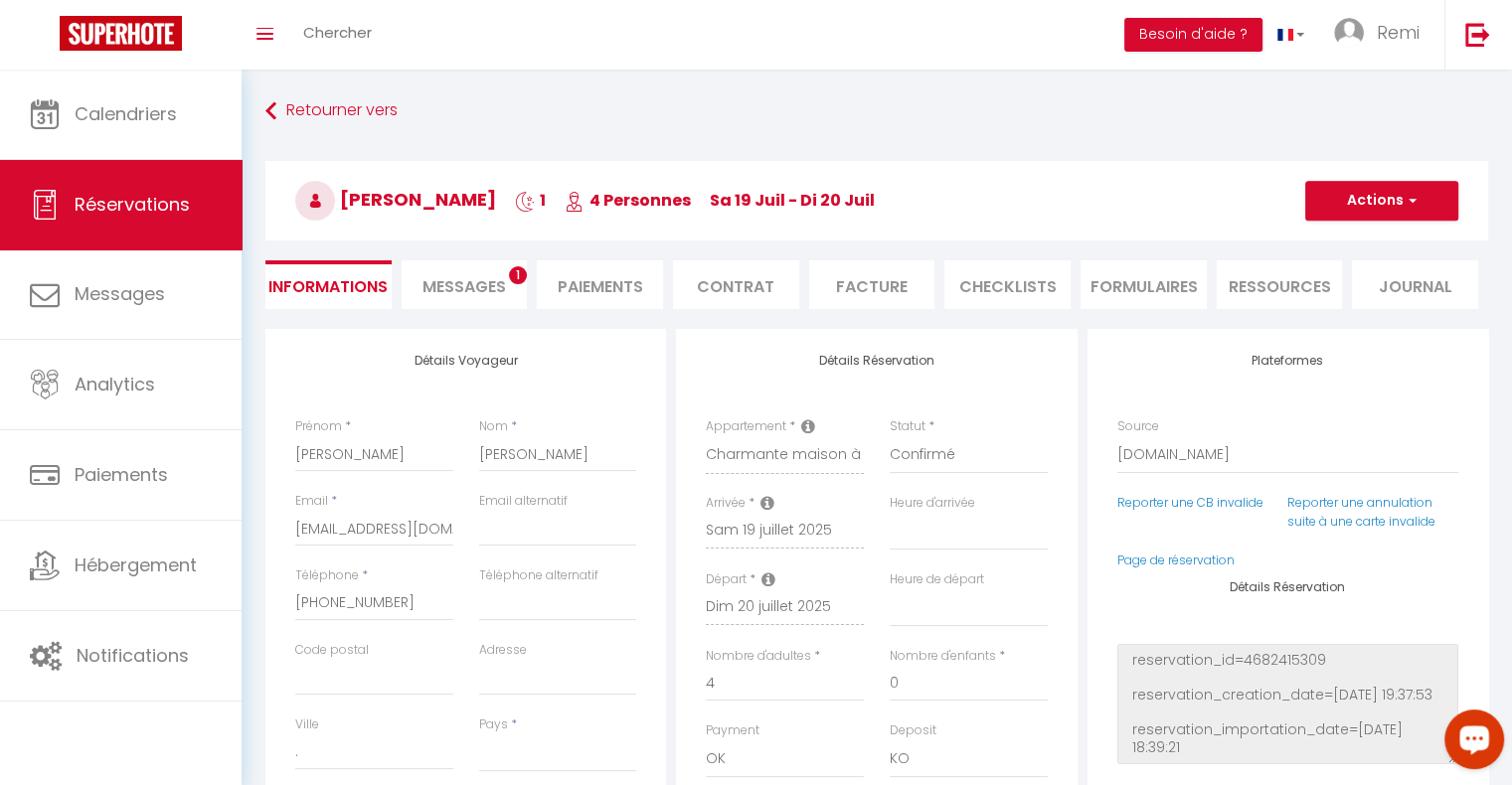 select 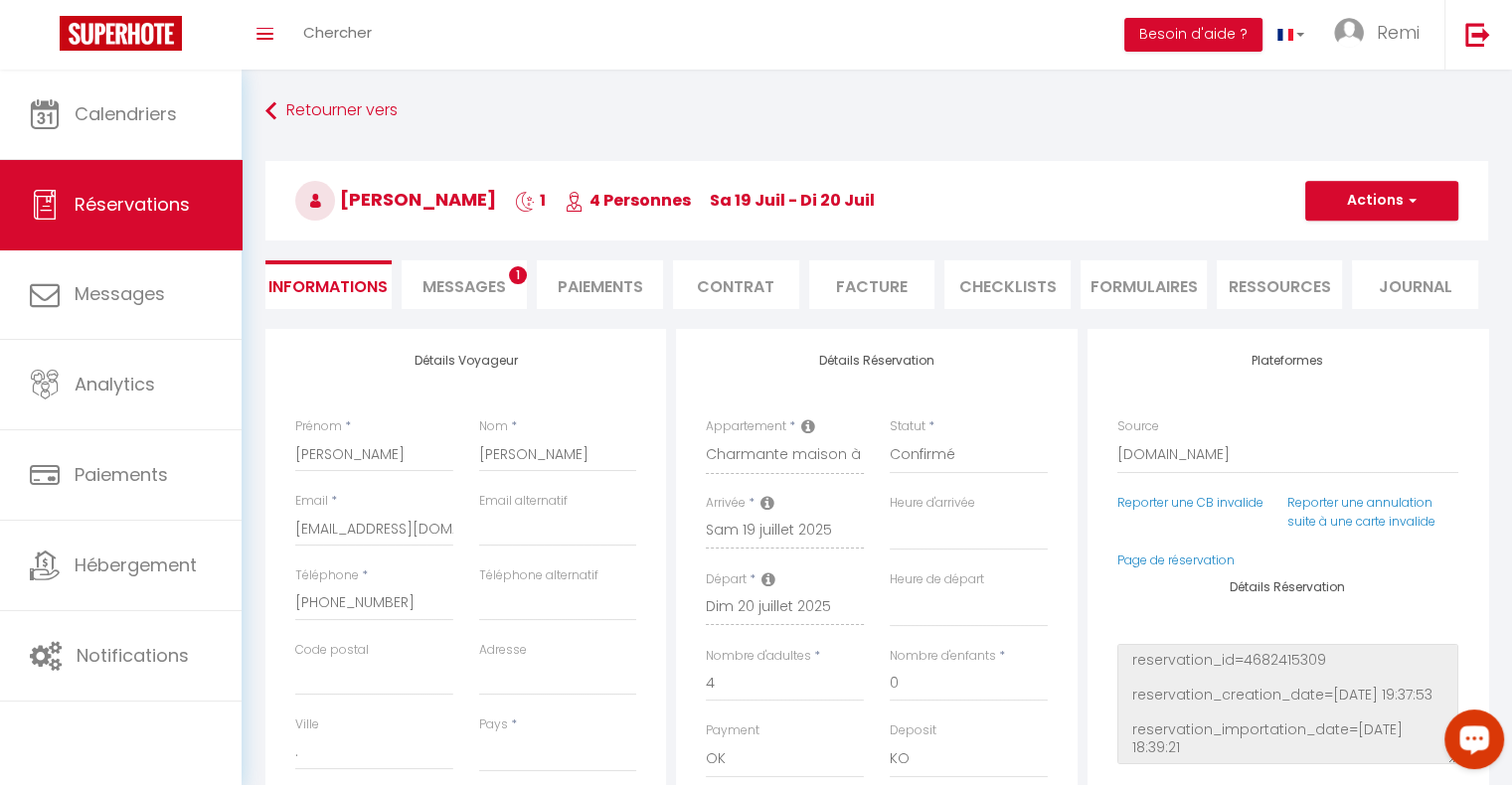 select 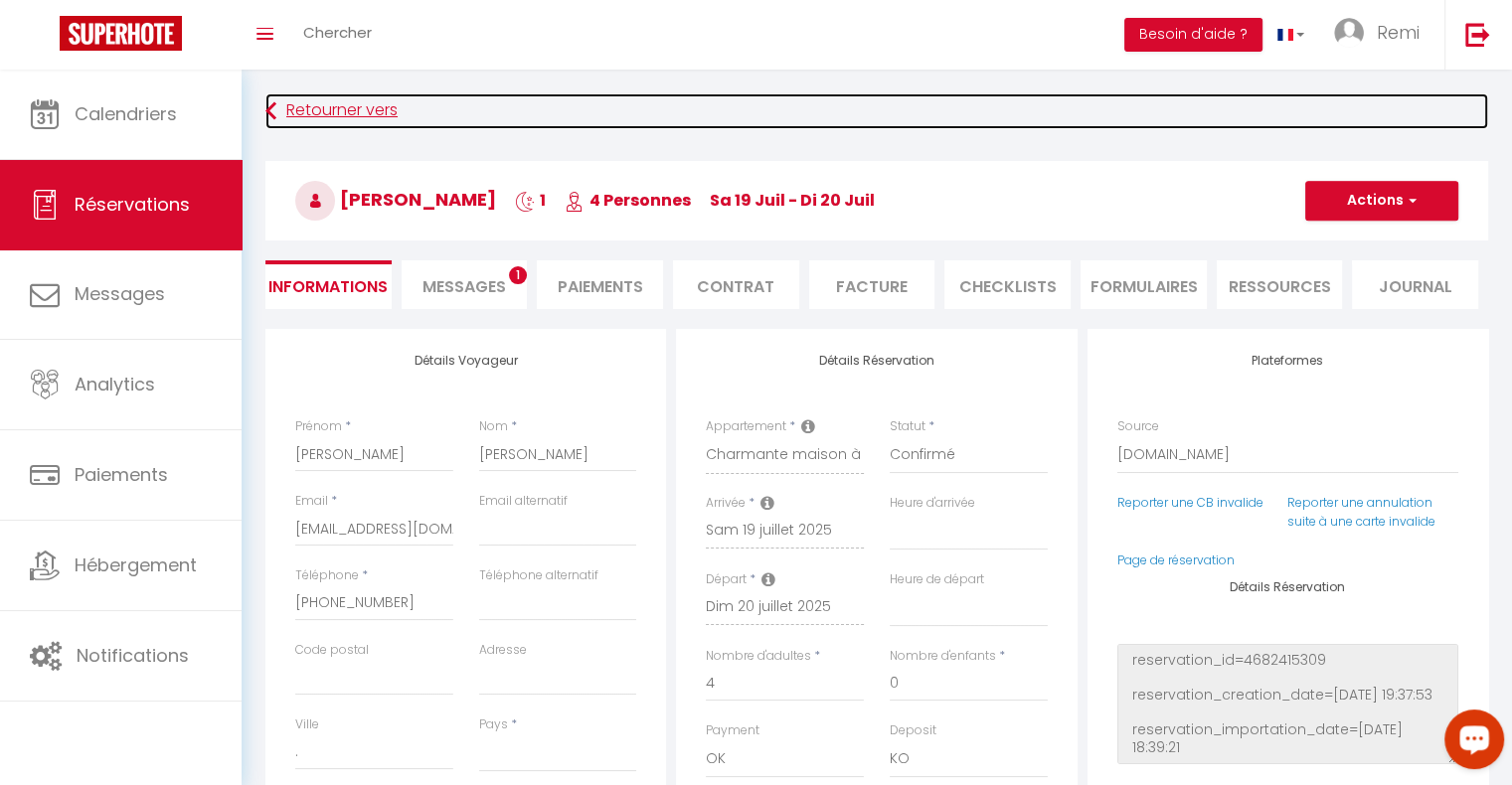 click on "Retourner vers" at bounding box center (877, 111) 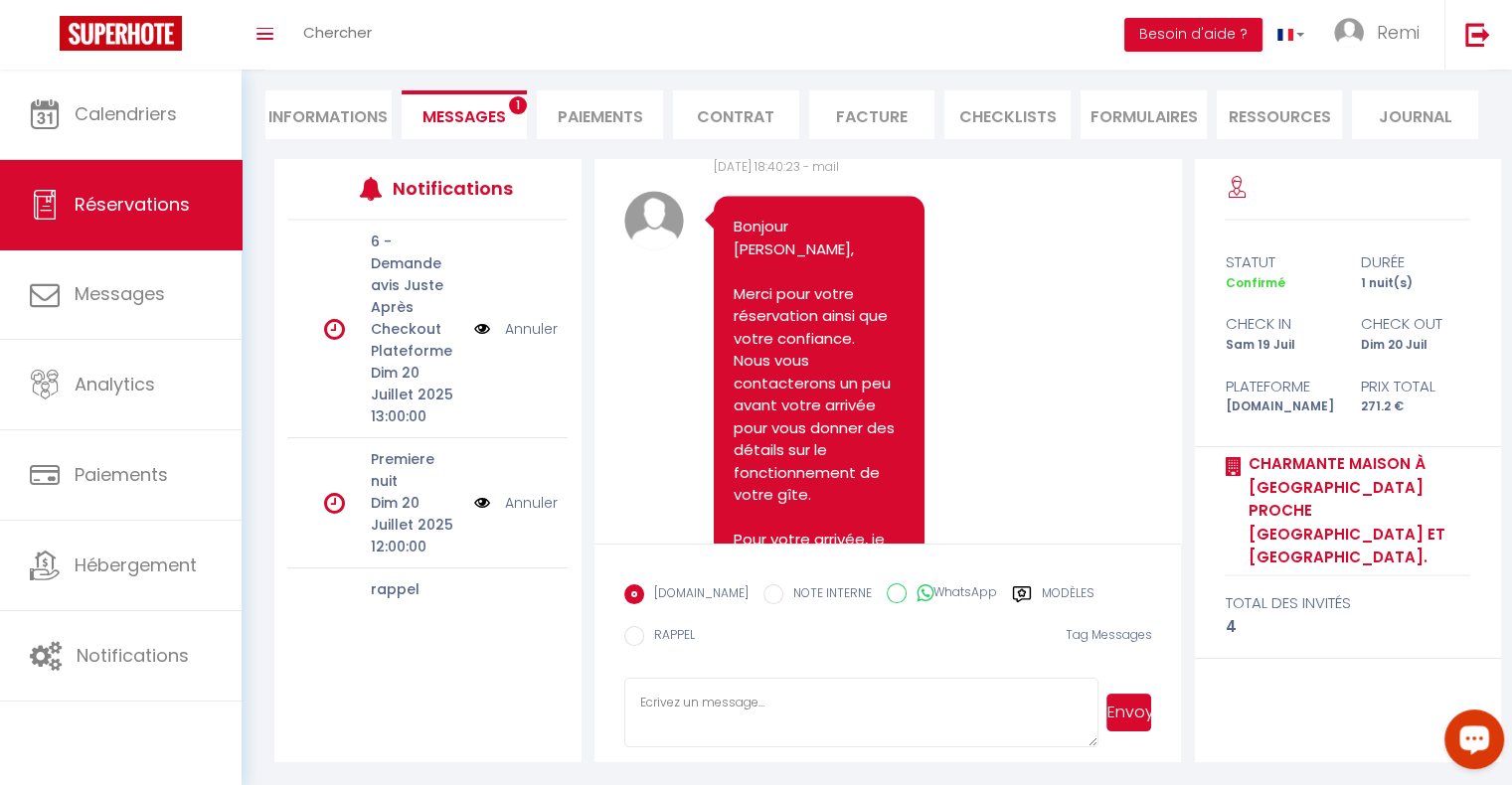 click on "Informations" at bounding box center [328, 114] 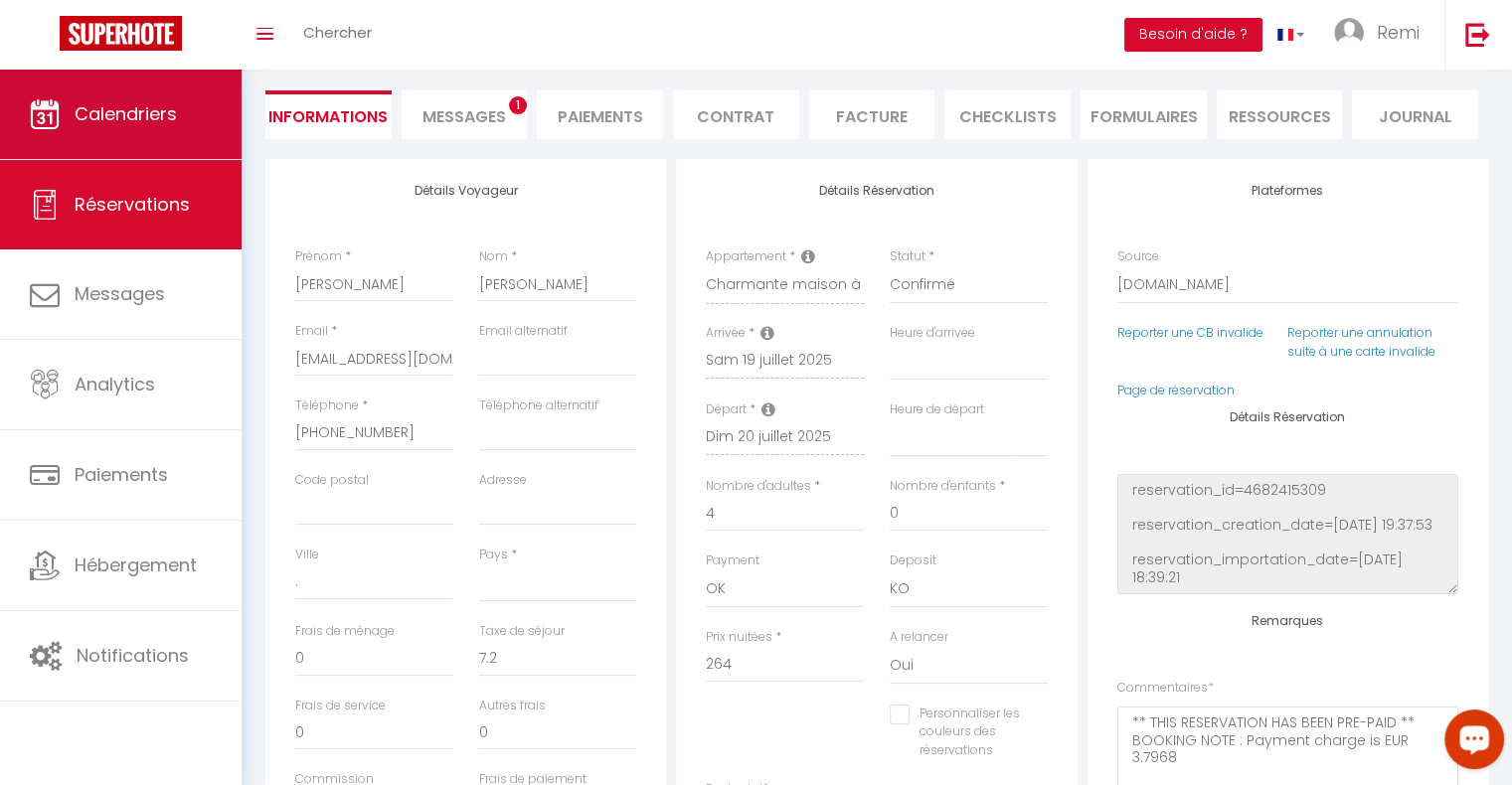 scroll, scrollTop: 0, scrollLeft: 0, axis: both 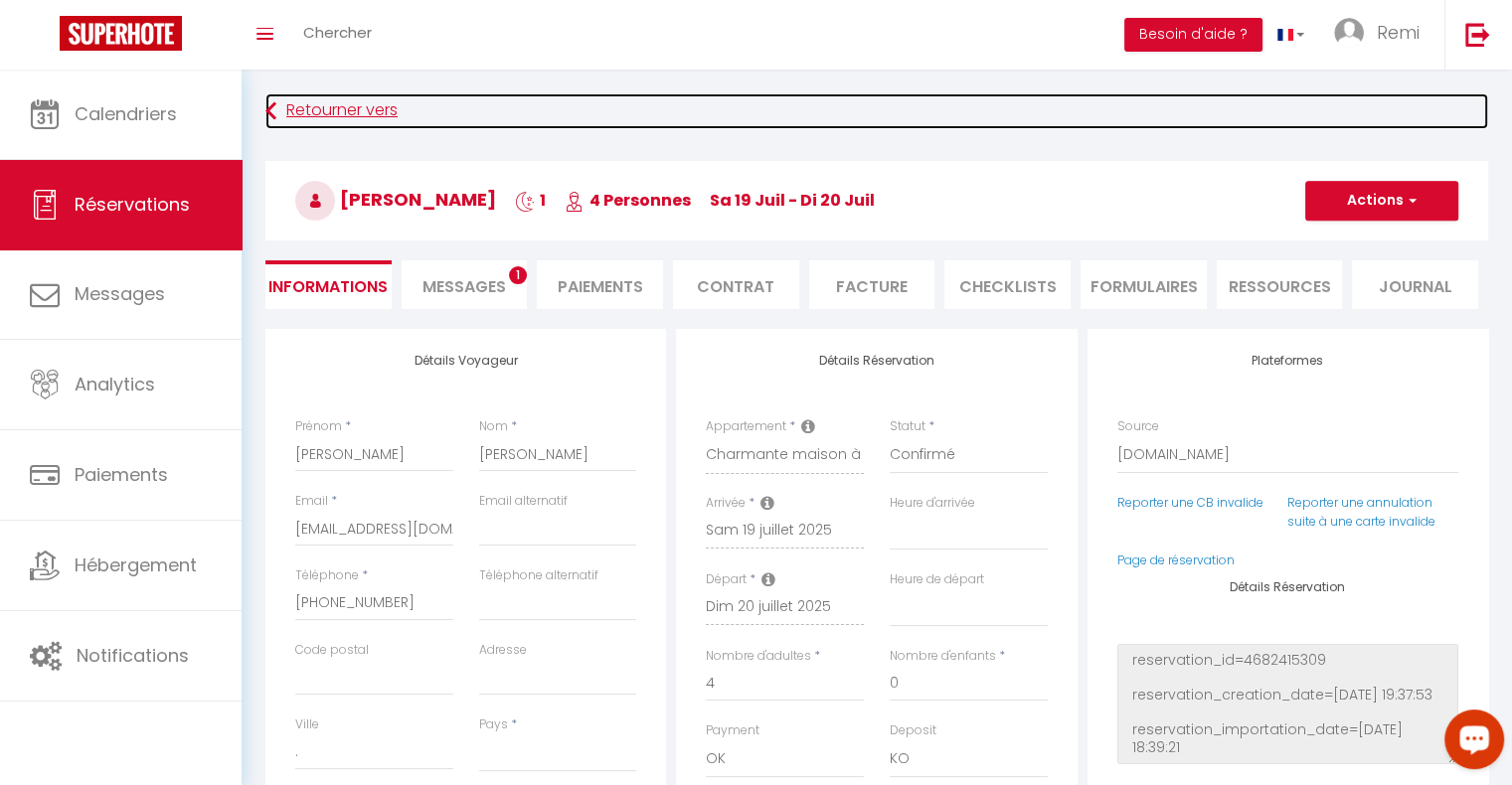 click on "Retourner vers" at bounding box center (877, 111) 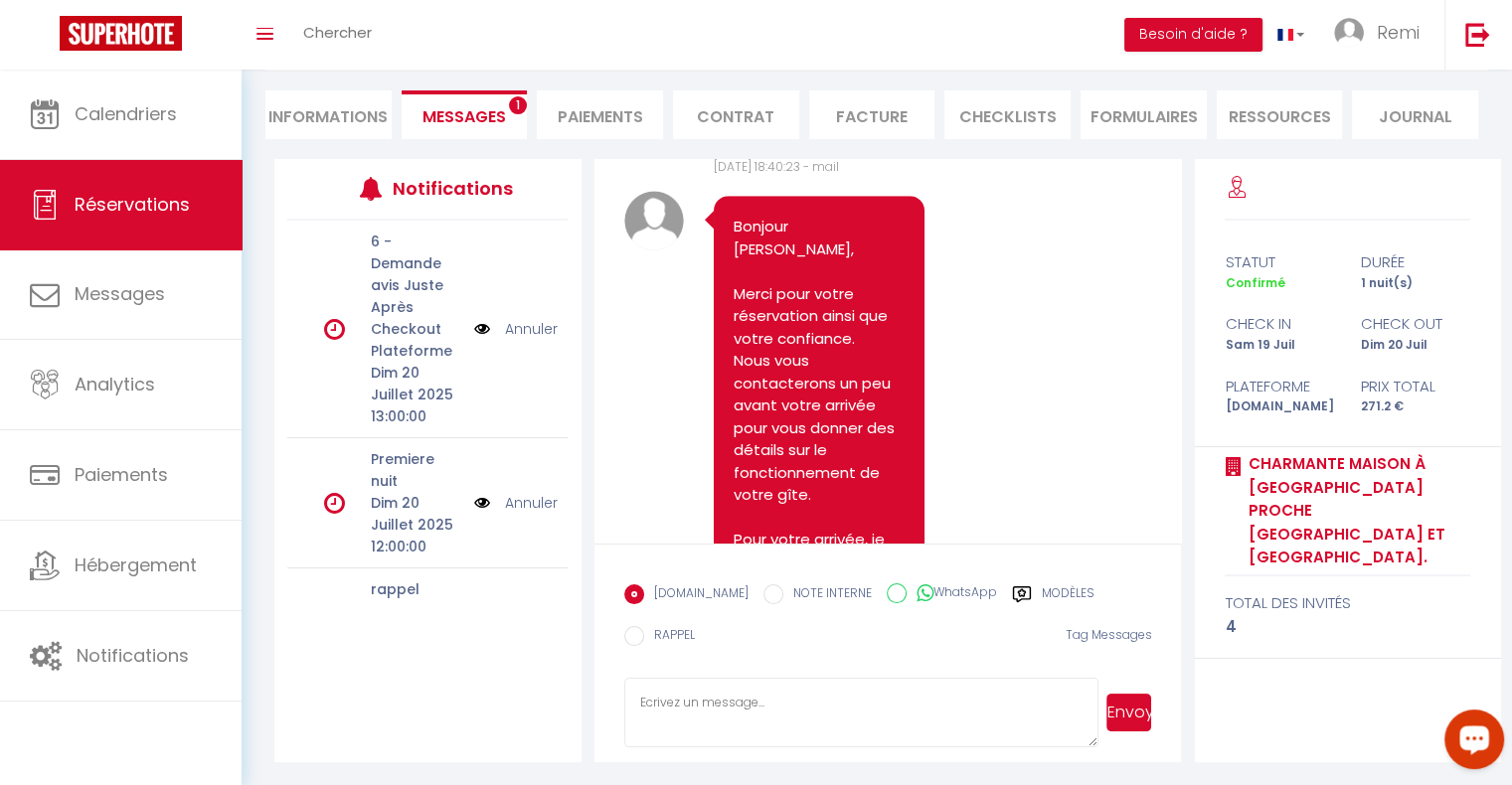 scroll, scrollTop: 0, scrollLeft: 0, axis: both 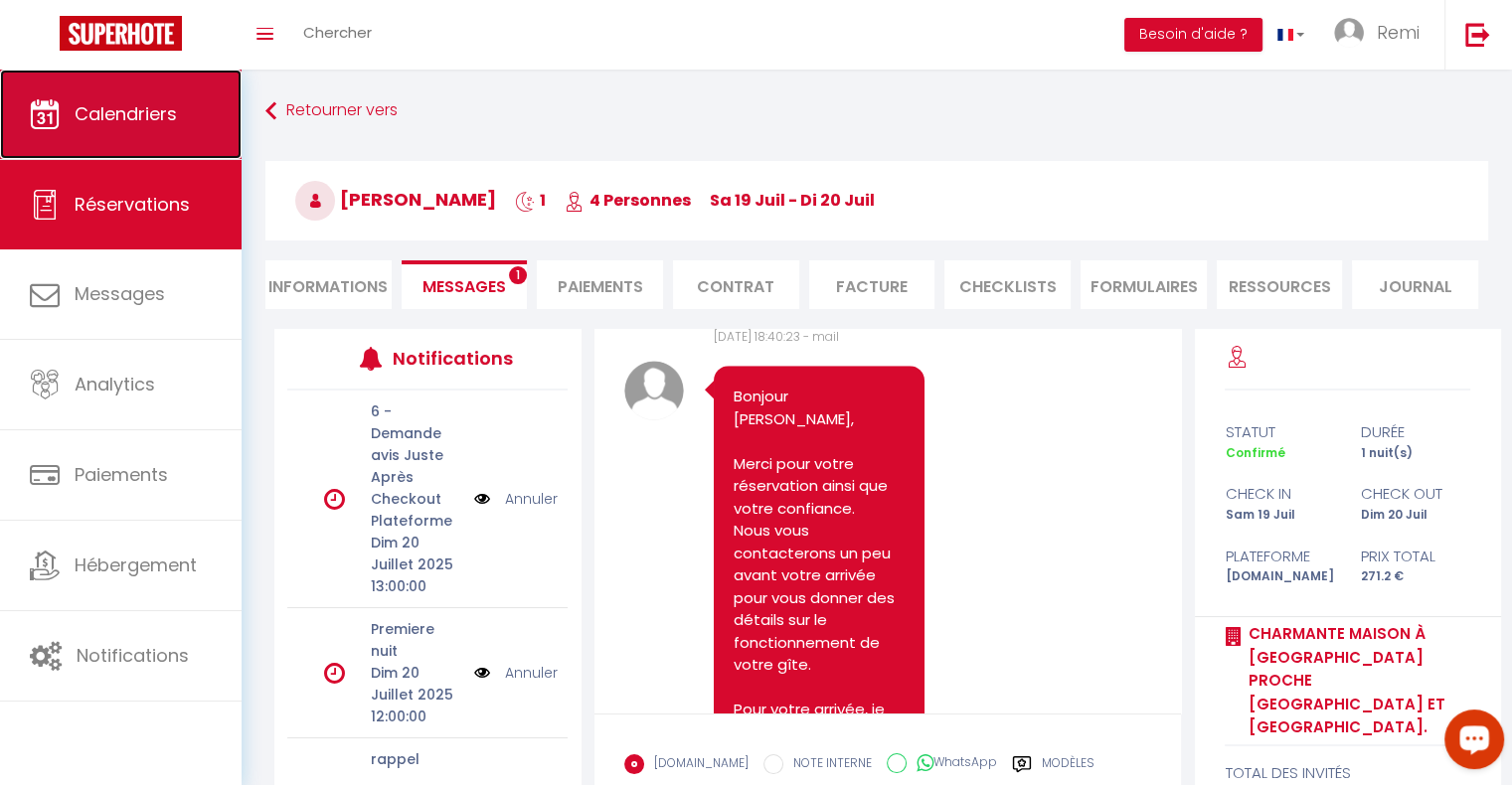 click on "Calendriers" at bounding box center [120, 114] 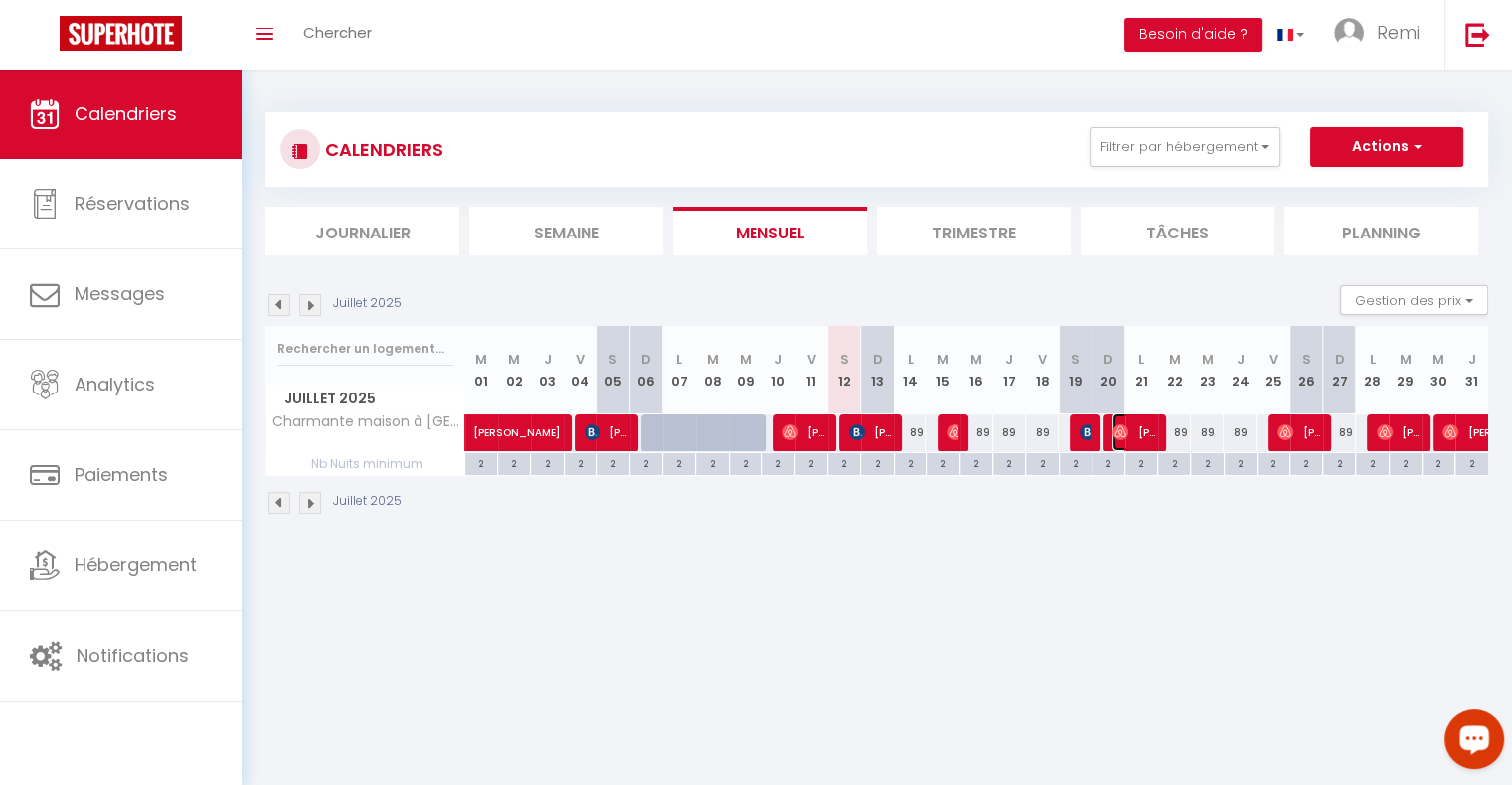click at bounding box center (1120, 432) 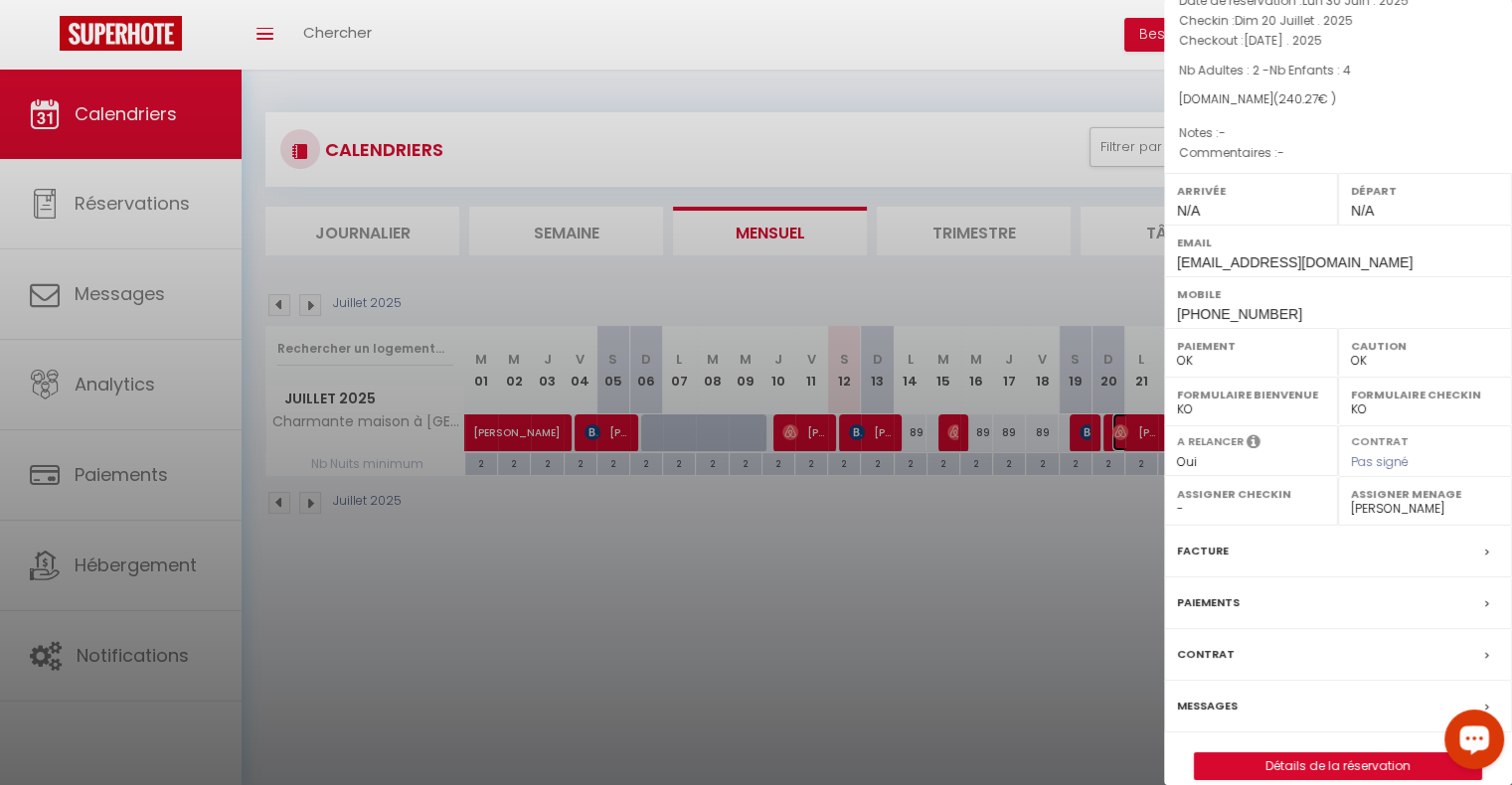 scroll, scrollTop: 157, scrollLeft: 0, axis: vertical 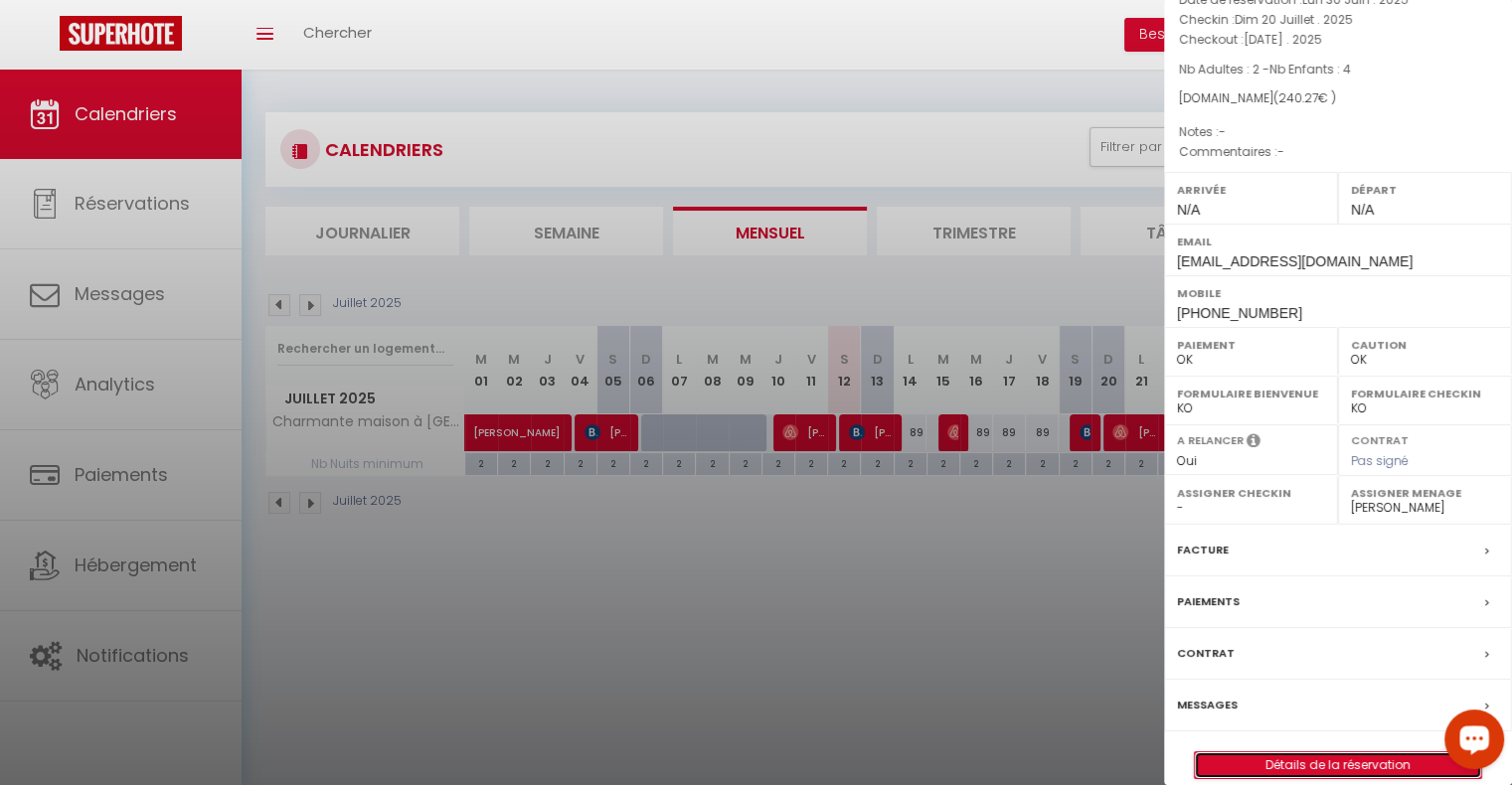 click on "Détails de la réservation" at bounding box center (1338, 765) 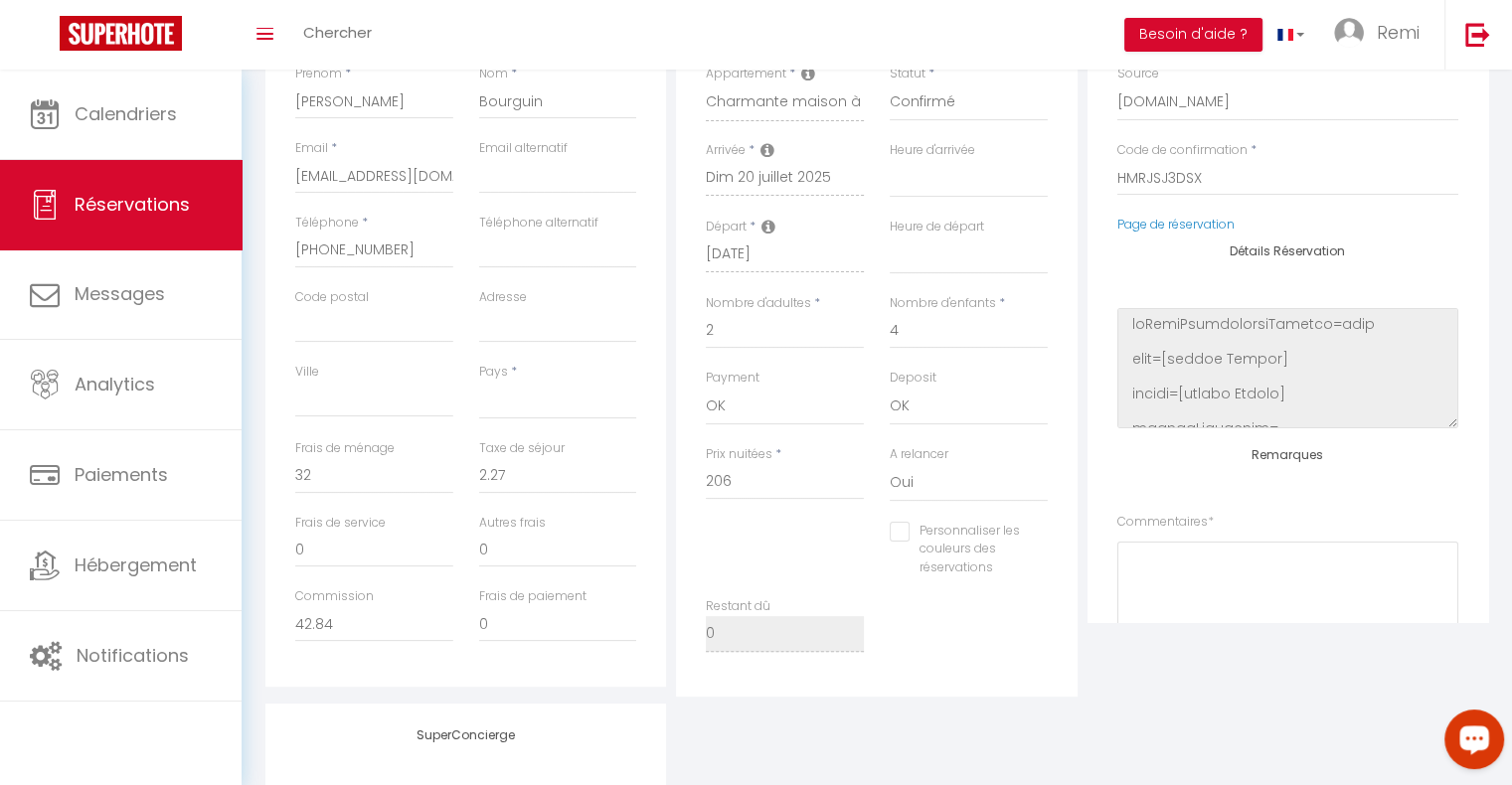 scroll, scrollTop: 354, scrollLeft: 0, axis: vertical 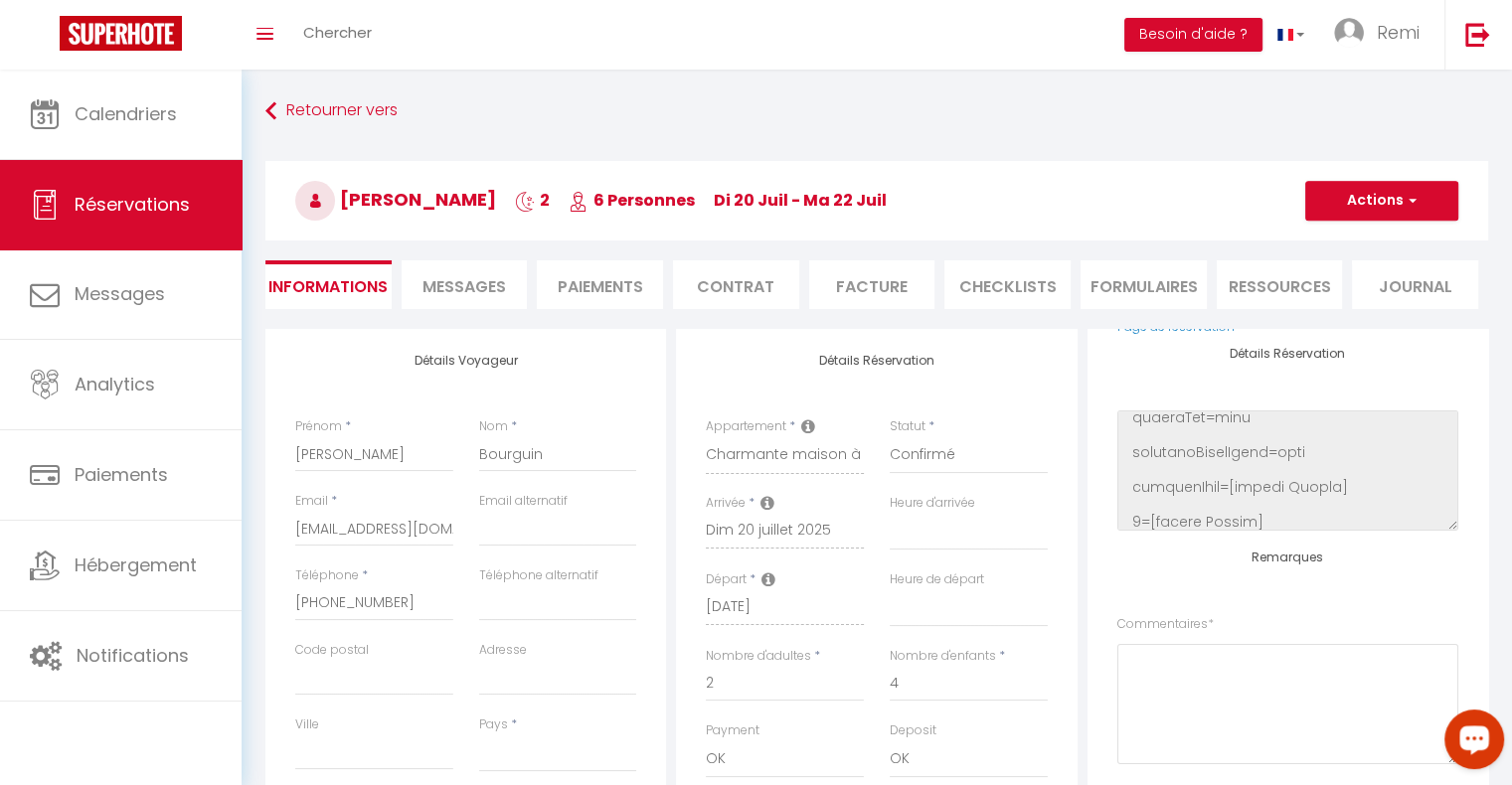 drag, startPoint x: 969, startPoint y: 242, endPoint x: 1006, endPoint y: 203, distance: 53.75872 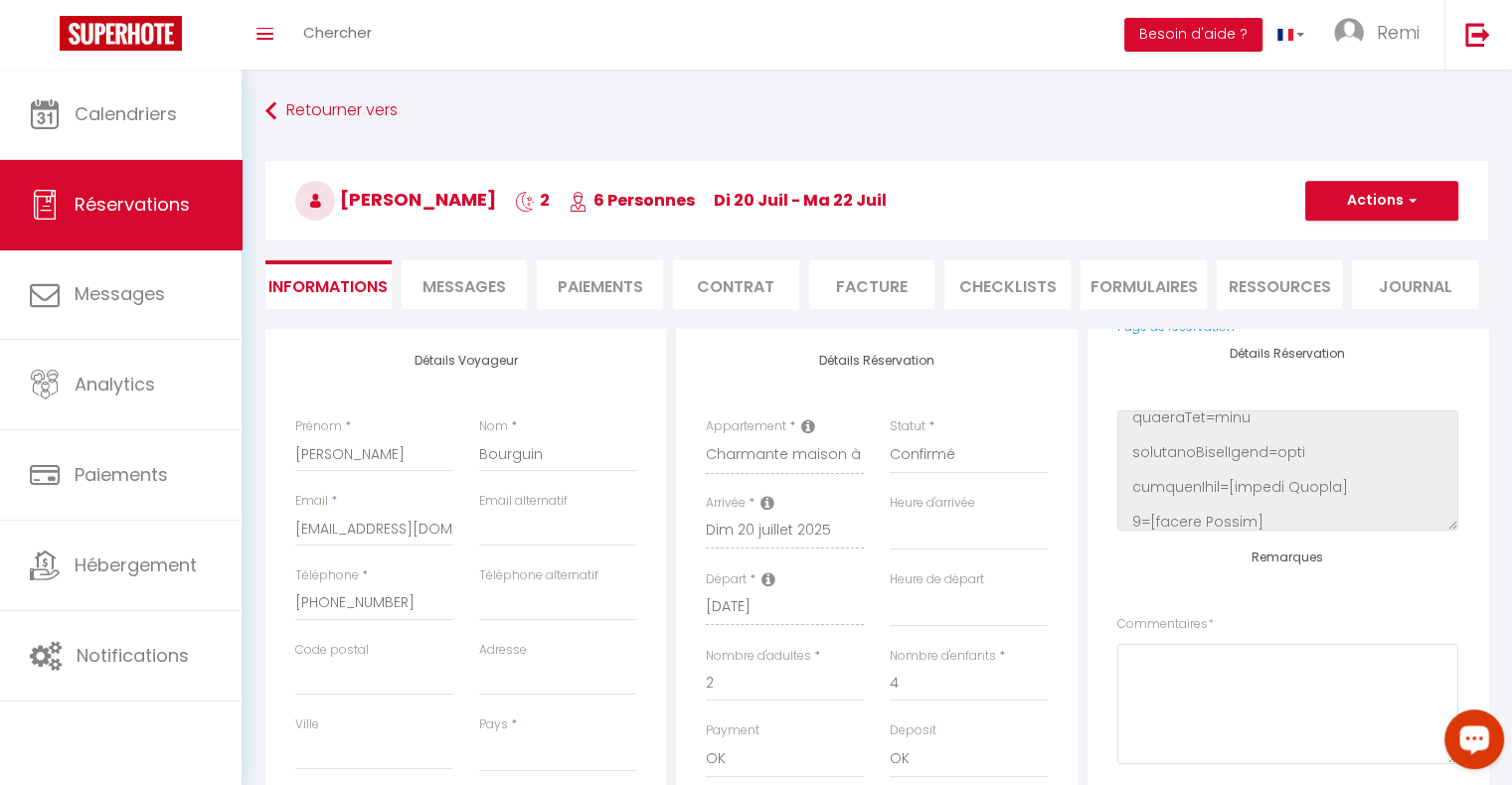 click on "Messages" at bounding box center [464, 286] 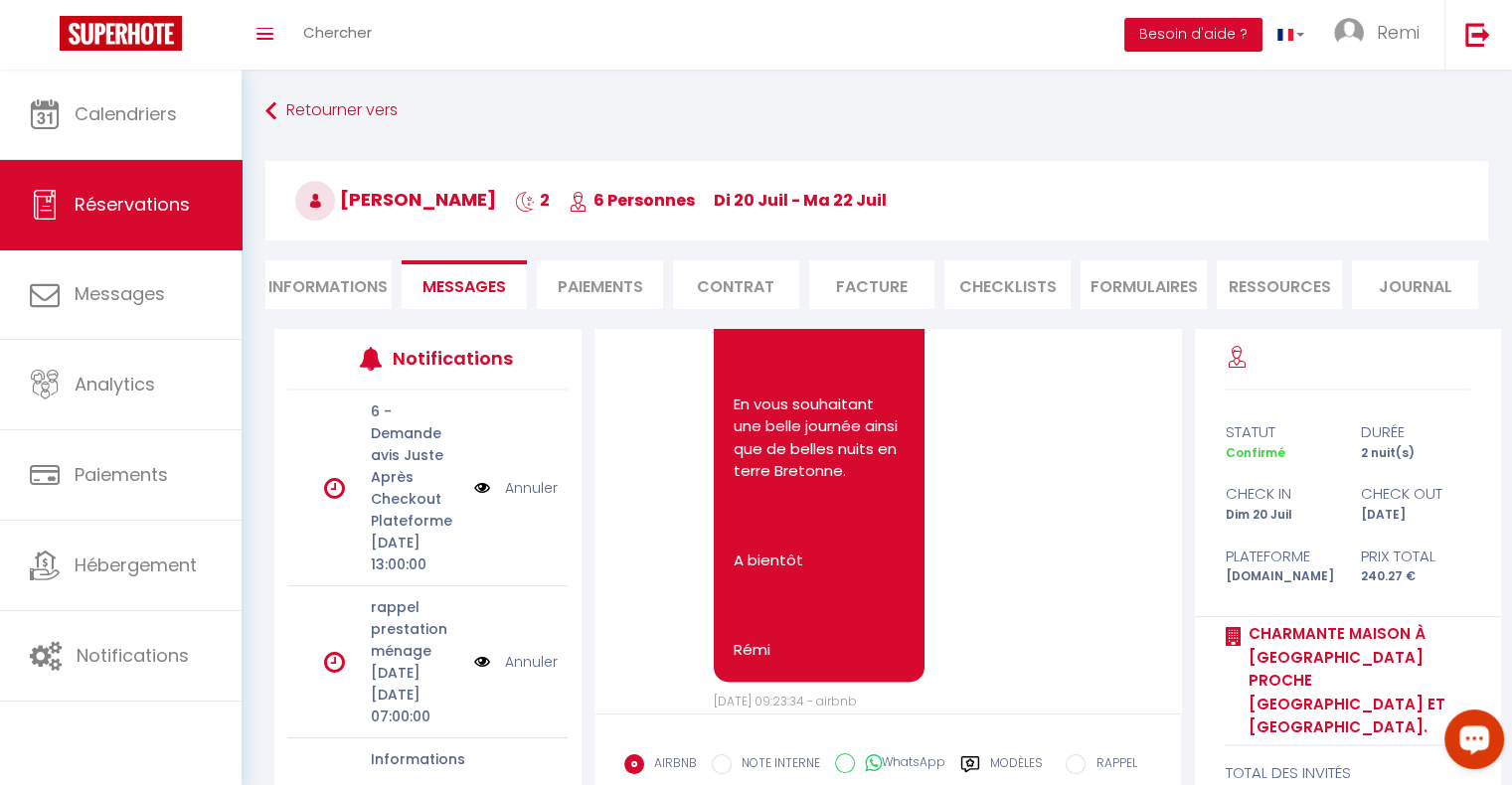 scroll, scrollTop: 3440, scrollLeft: 0, axis: vertical 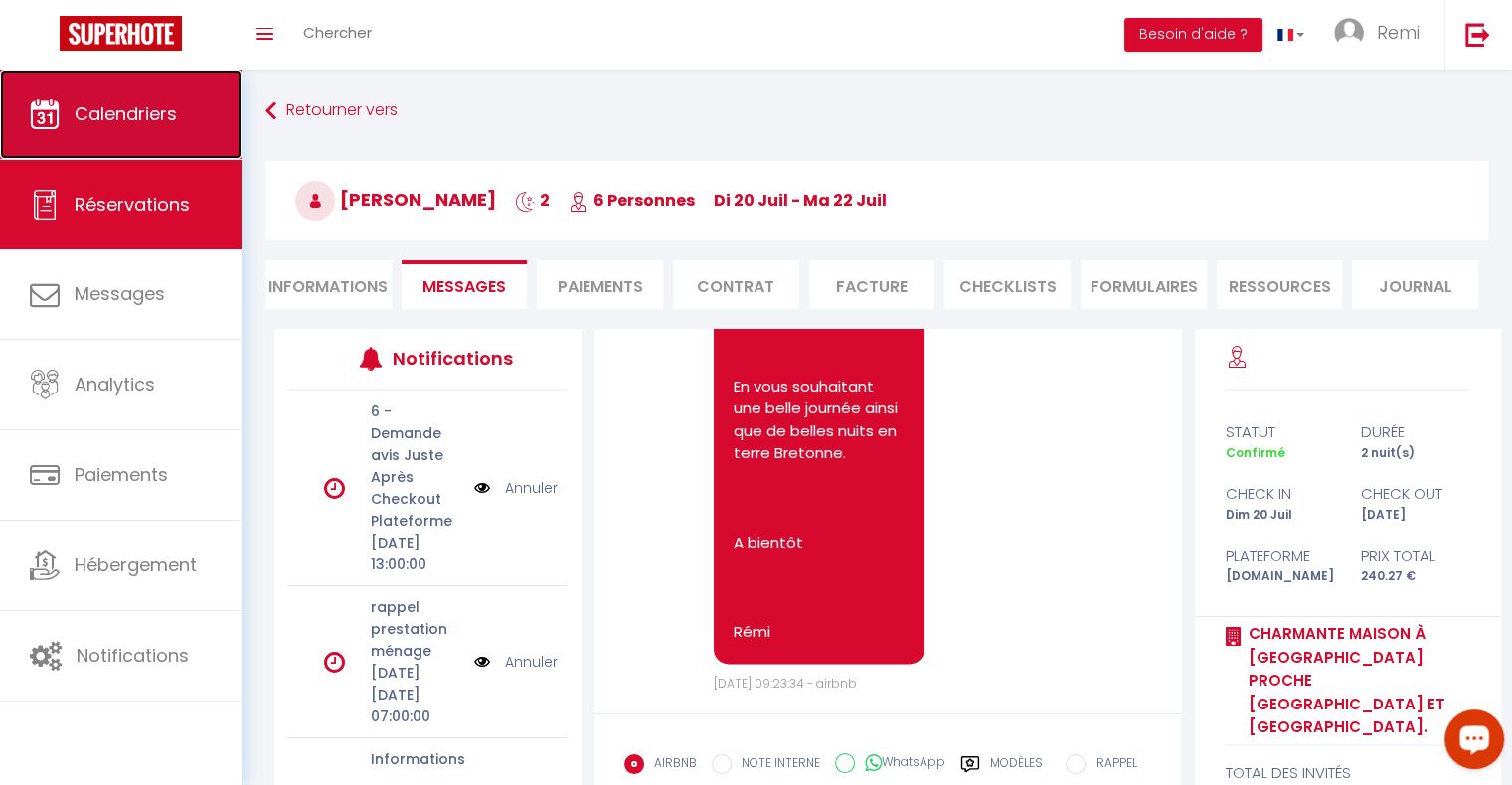 click on "Calendriers" at bounding box center (125, 113) 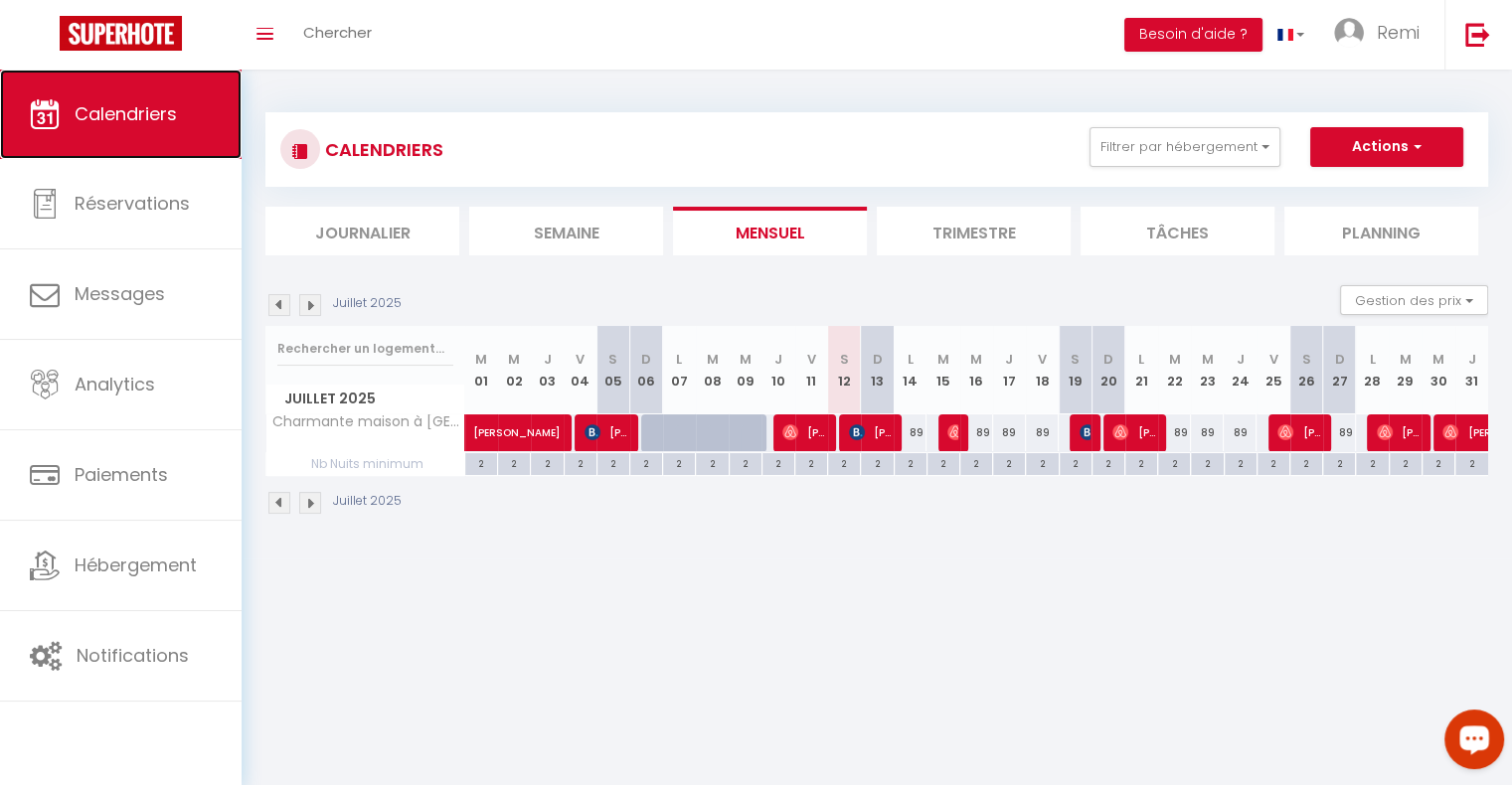 click on "Calendriers" at bounding box center [125, 113] 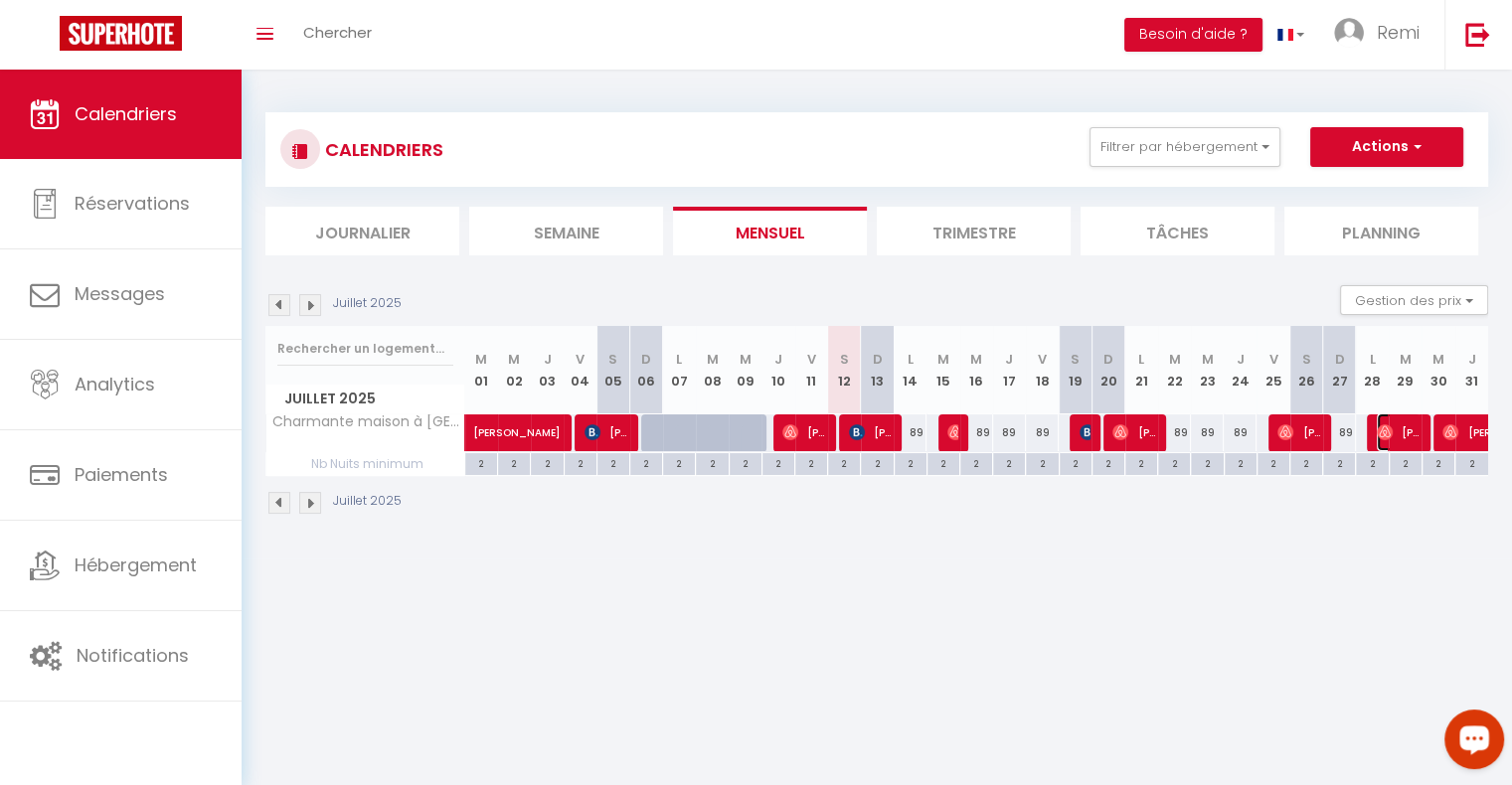 click at bounding box center [1385, 432] 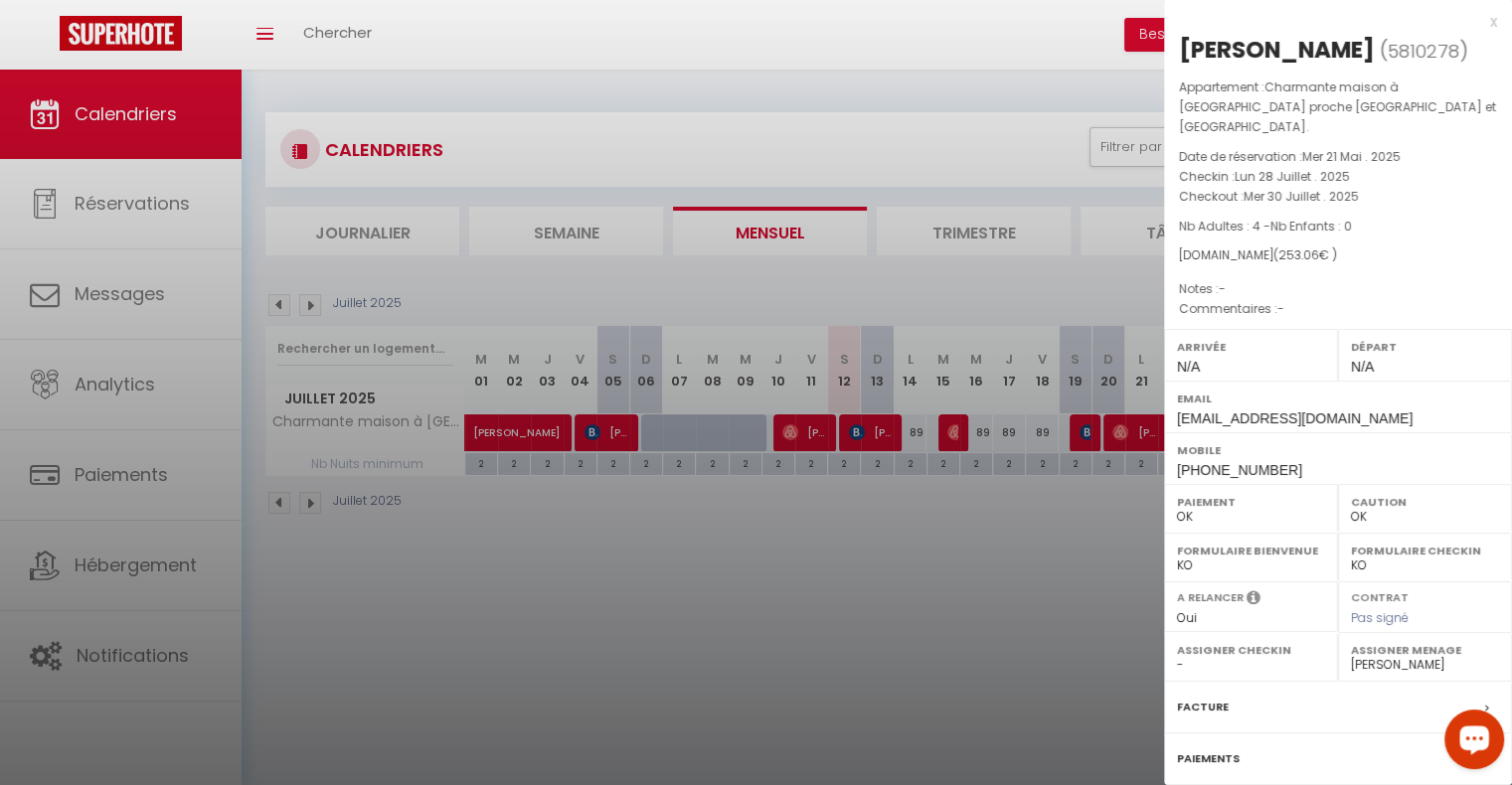 scroll, scrollTop: 189, scrollLeft: 0, axis: vertical 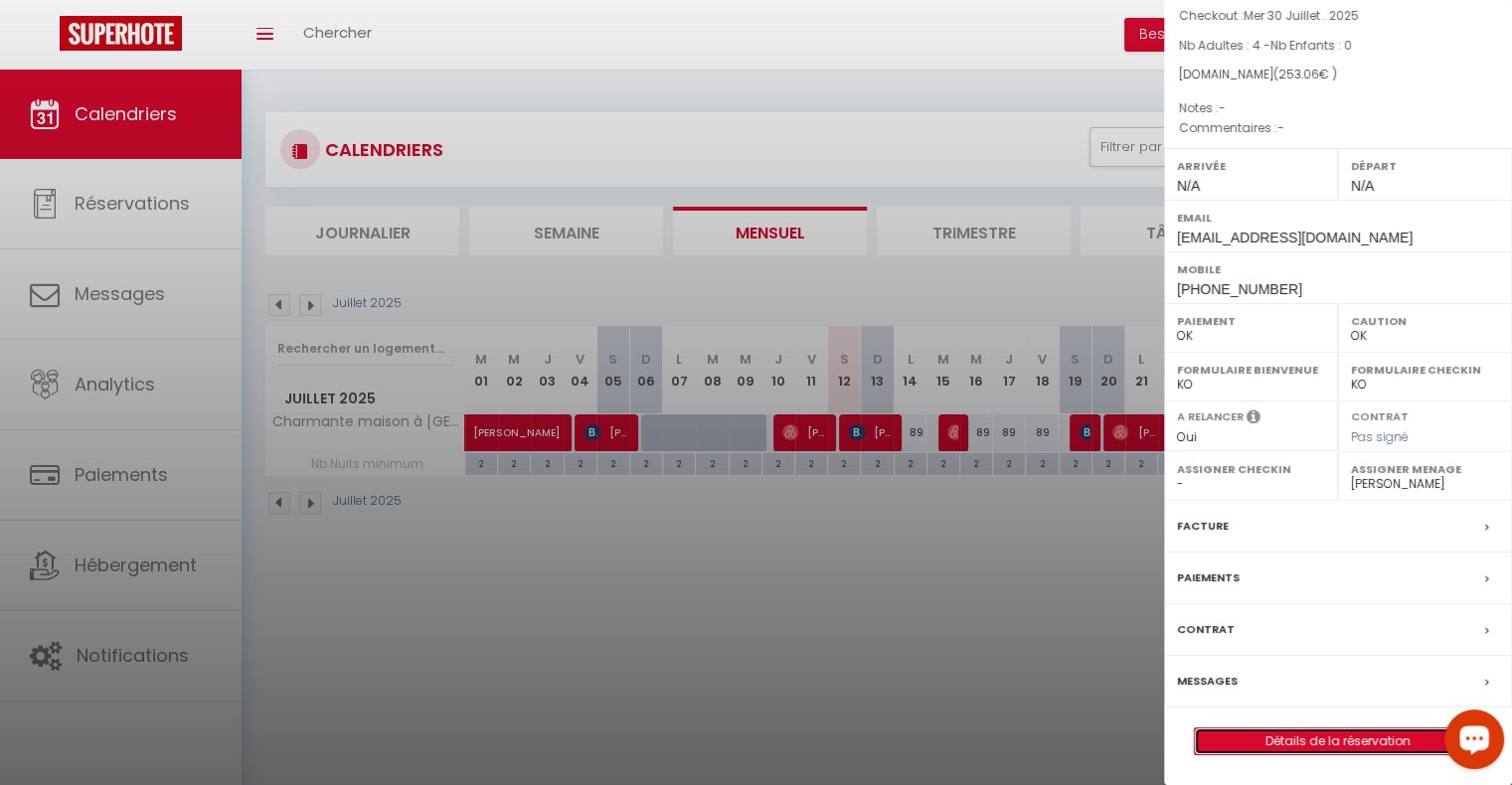 click on "Détails de la réservation" at bounding box center (1338, 741) 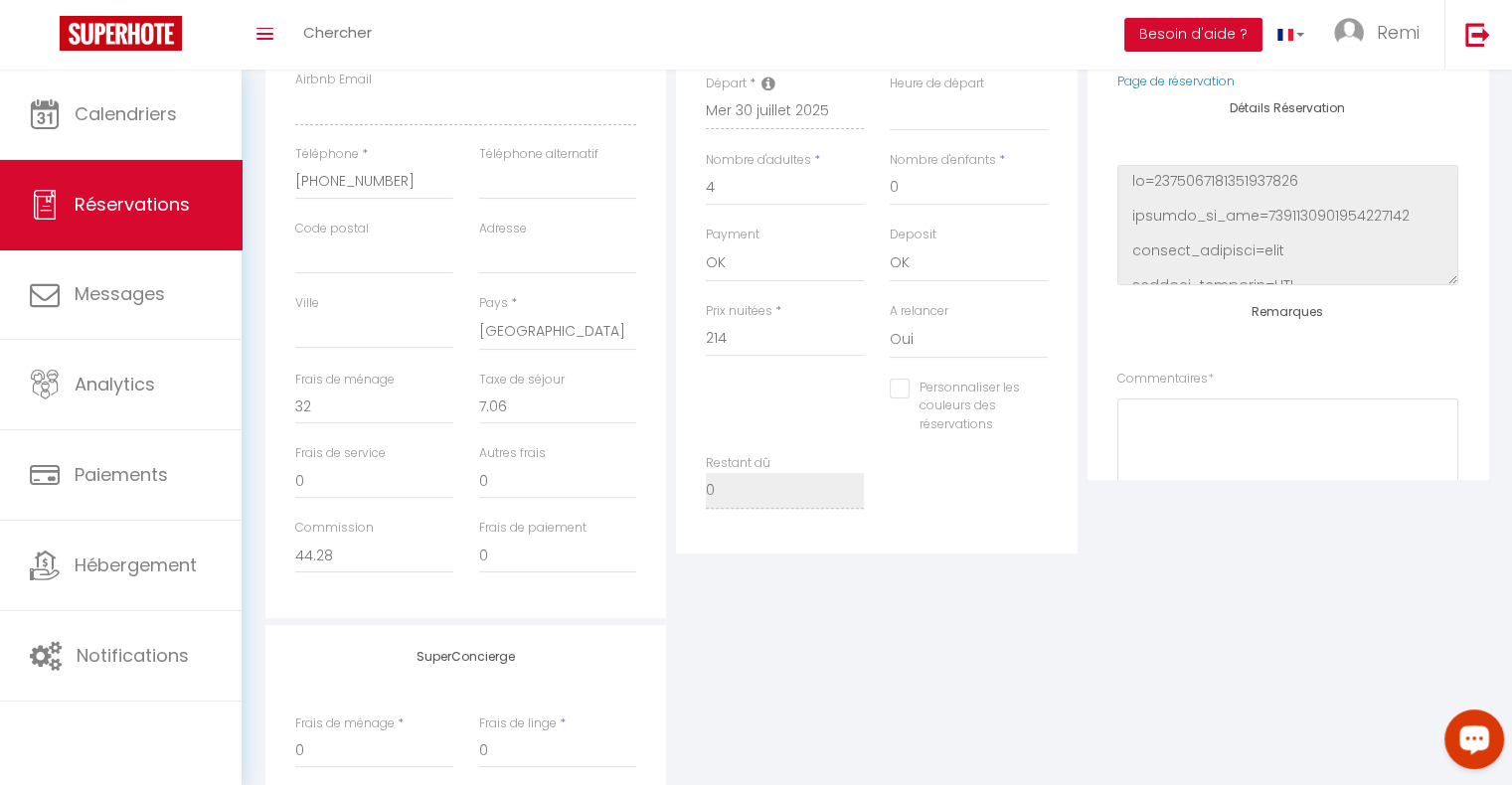 scroll, scrollTop: 497, scrollLeft: 0, axis: vertical 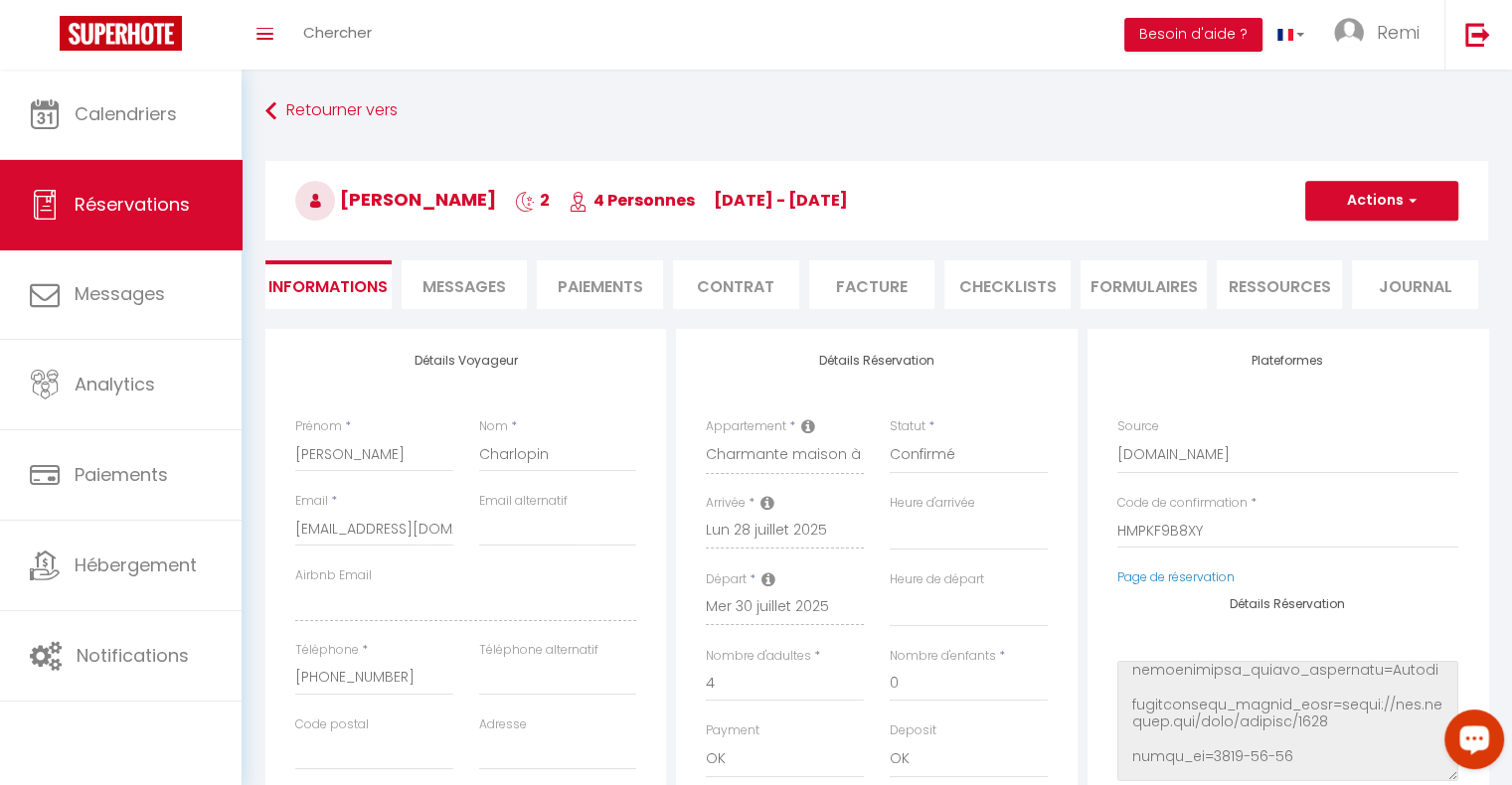 click on "Messages" at bounding box center (464, 284) 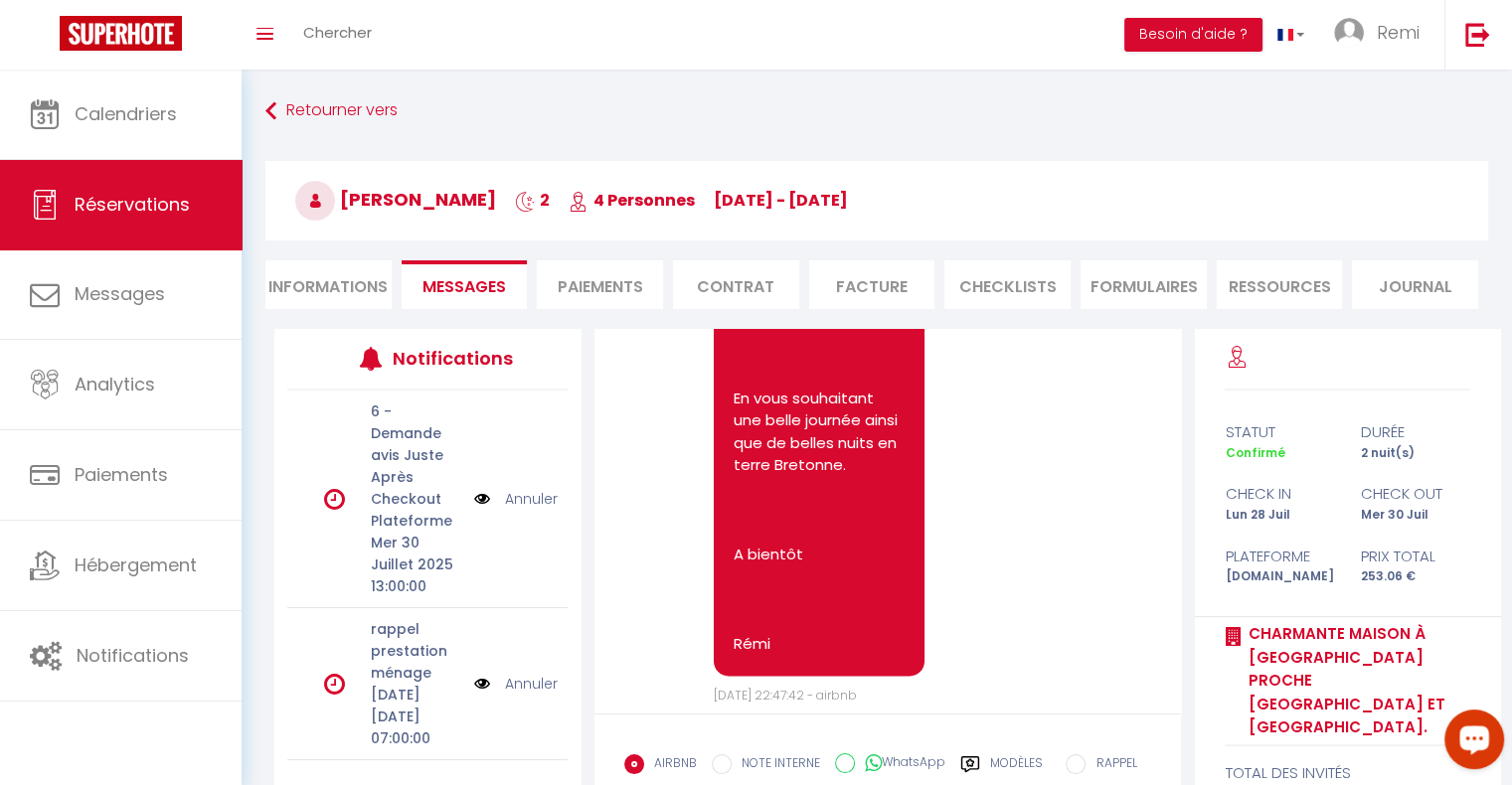 scroll, scrollTop: 3618, scrollLeft: 0, axis: vertical 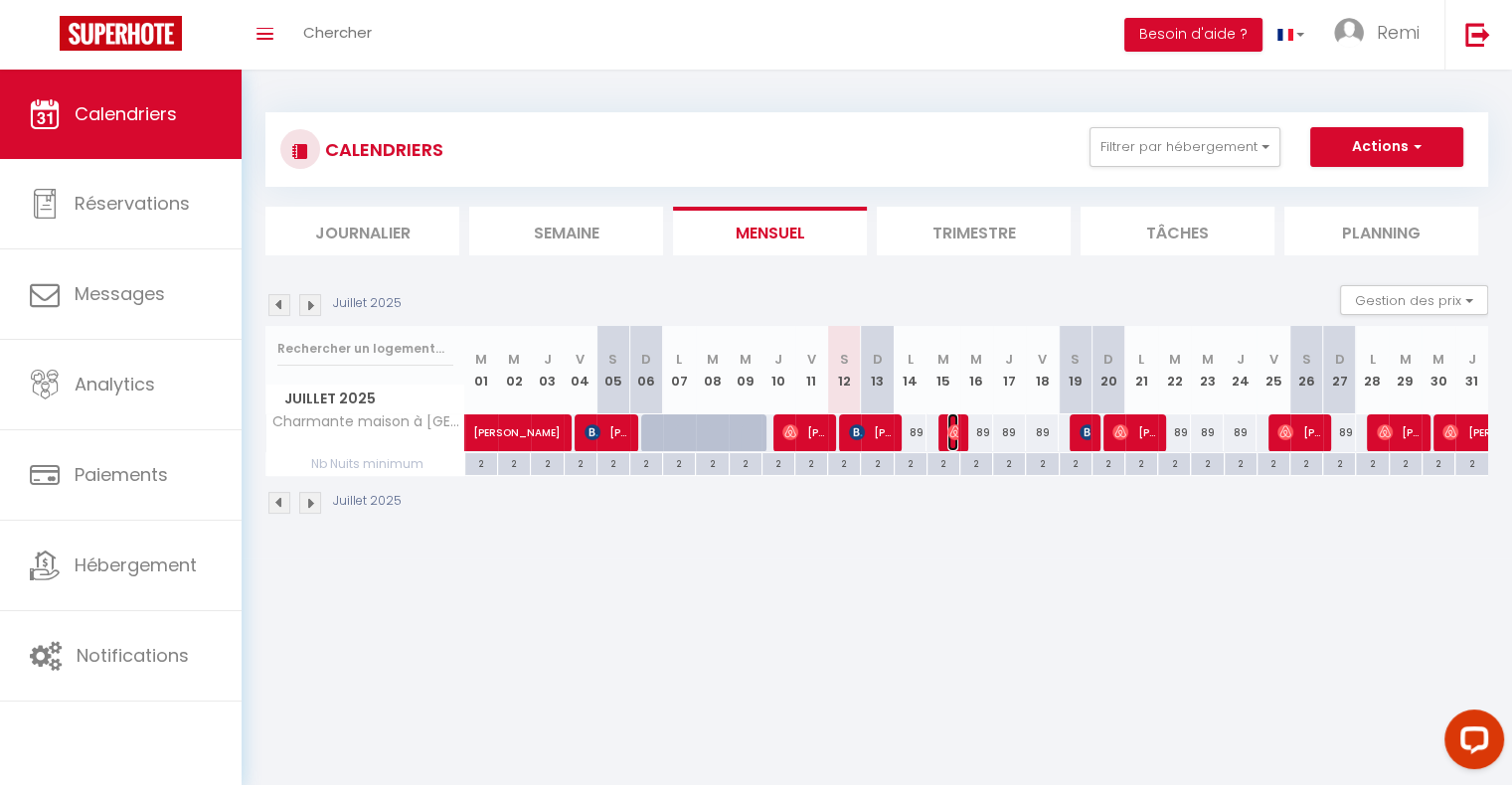 click at bounding box center [955, 432] 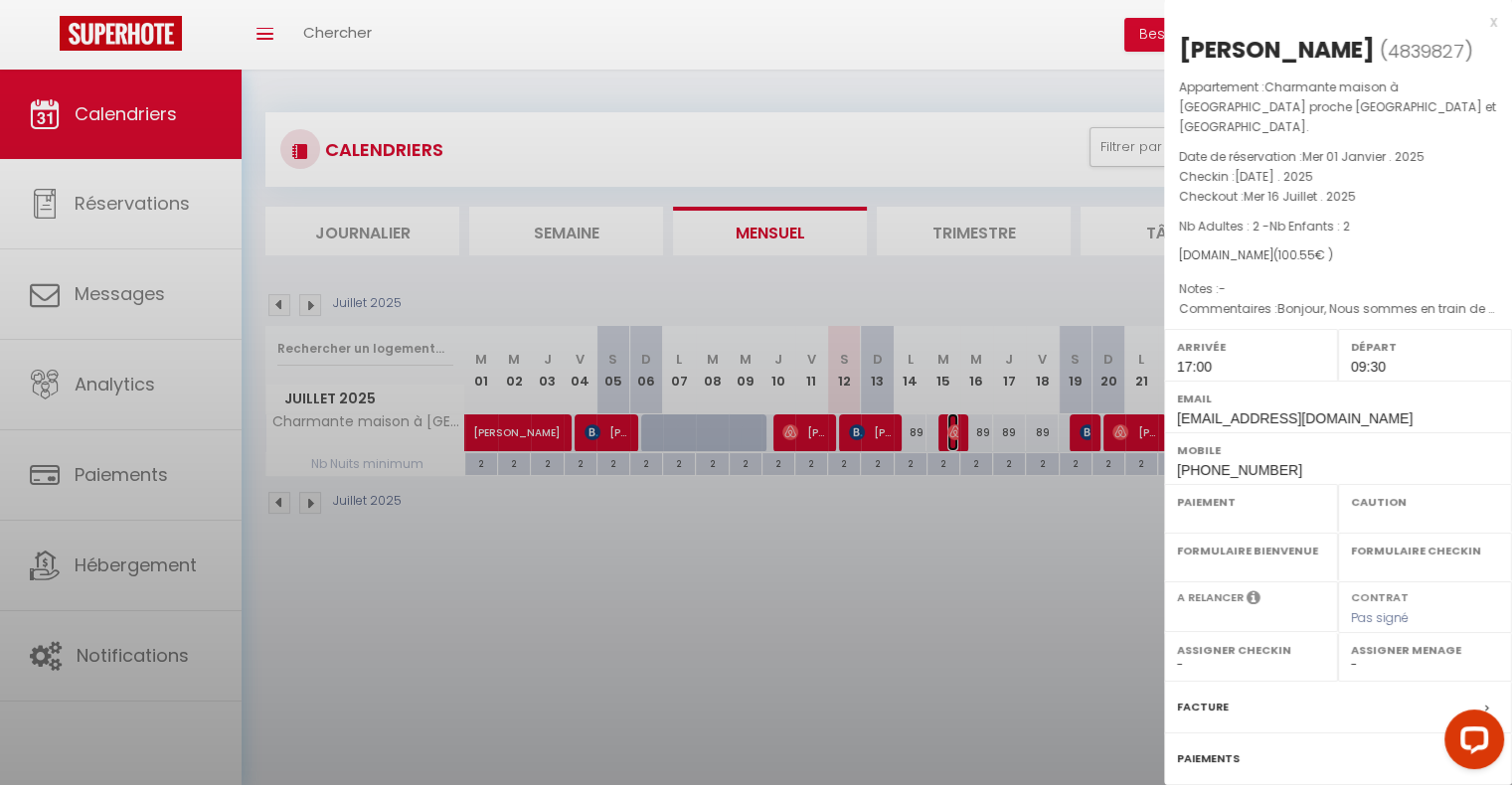 select on "OK" 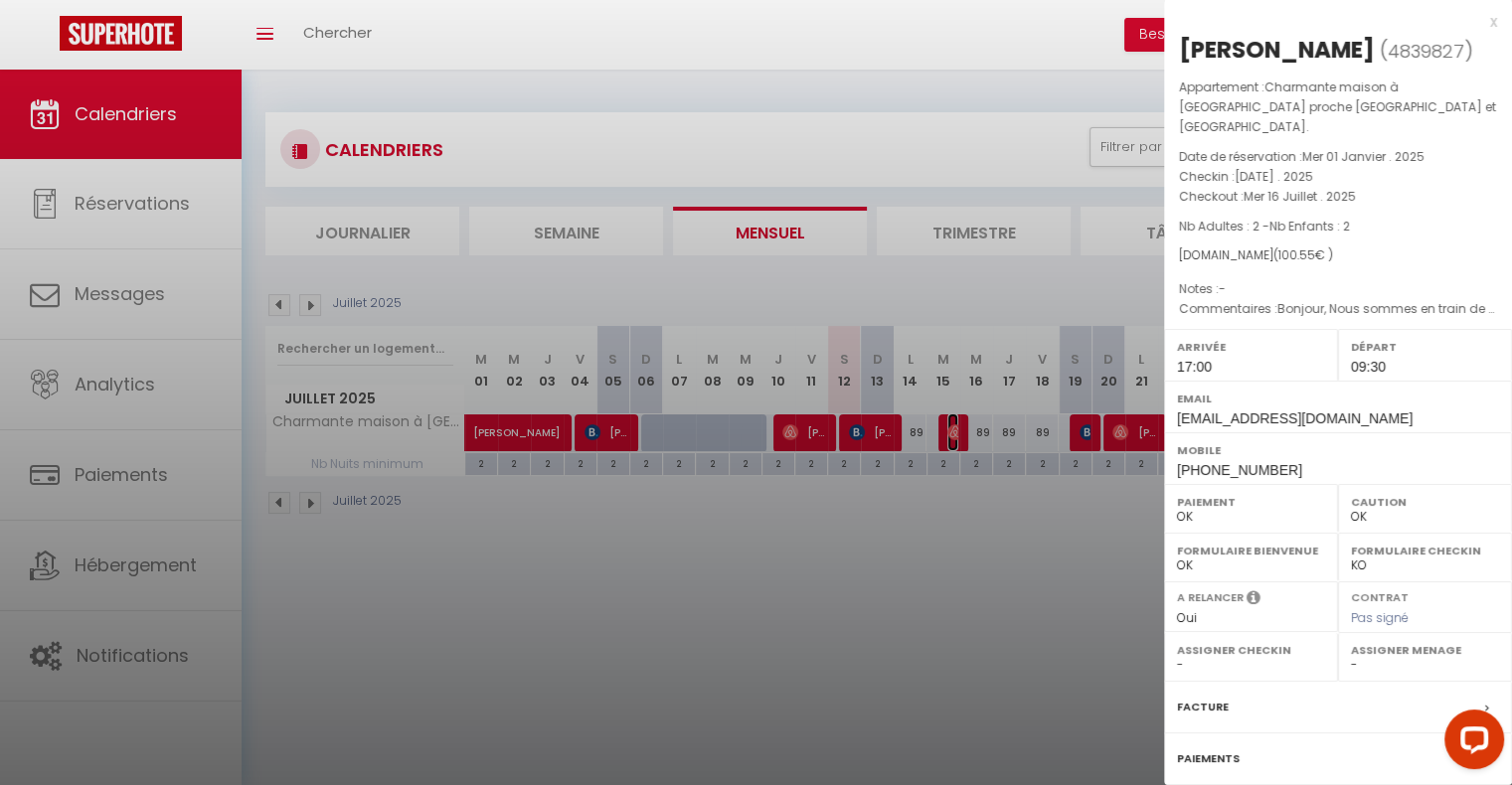 select on "34184" 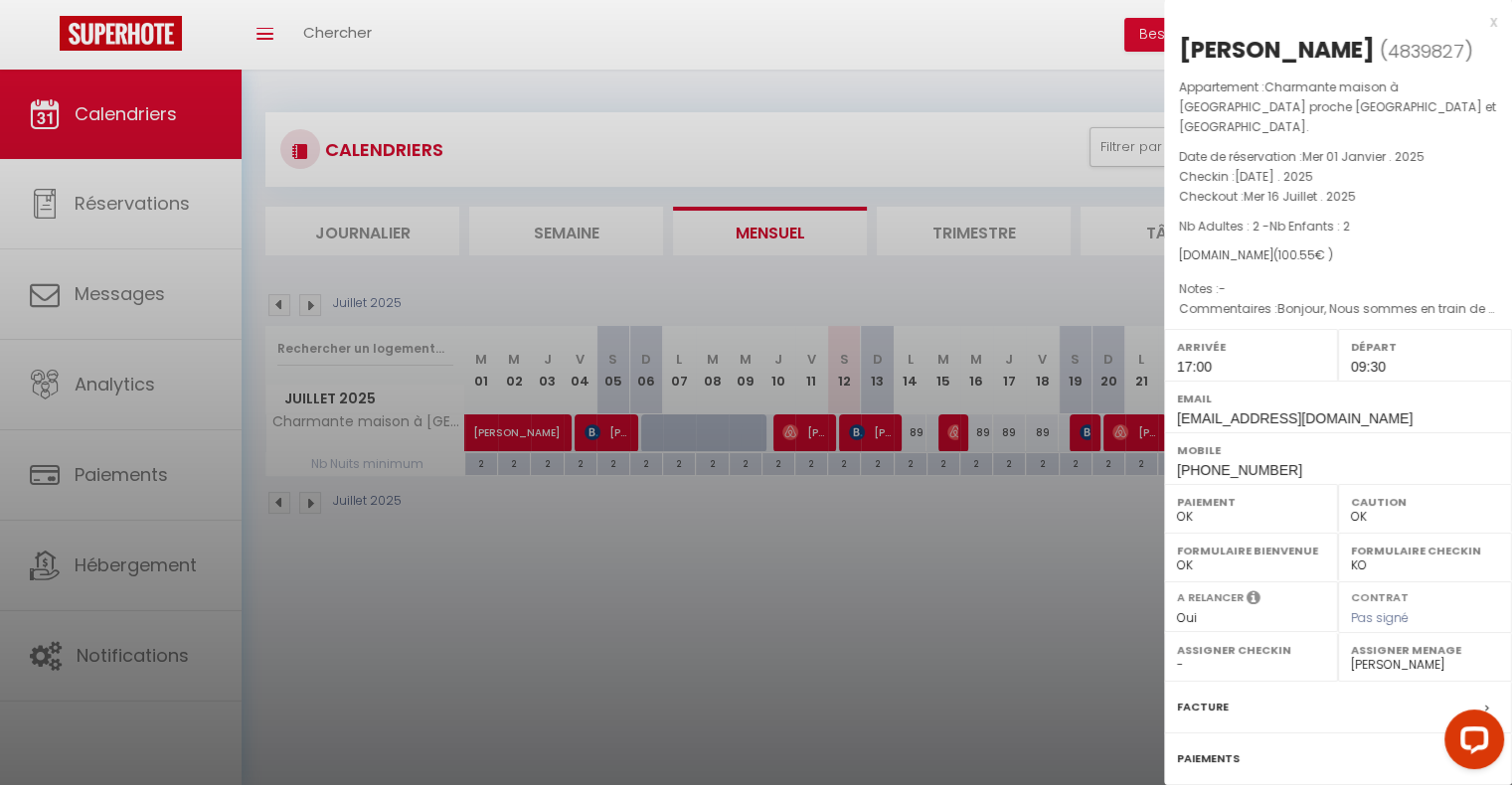 click on "x" at bounding box center (1330, 22) 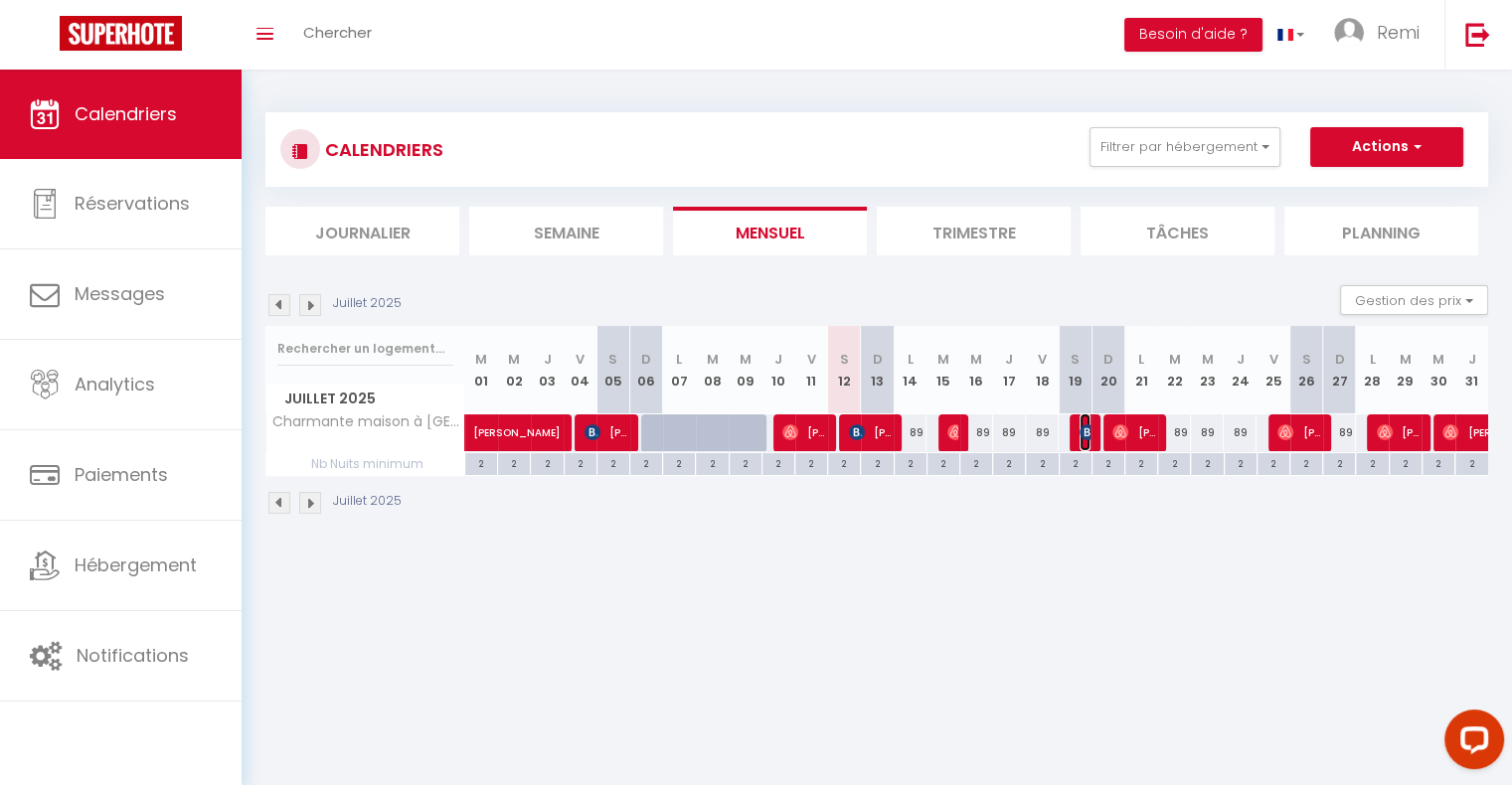 click at bounding box center (1088, 432) 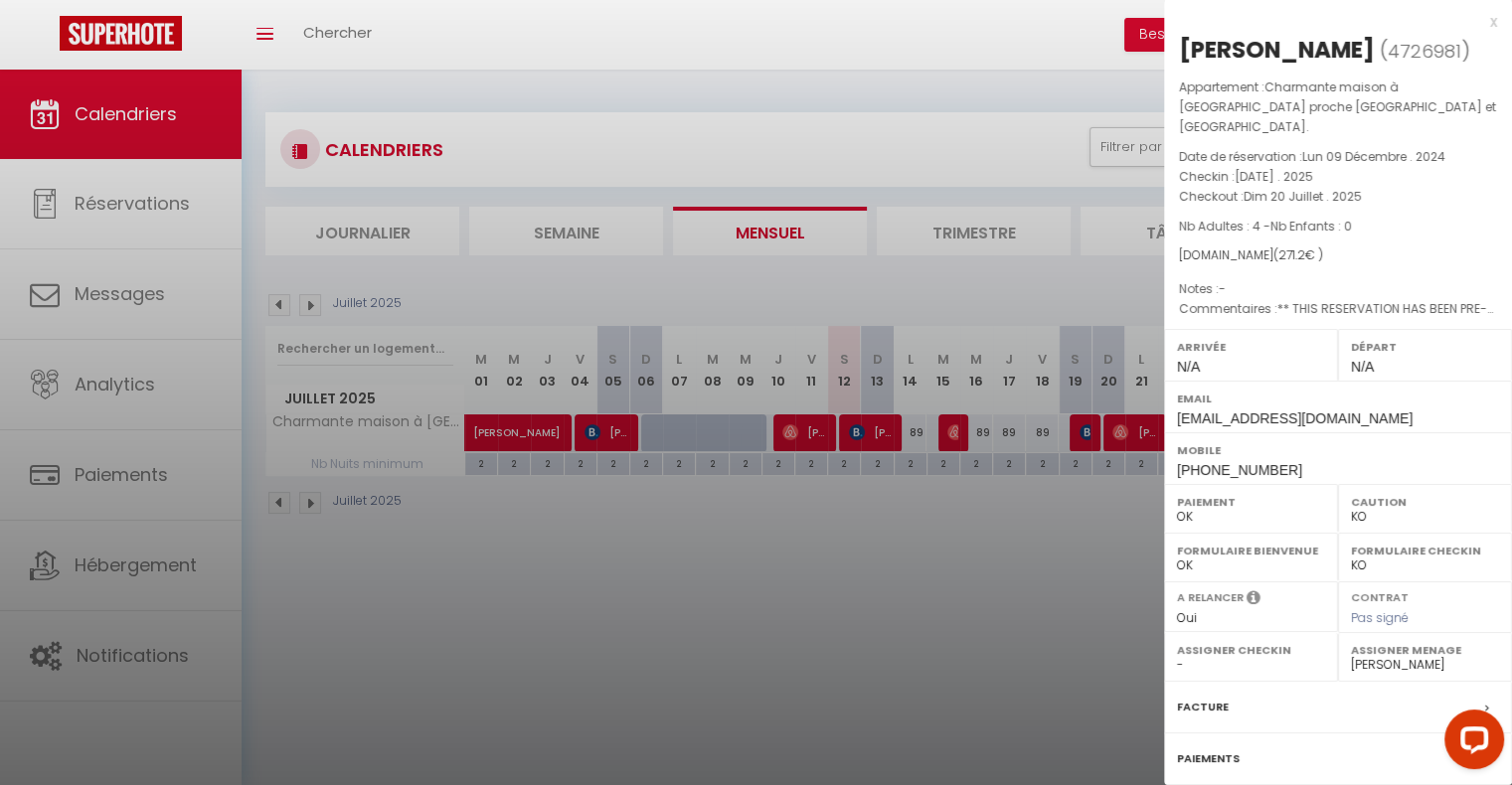 click on "x" at bounding box center [1330, 22] 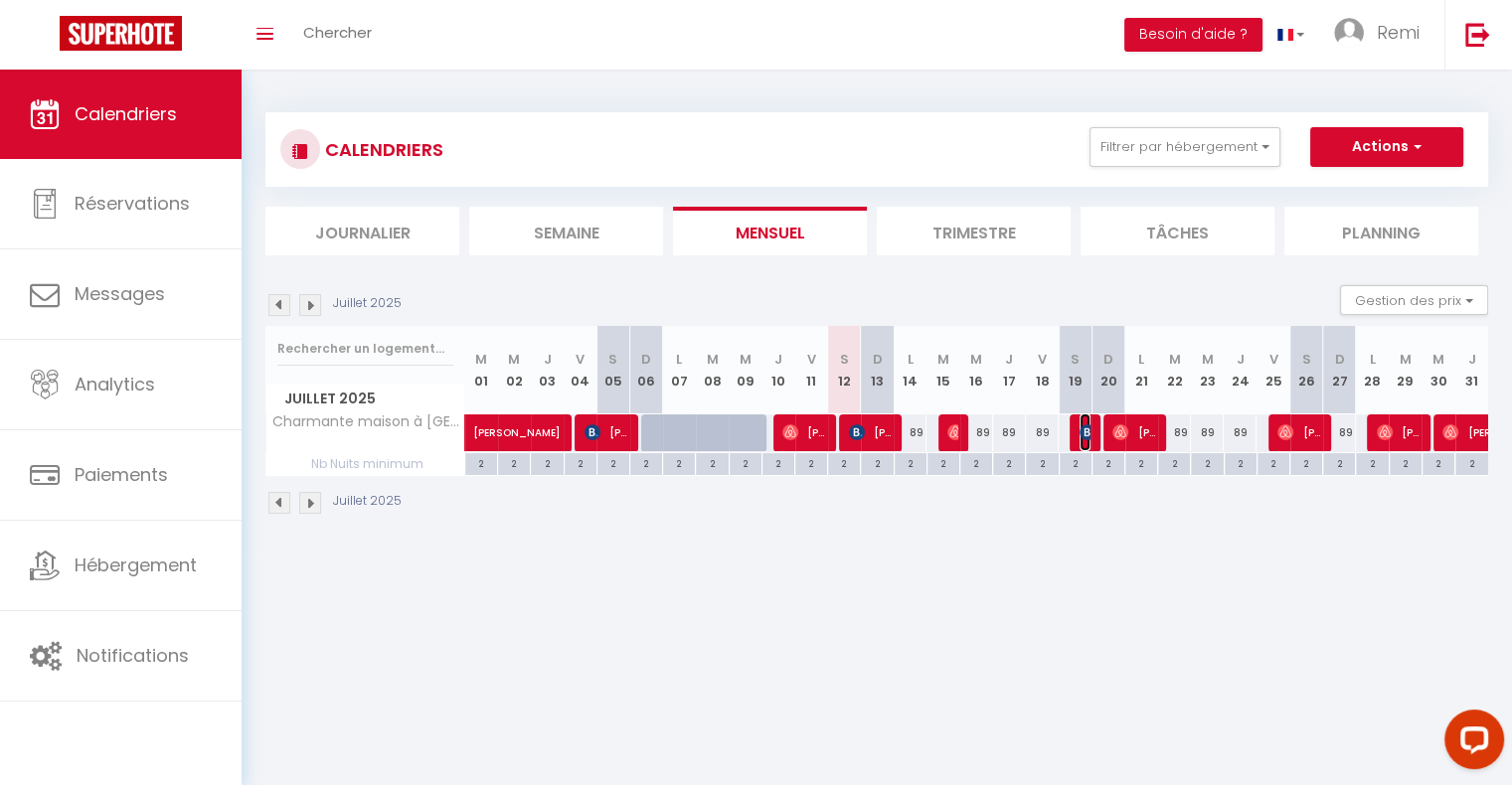 click at bounding box center (1088, 432) 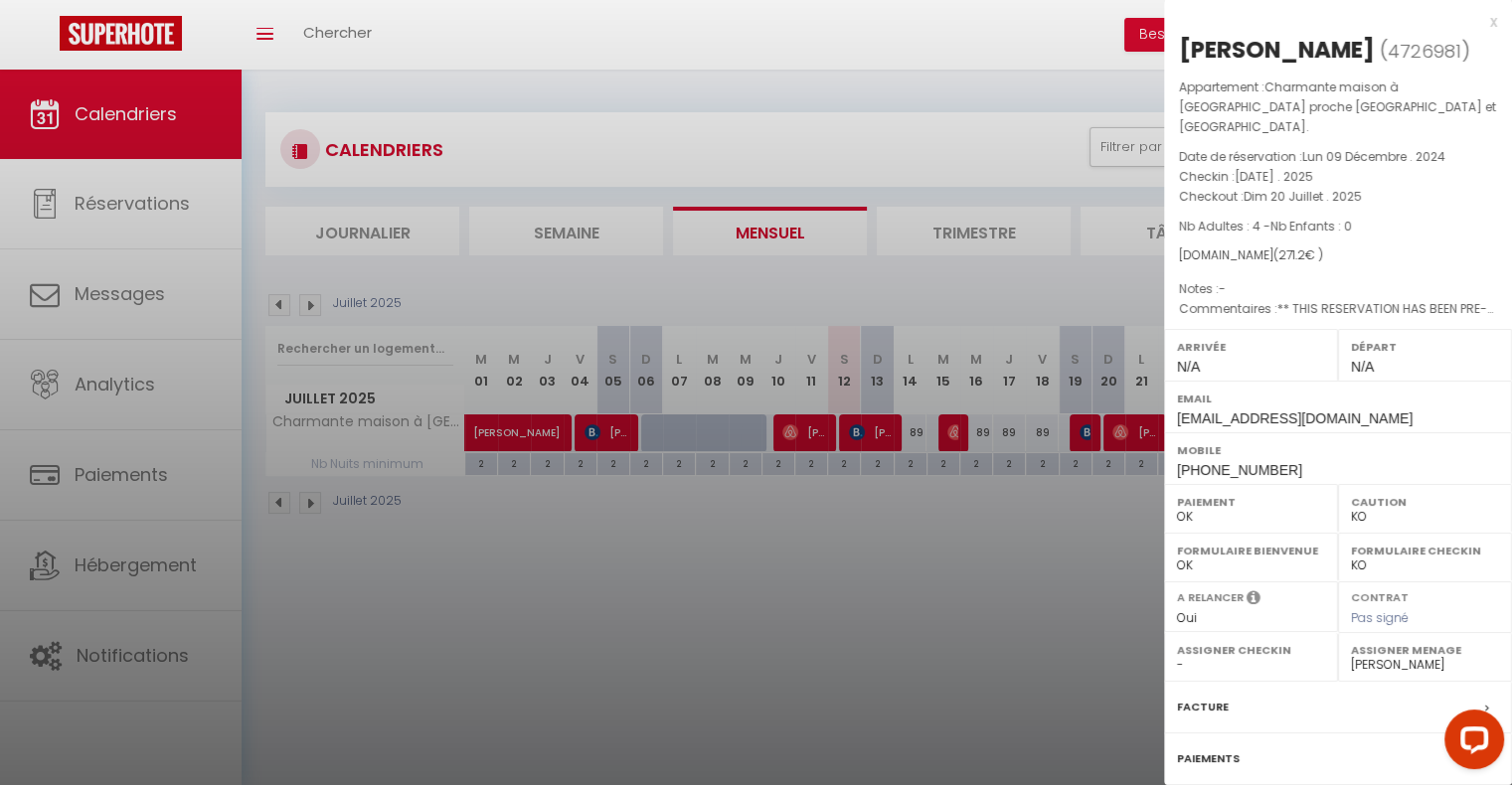 click at bounding box center [756, 392] 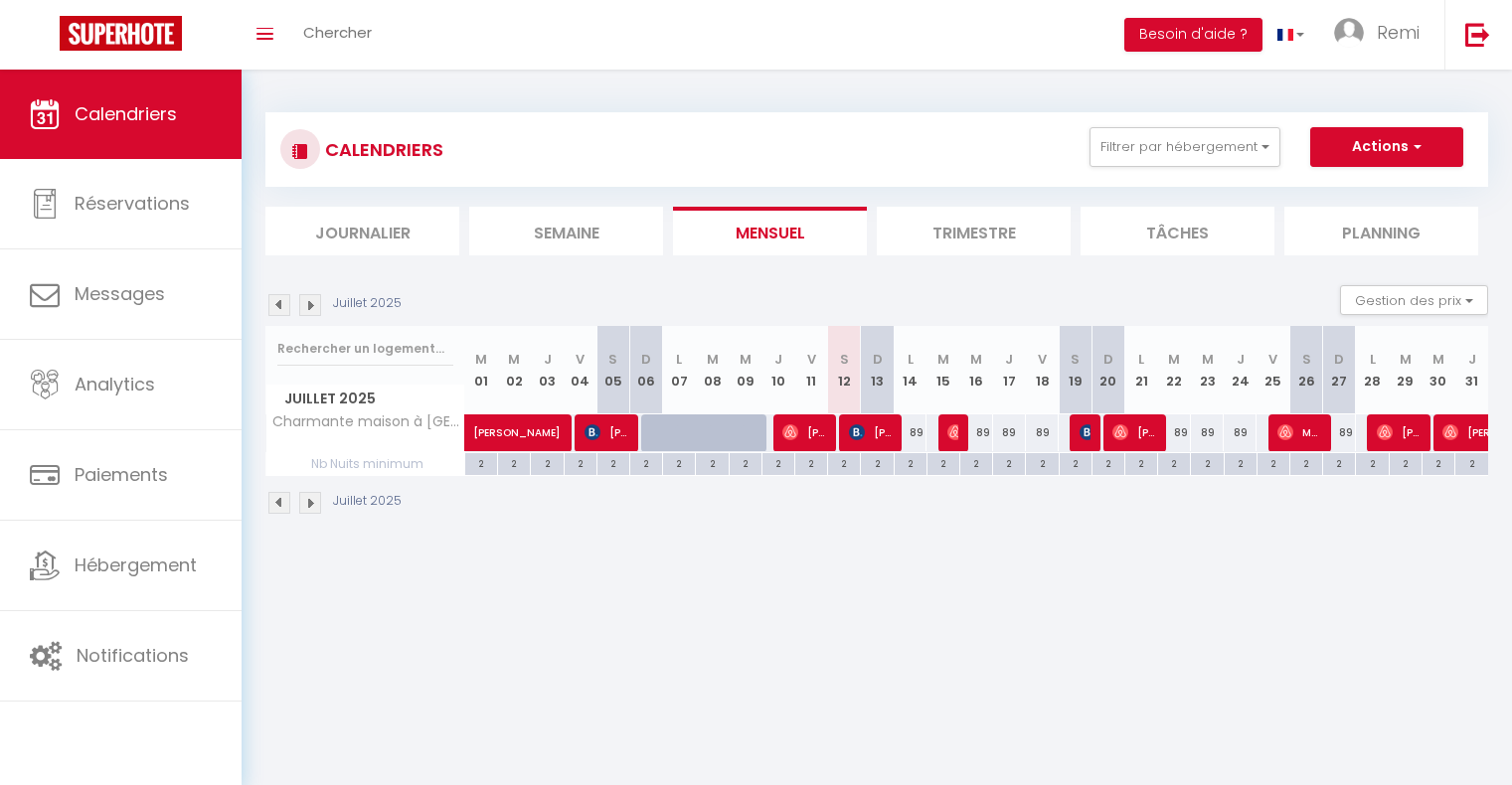 scroll, scrollTop: 0, scrollLeft: 0, axis: both 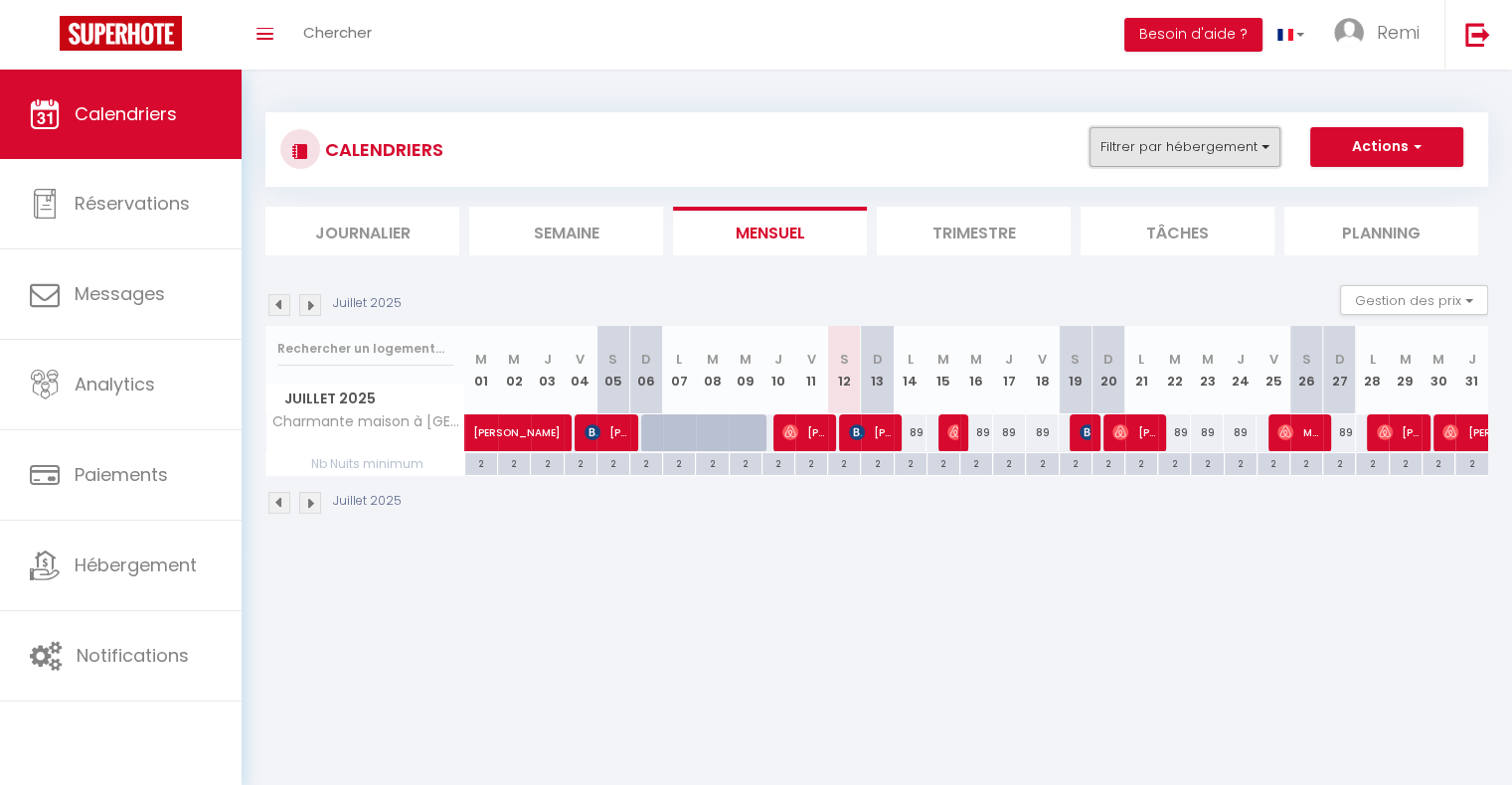 click on "Filtrer par hébergement" at bounding box center (1185, 147) 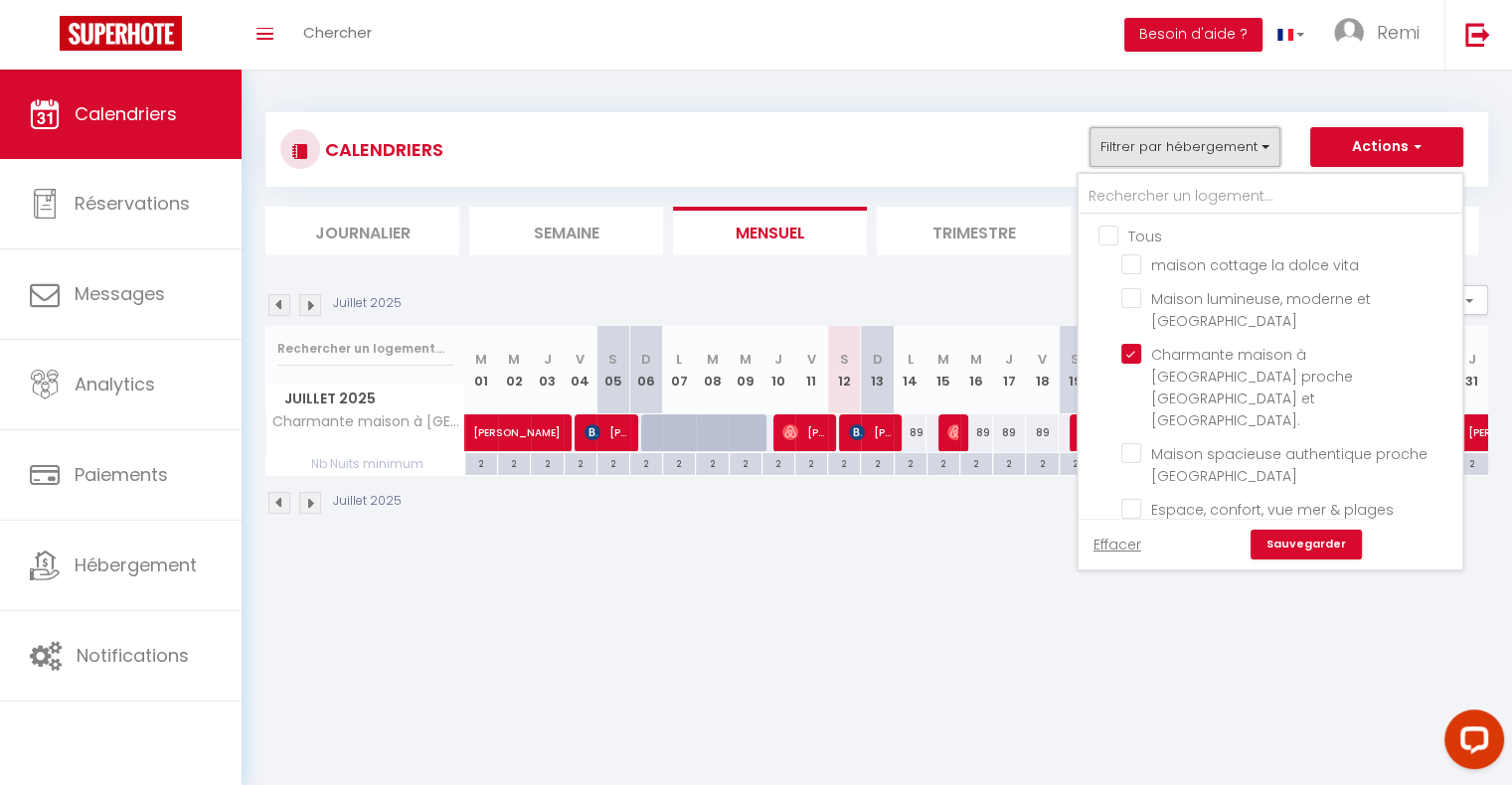 scroll, scrollTop: 0, scrollLeft: 0, axis: both 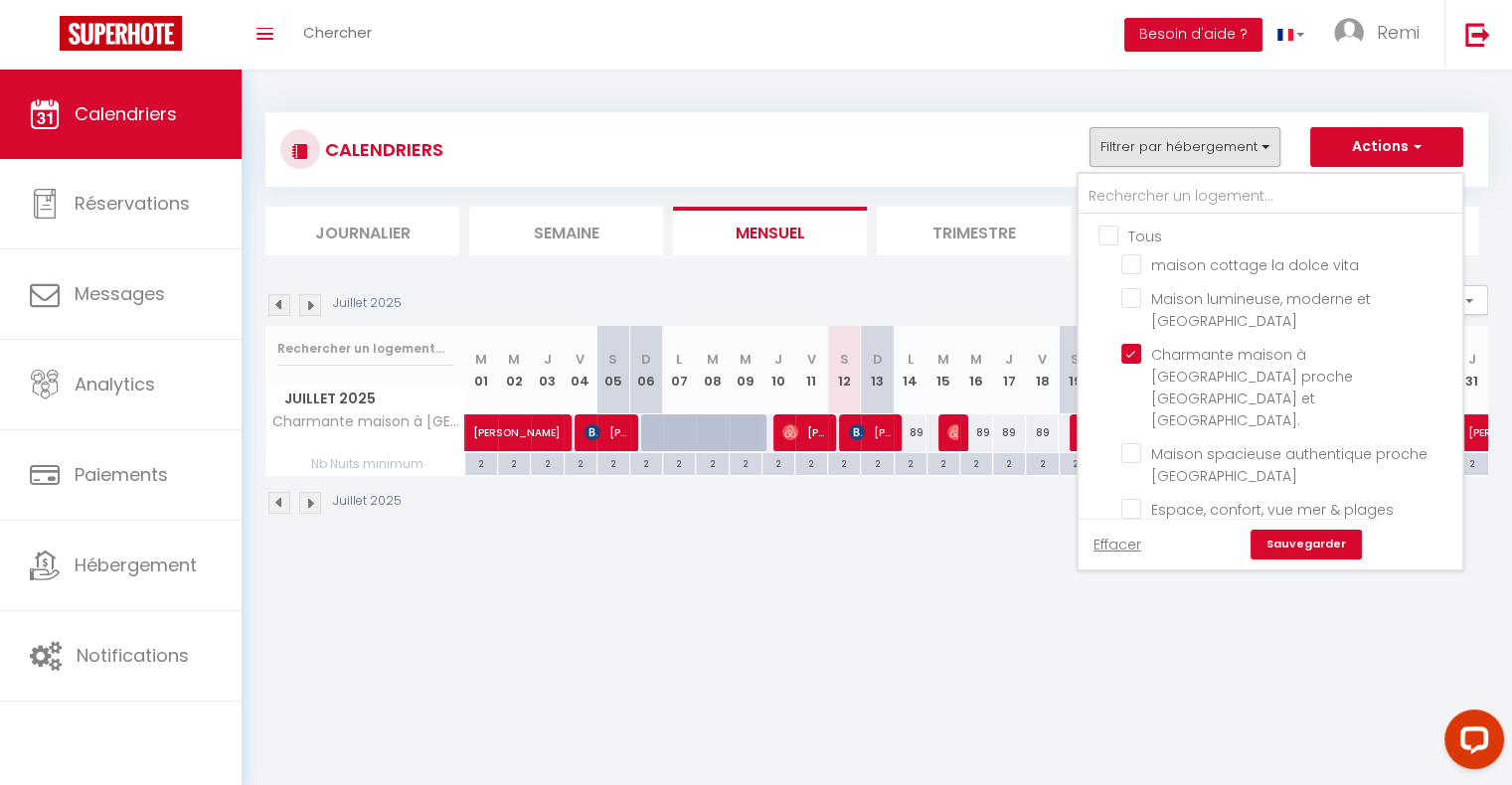 click on "Tous" at bounding box center (1290, 235) 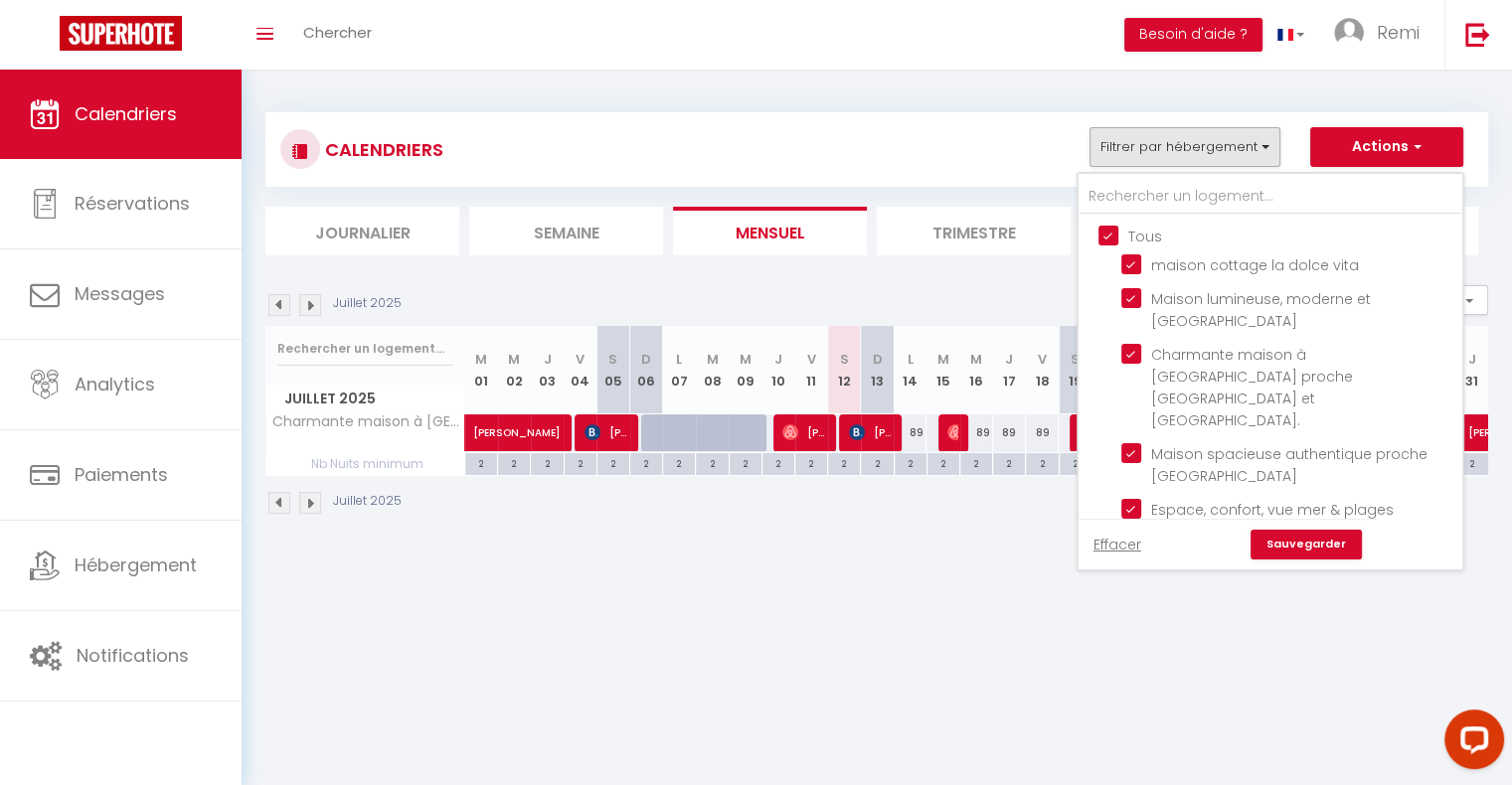 checkbox on "true" 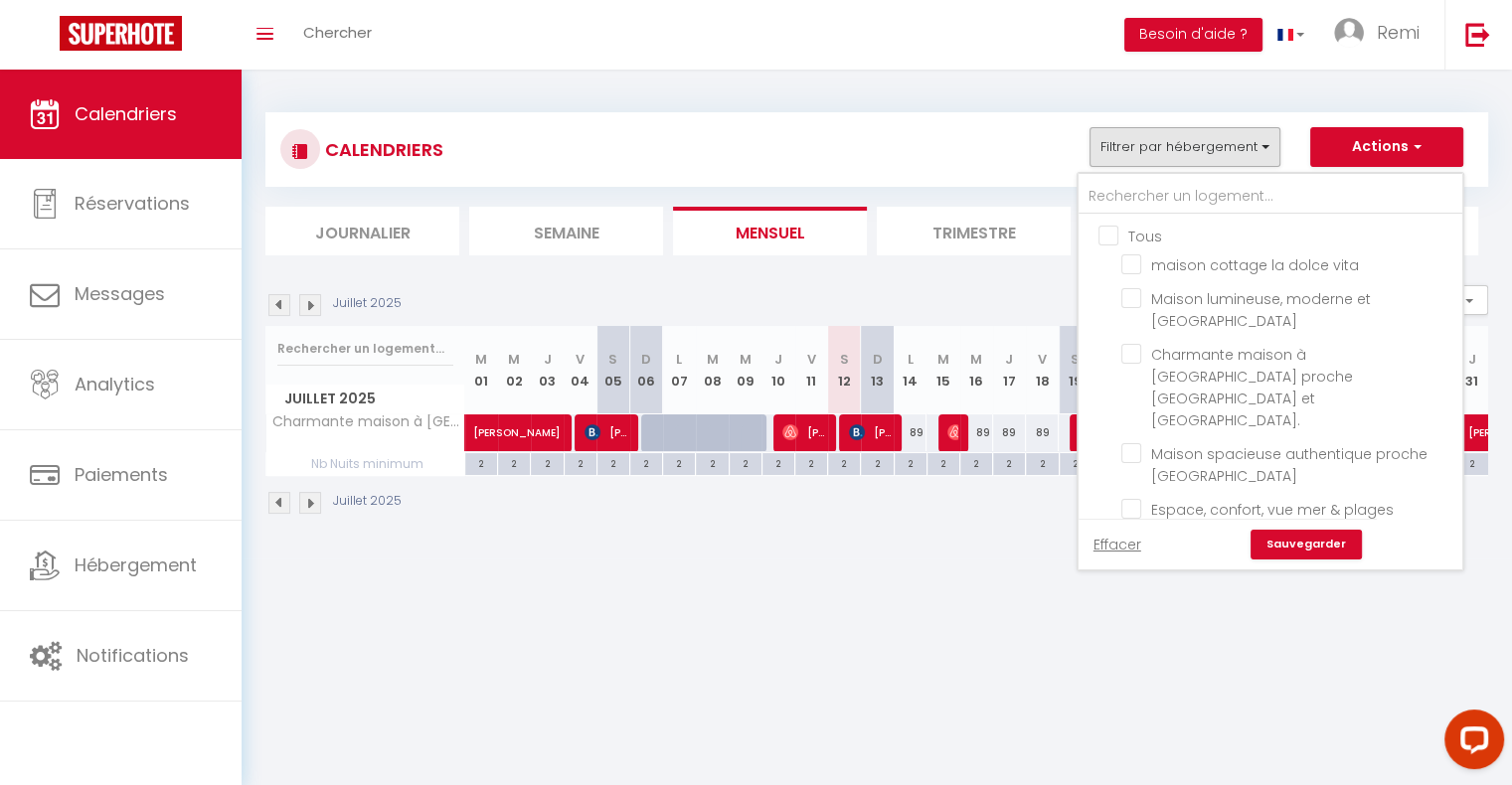checkbox on "false" 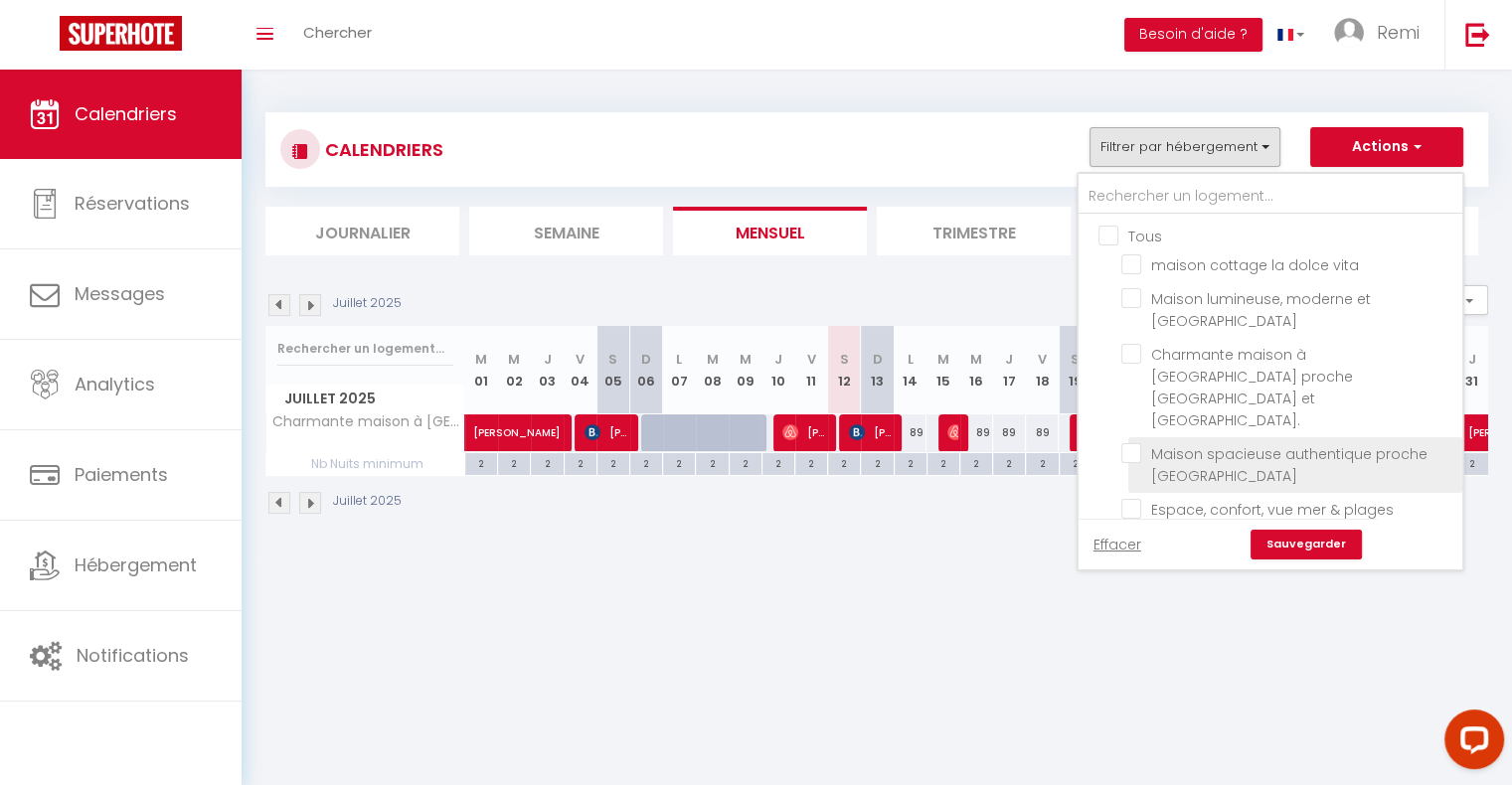 scroll, scrollTop: 315, scrollLeft: 0, axis: vertical 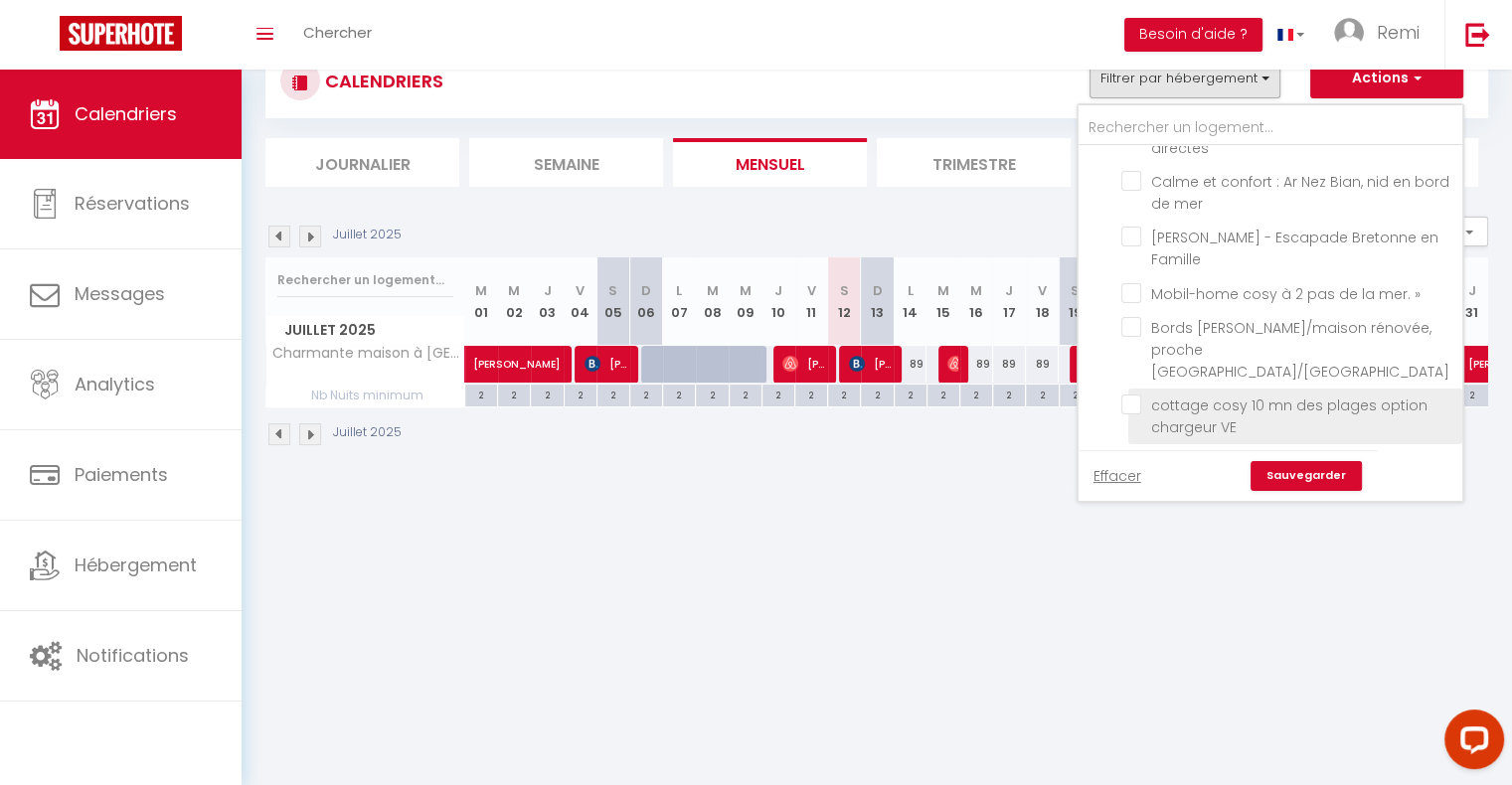 click on "cottage cosy
10 mn des plages
option chargeur VE" at bounding box center (1295, 416) 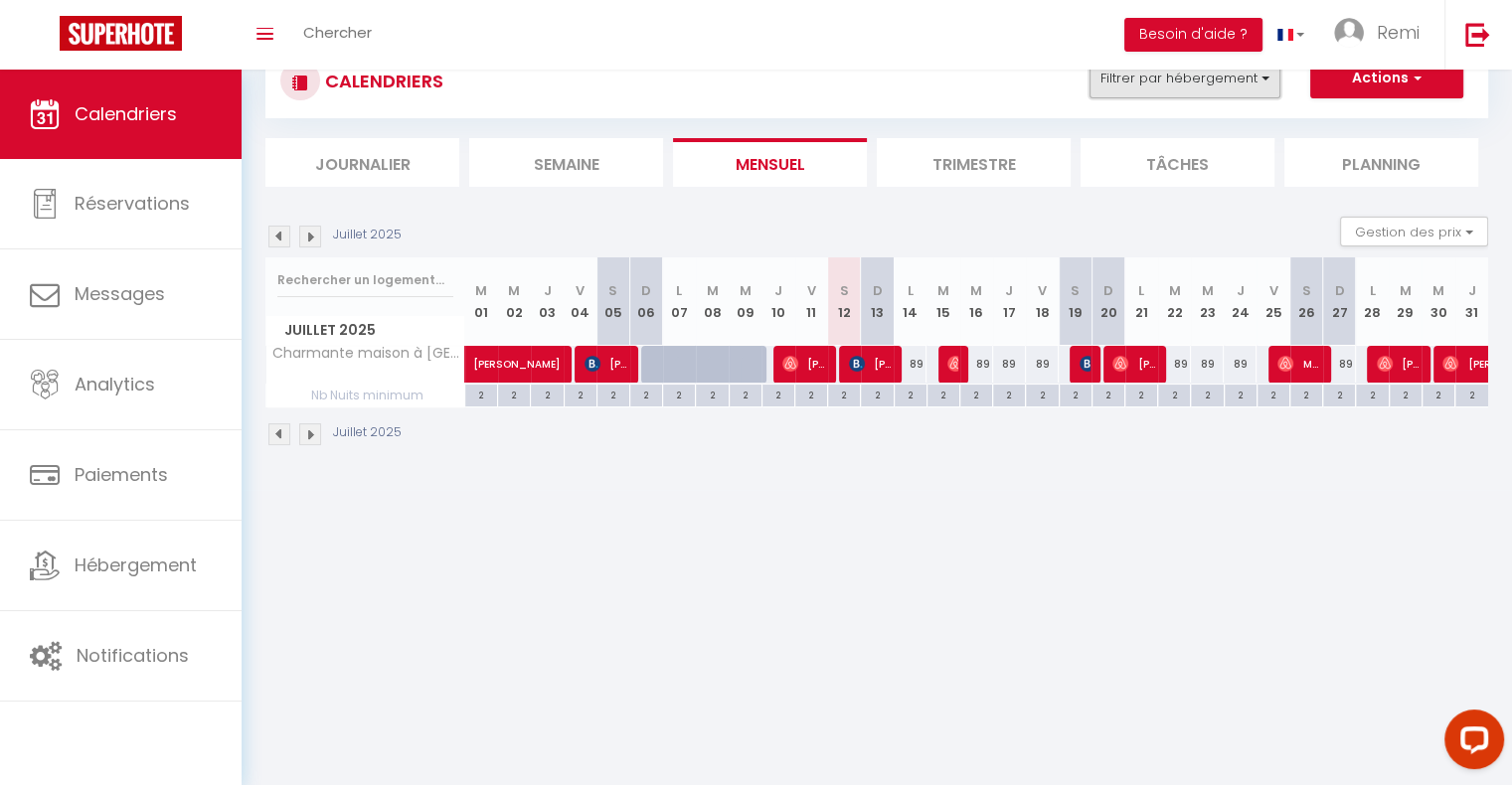 click on "Filtrer par hébergement" at bounding box center [1185, 78] 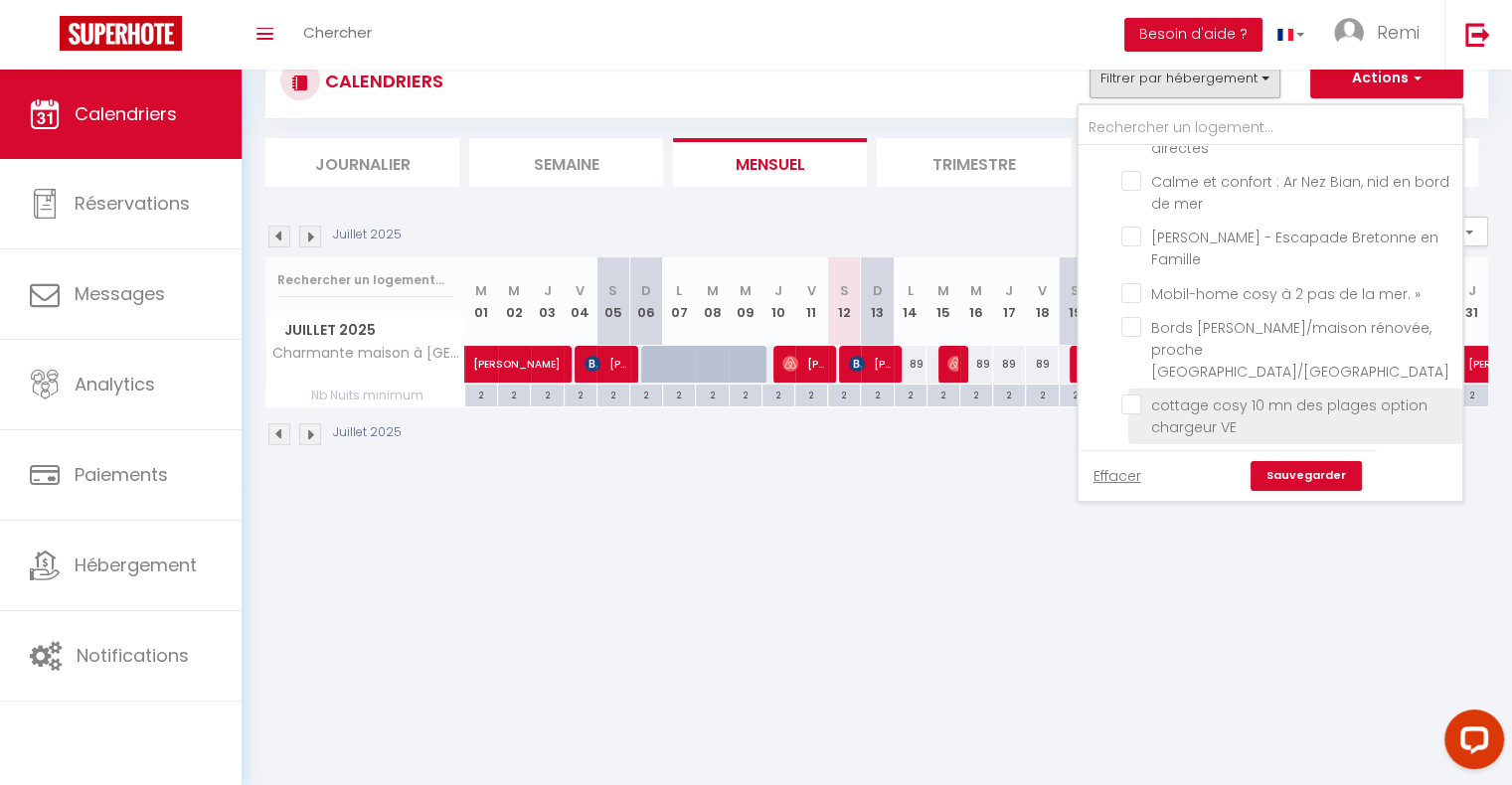 click on "cottage cosy
10 mn des plages
option chargeur VE" at bounding box center [1288, 404] 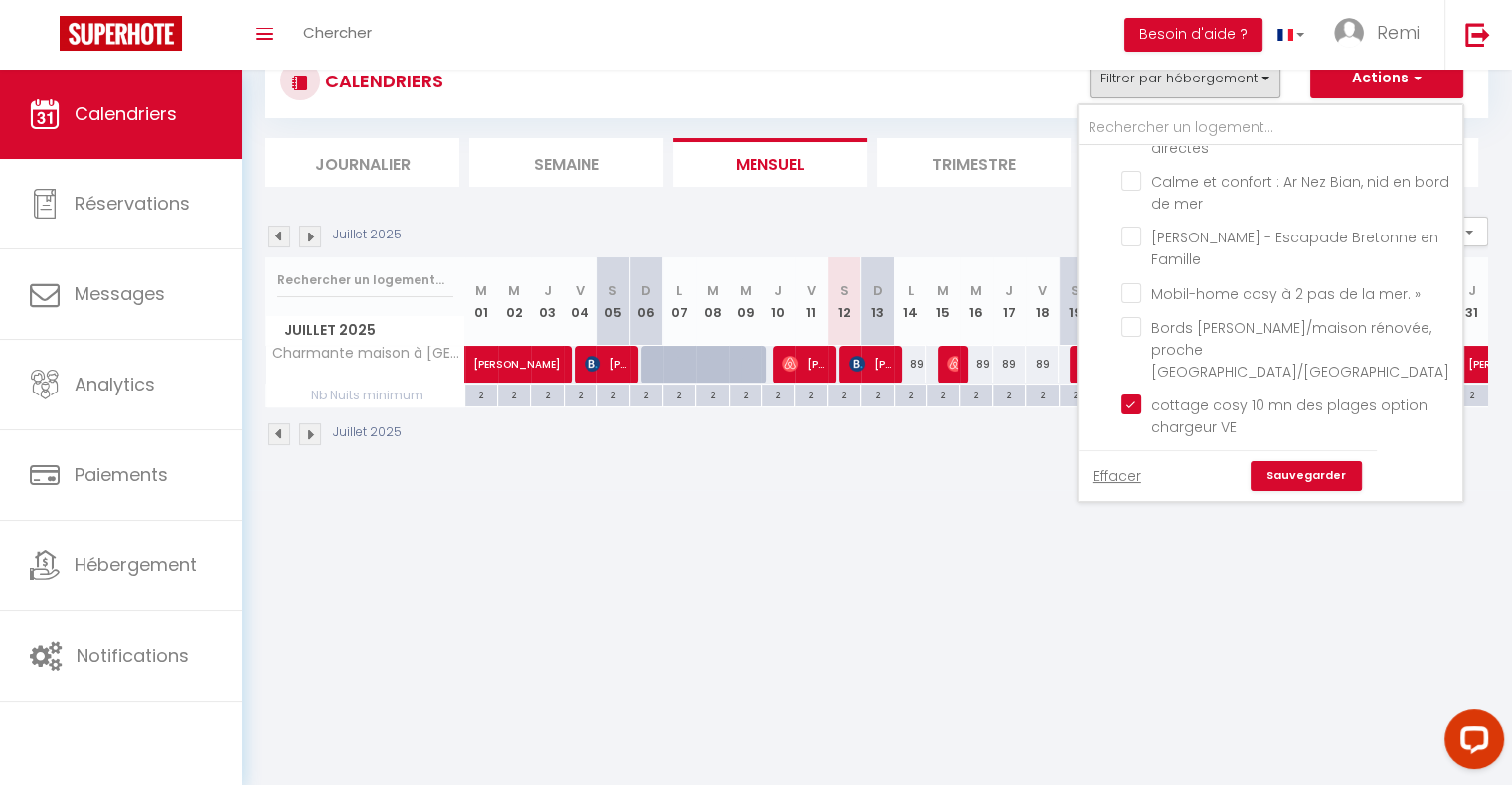 click on "Sauvegarder" at bounding box center [1306, 476] 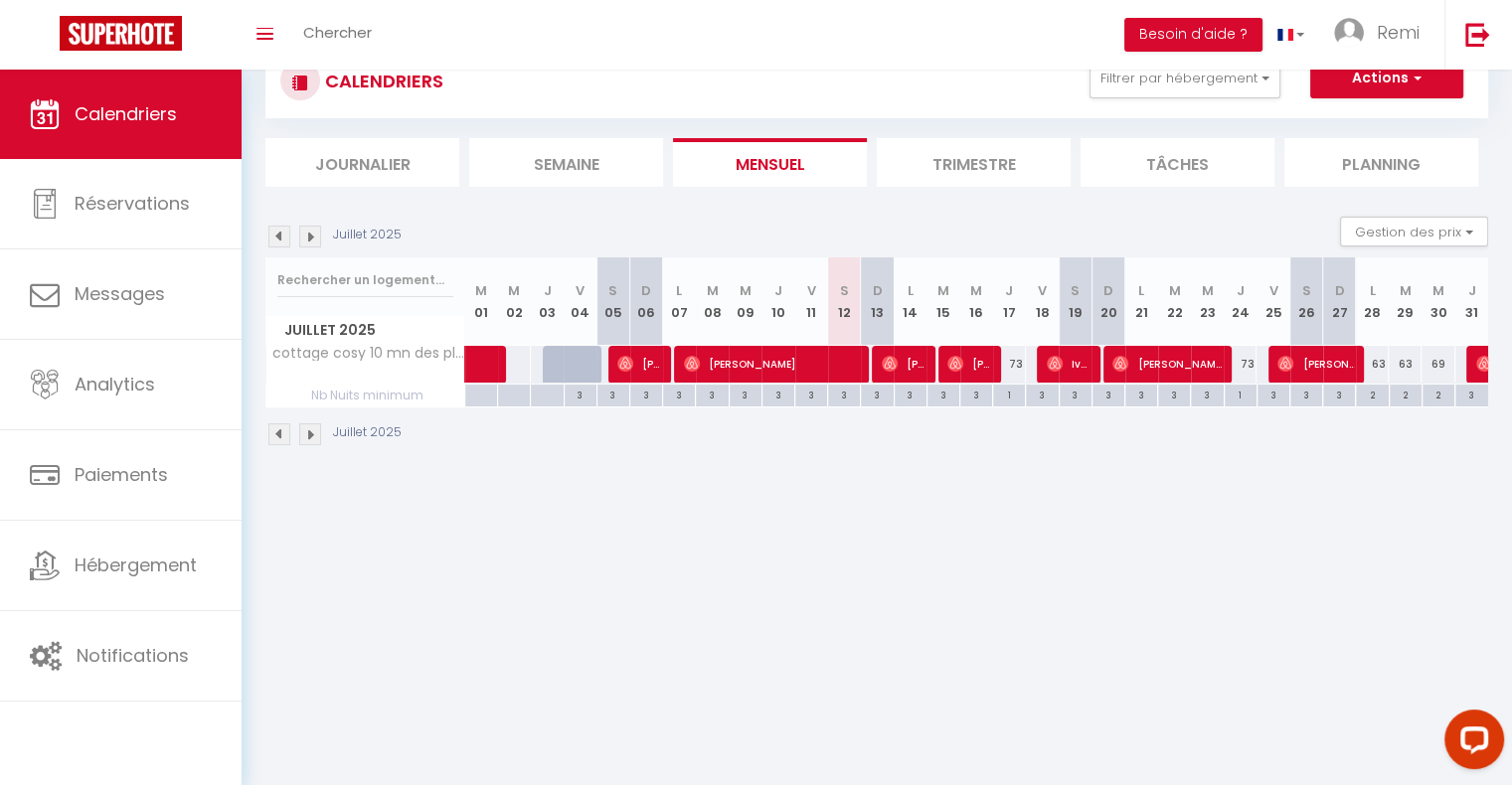 click at bounding box center (310, 236) 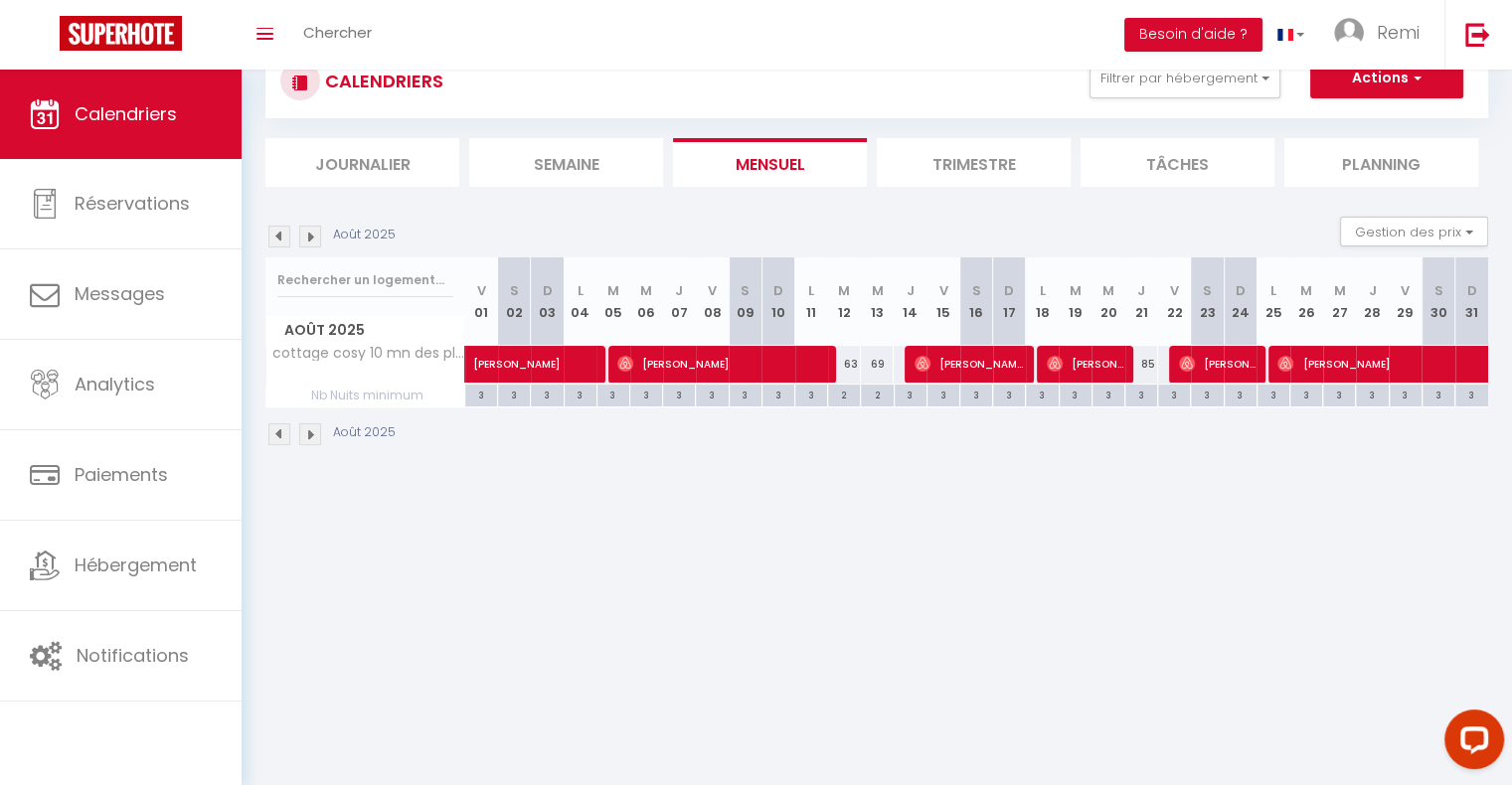 click at bounding box center (279, 236) 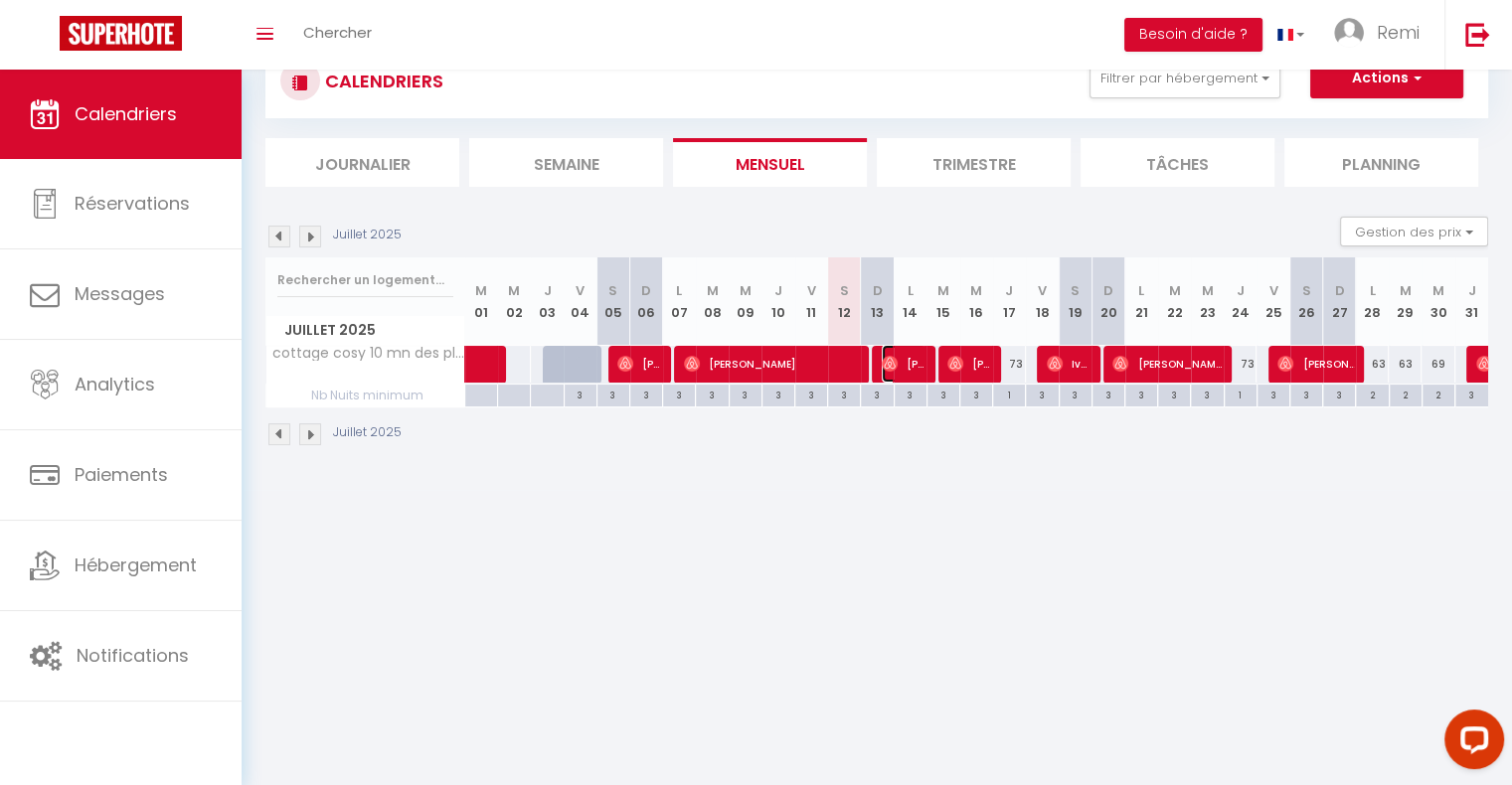 click on "Benoit Lemoine" at bounding box center [904, 364] 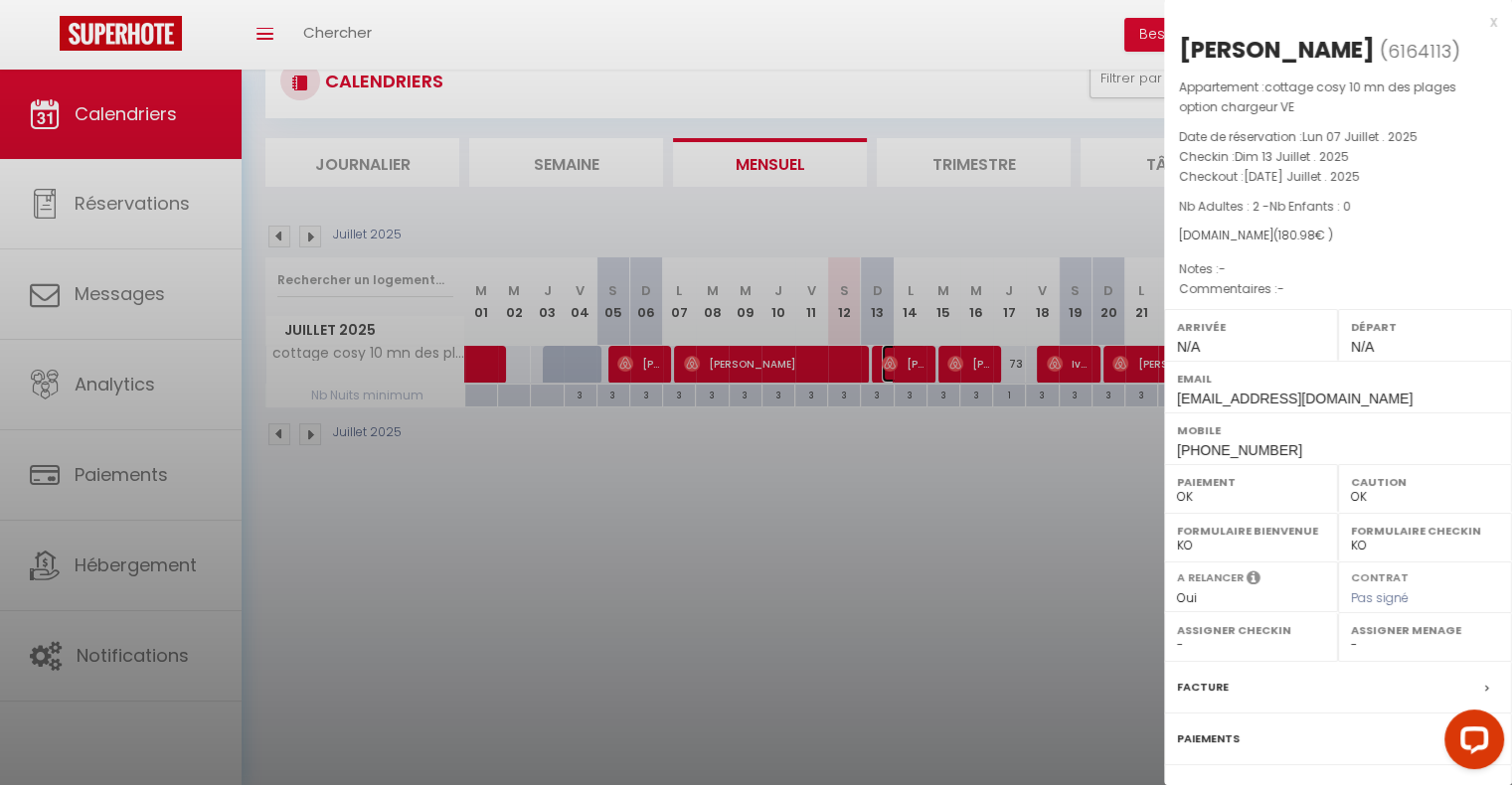 select on "45272" 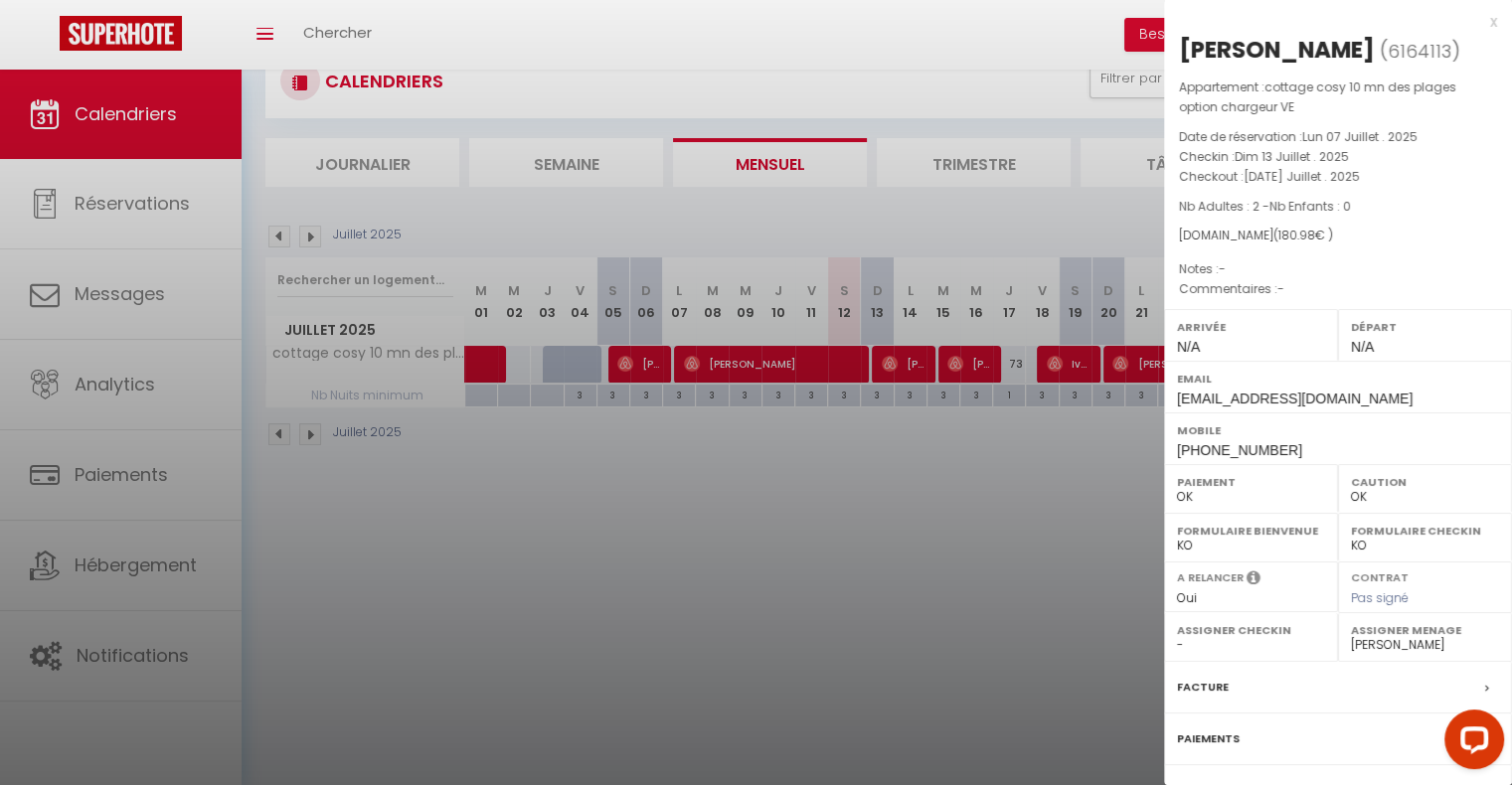 click at bounding box center [756, 392] 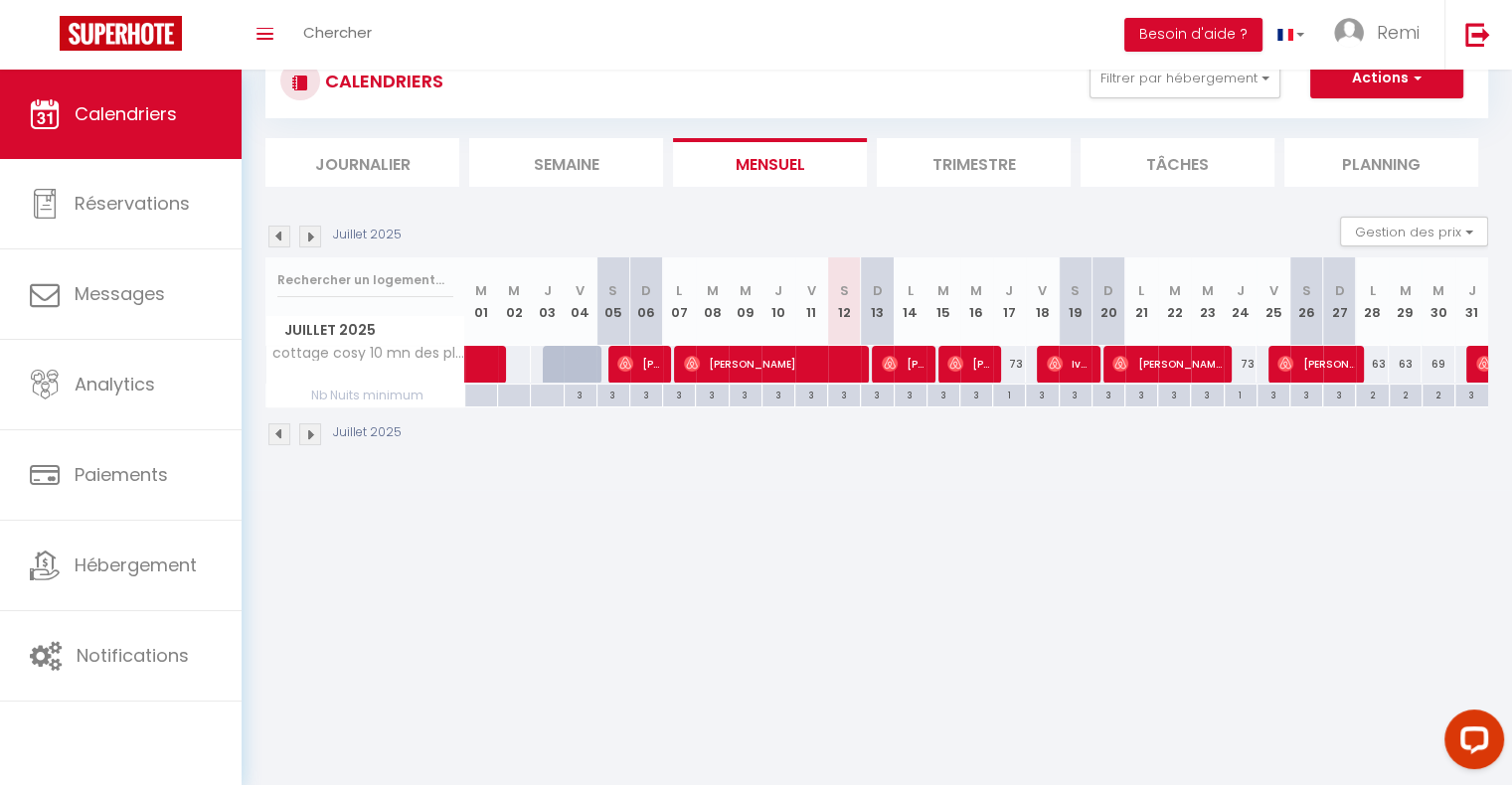 click on "Toggle menubar     Chercher   BUTTON
Besoin d'aide ?
Remi   Paramètres        Équipe" at bounding box center (820, 35) 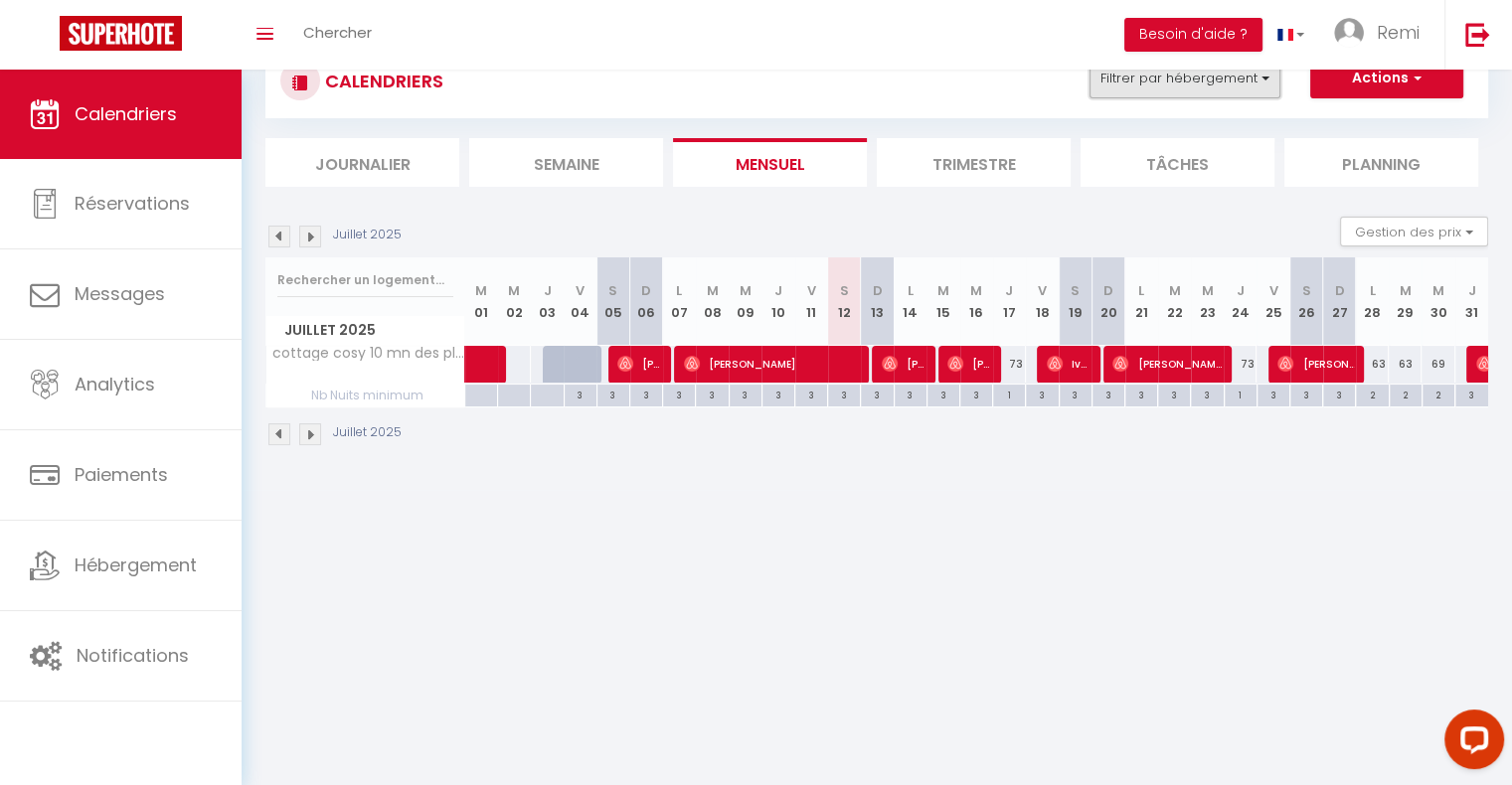 click on "Filtrer par hébergement" at bounding box center [1185, 78] 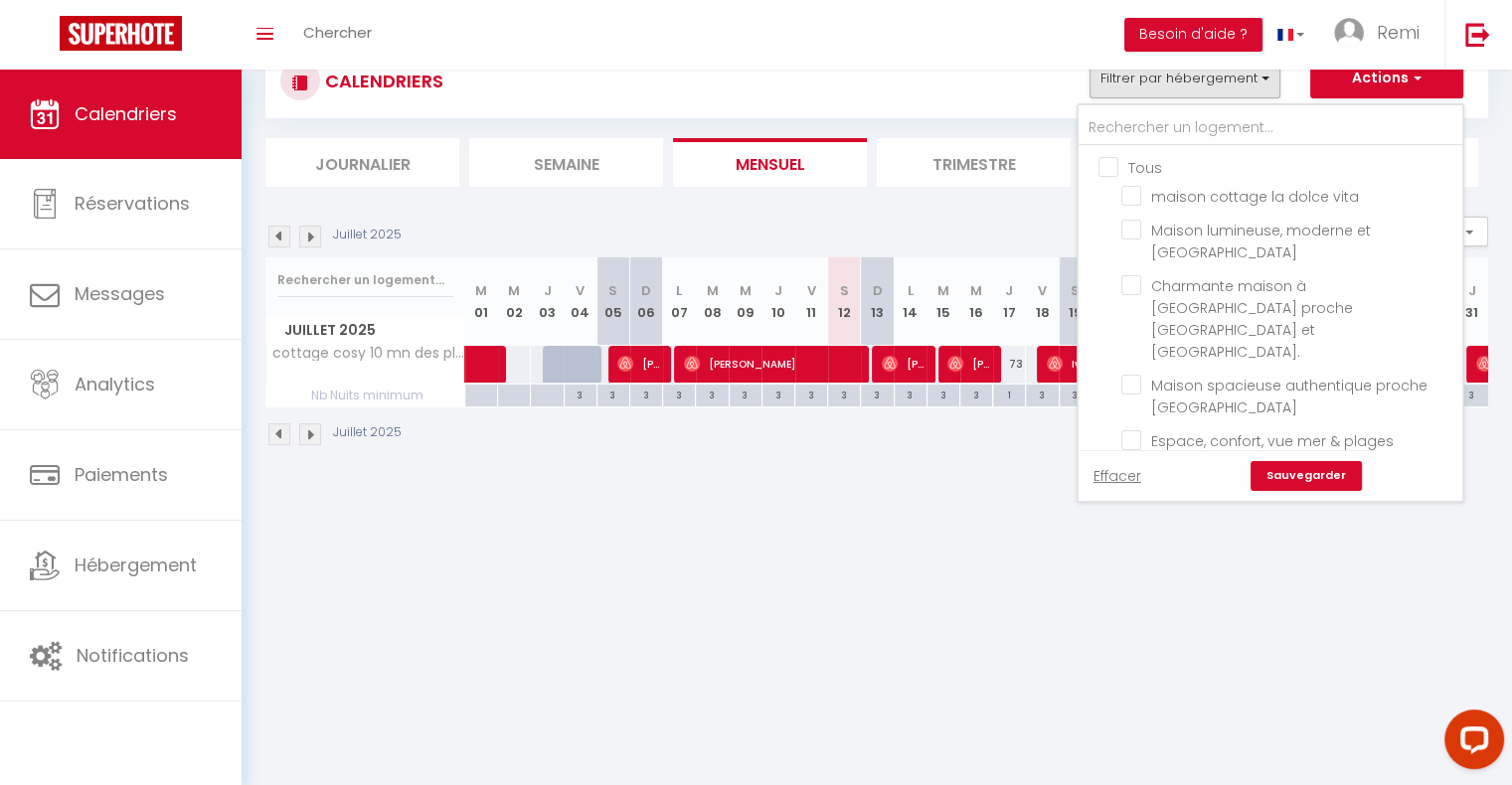 click on "Tous" at bounding box center [1290, 166] 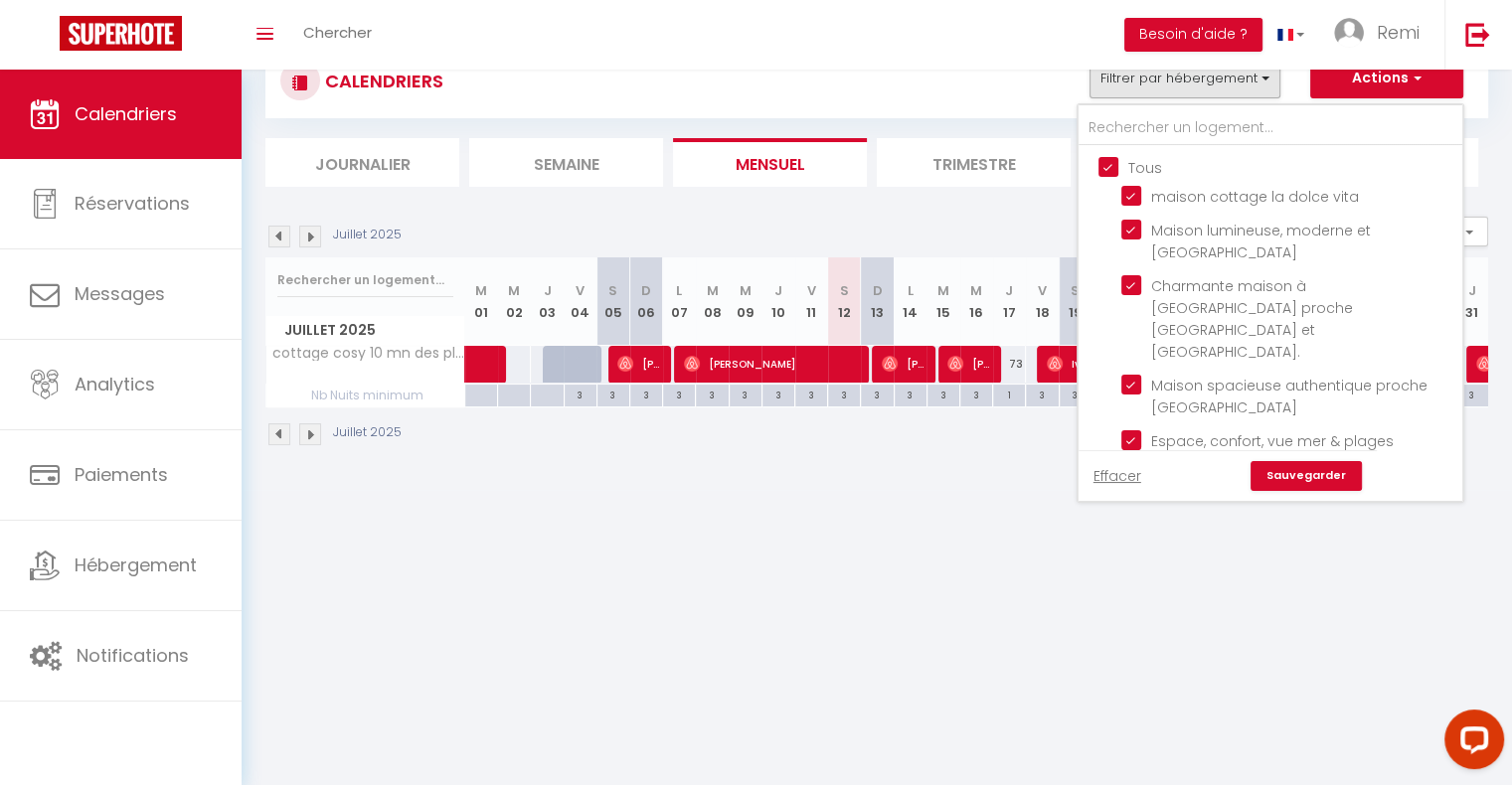 checkbox on "true" 